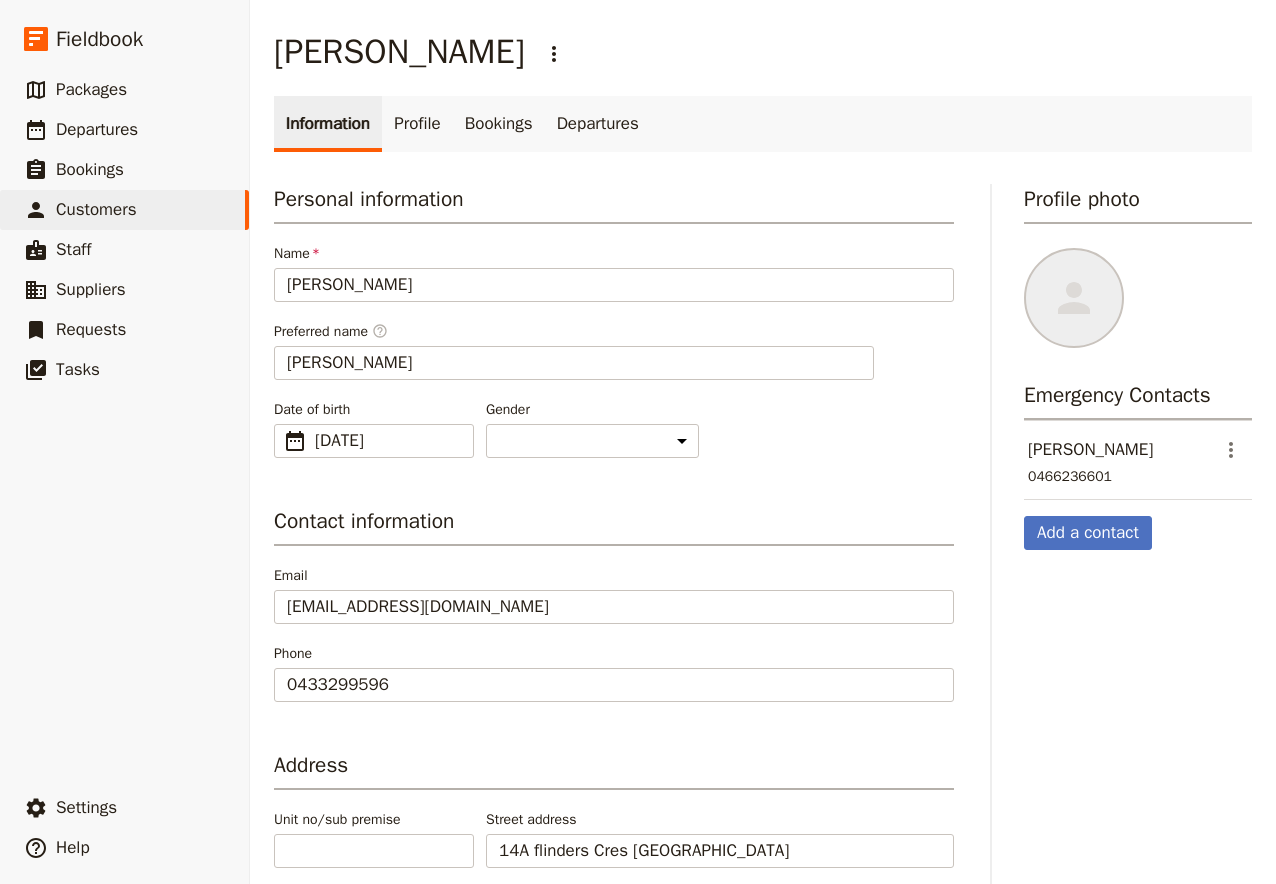 select on "[DEMOGRAPHIC_DATA]" 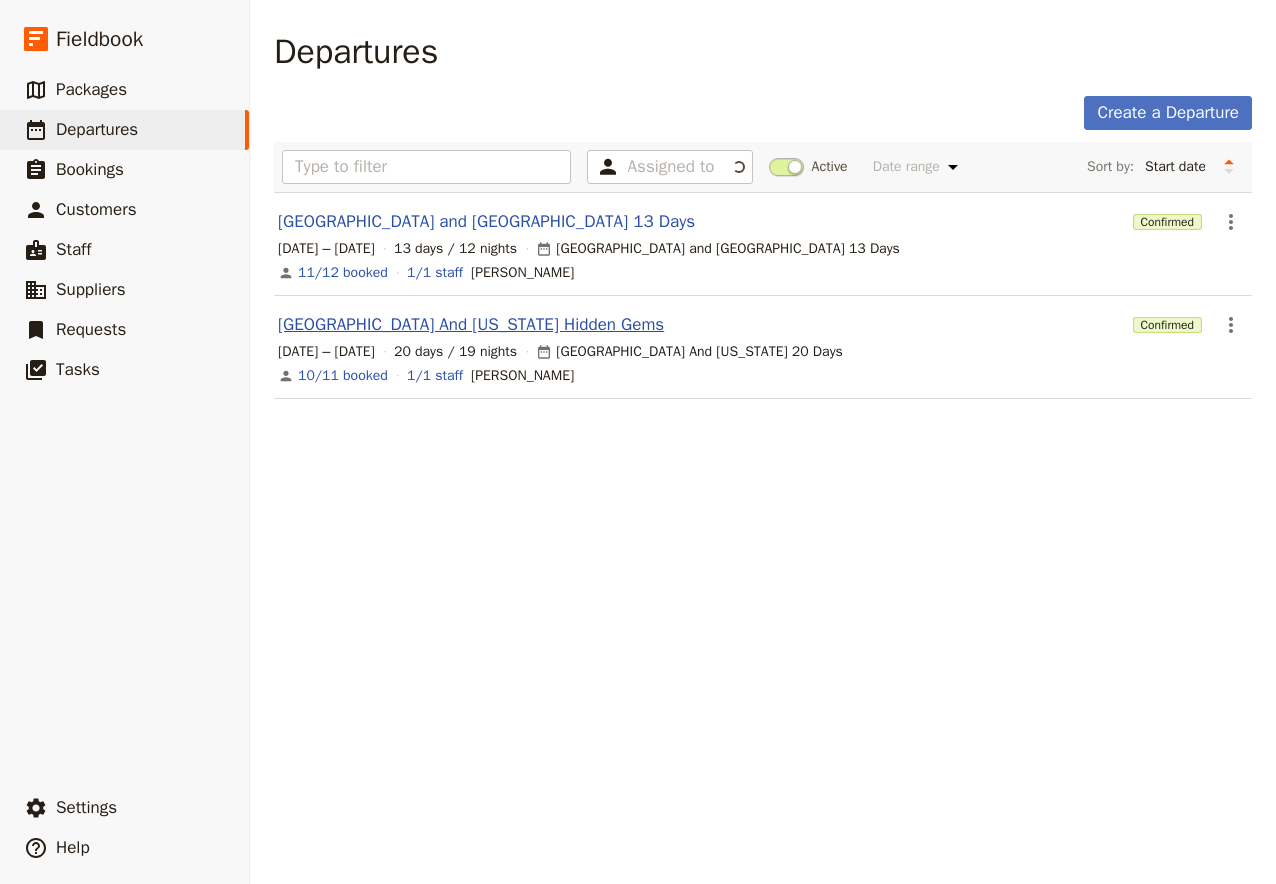 click on "[GEOGRAPHIC_DATA] And [US_STATE] Hidden Gems" at bounding box center [471, 325] 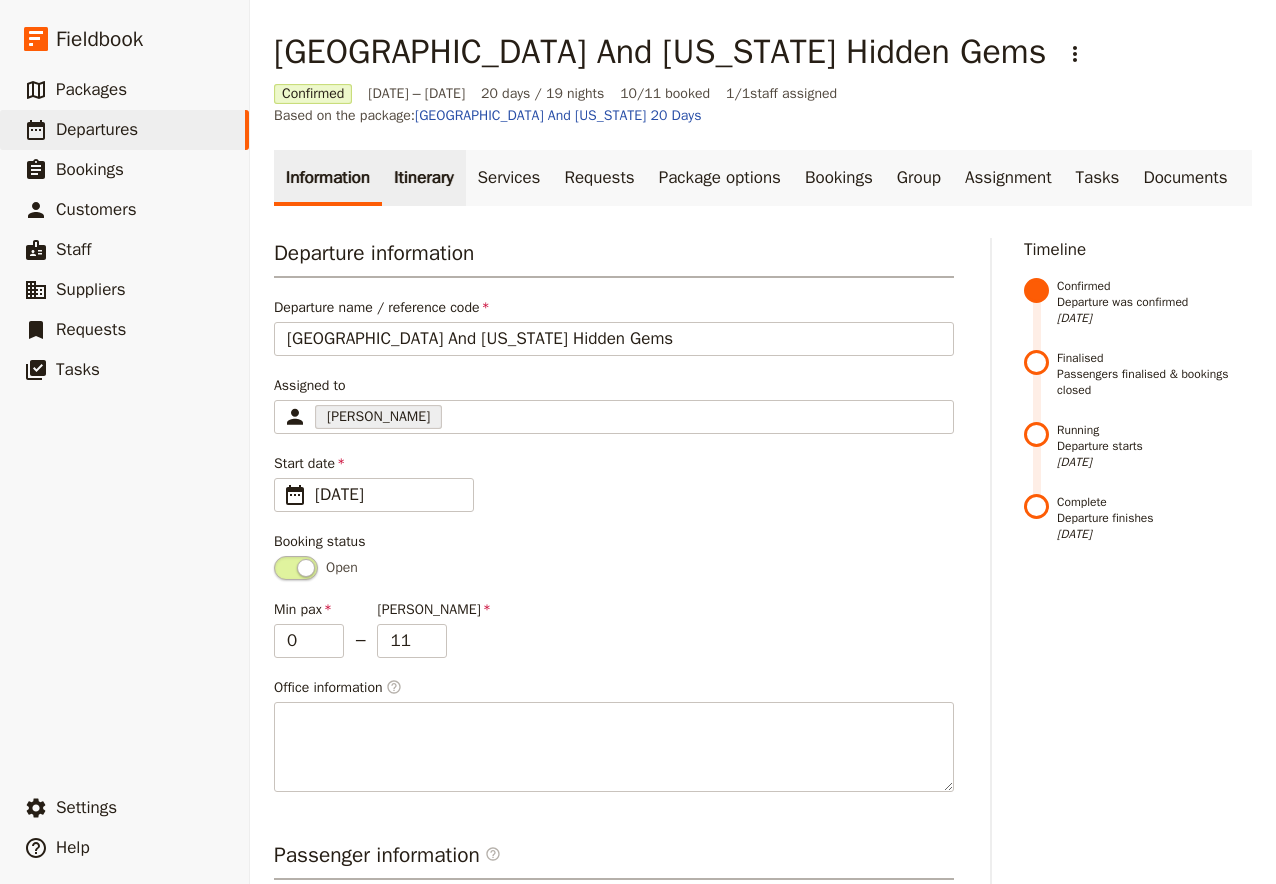 click on "Itinerary" at bounding box center [423, 178] 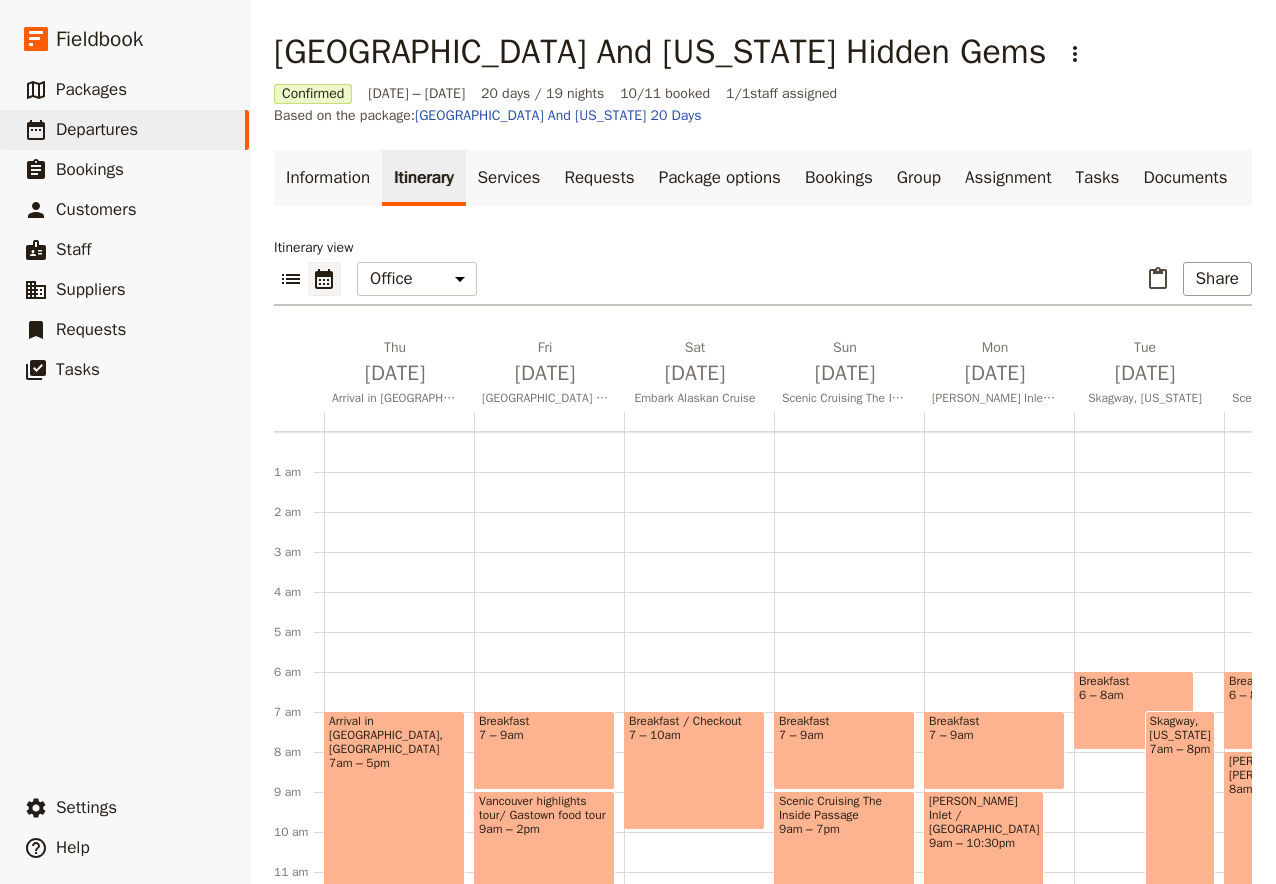 scroll, scrollTop: 0, scrollLeft: 2082, axis: horizontal 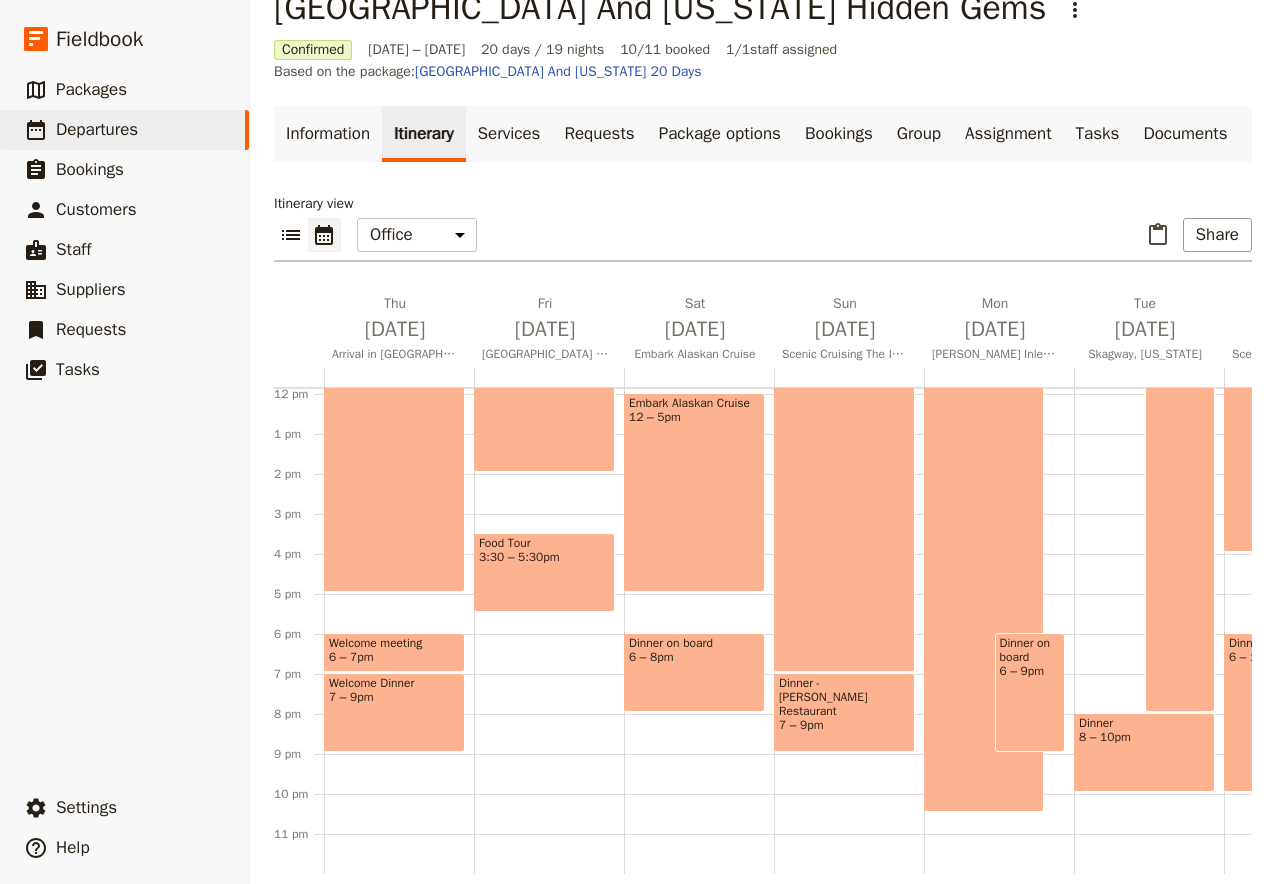click on "Food Tour 3:30 – 5:30pm" at bounding box center (544, 572) 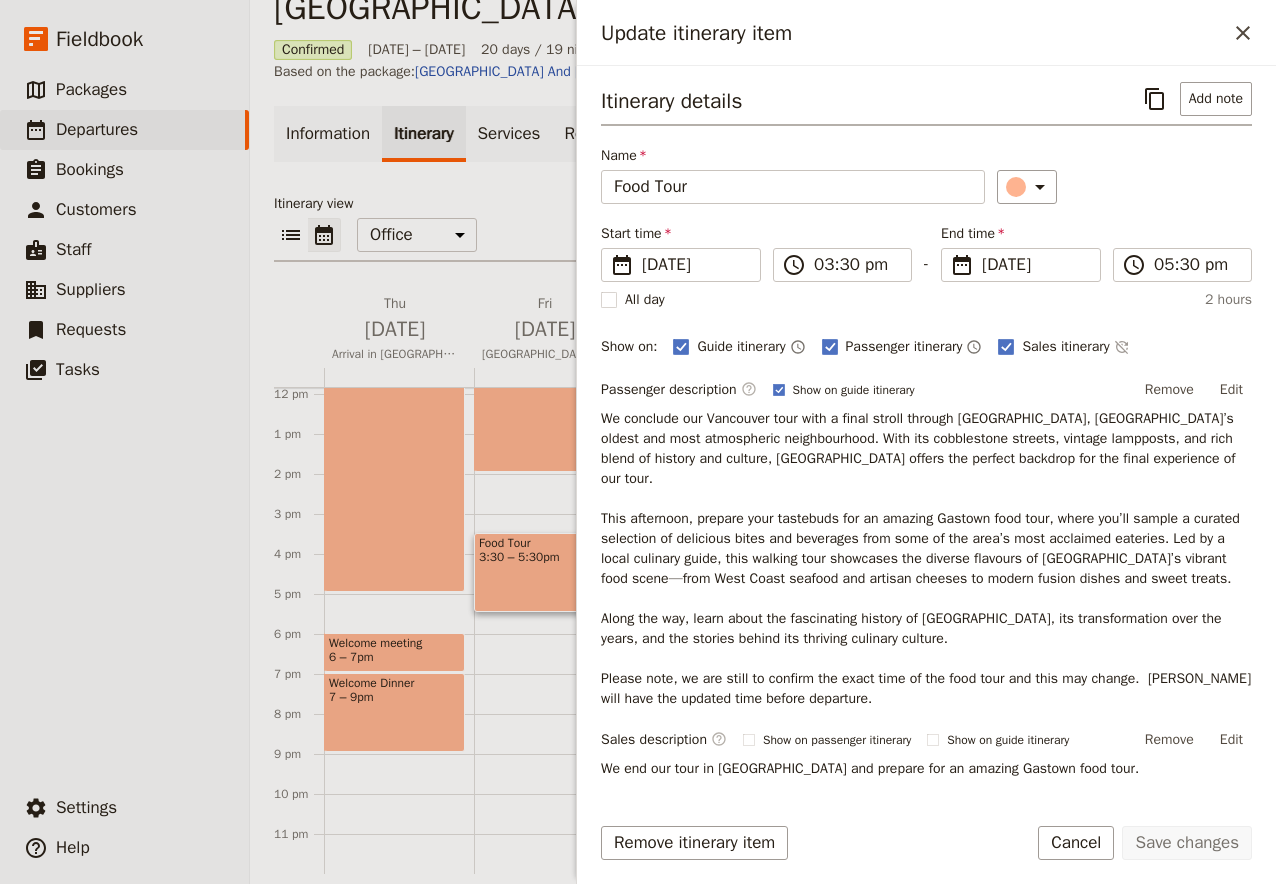 click on "Food Tour 3:30 – 5:30pm" at bounding box center [544, 572] 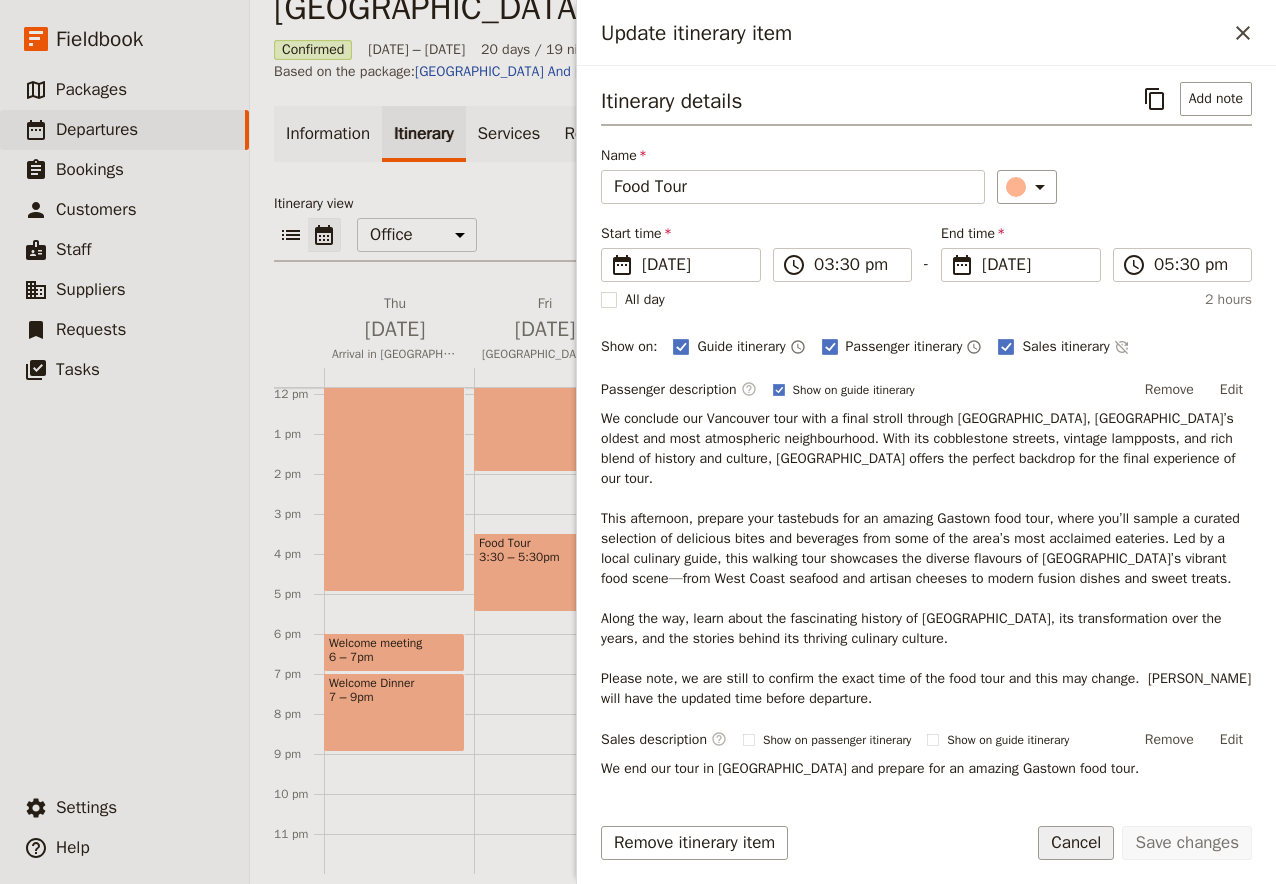 click on "Cancel" at bounding box center [1076, 843] 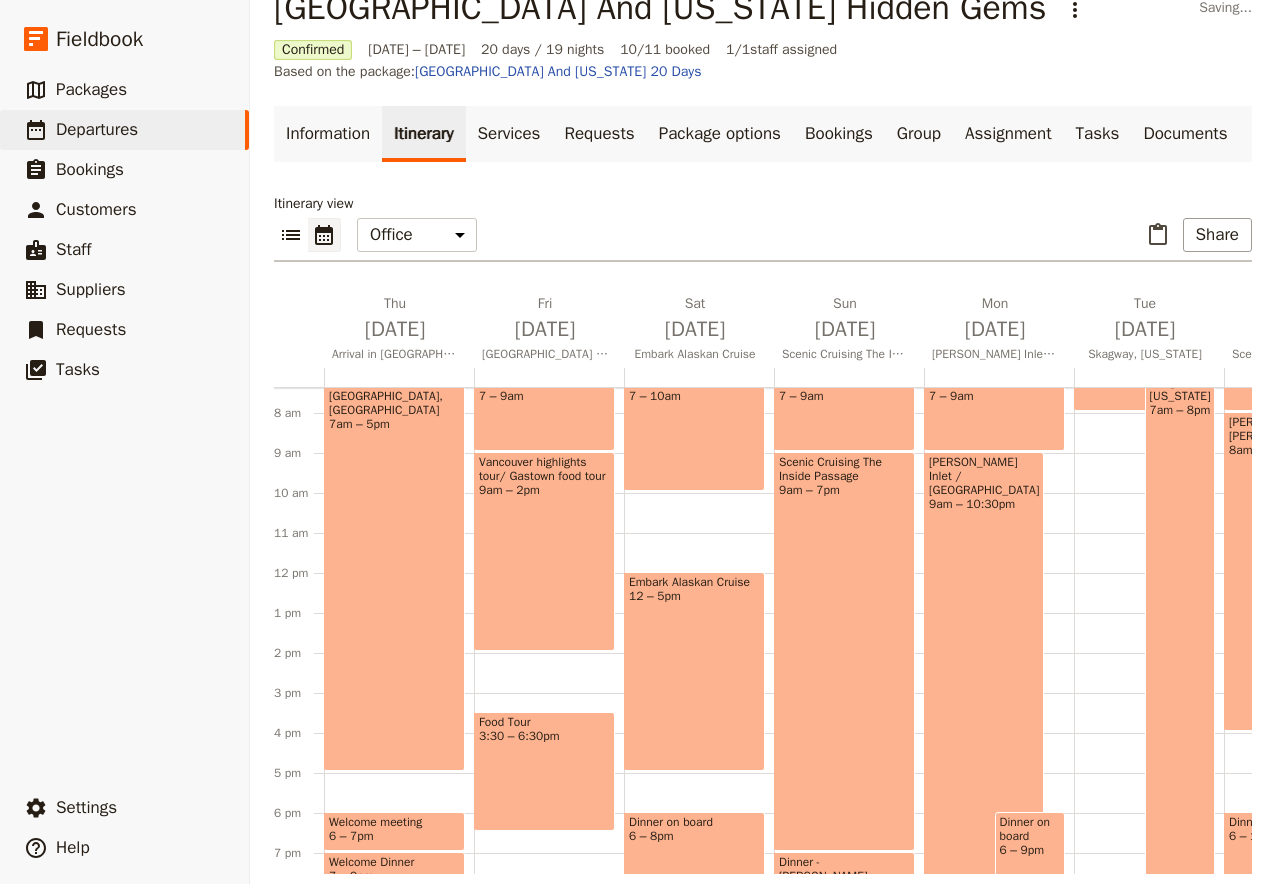 scroll, scrollTop: 210, scrollLeft: 0, axis: vertical 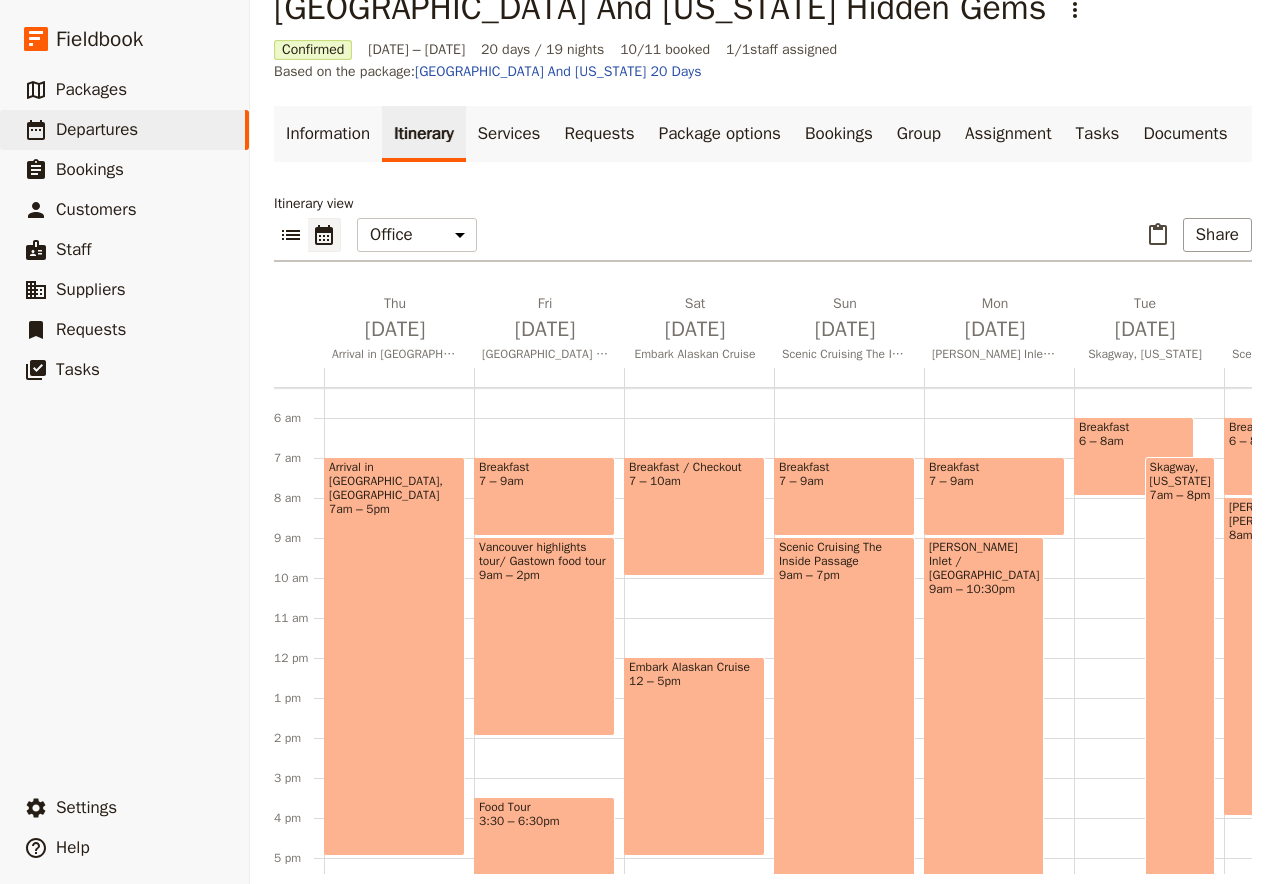 click on "Vancouver highlights tour/ Gastown food tour 9am – 2pm" at bounding box center (544, 636) 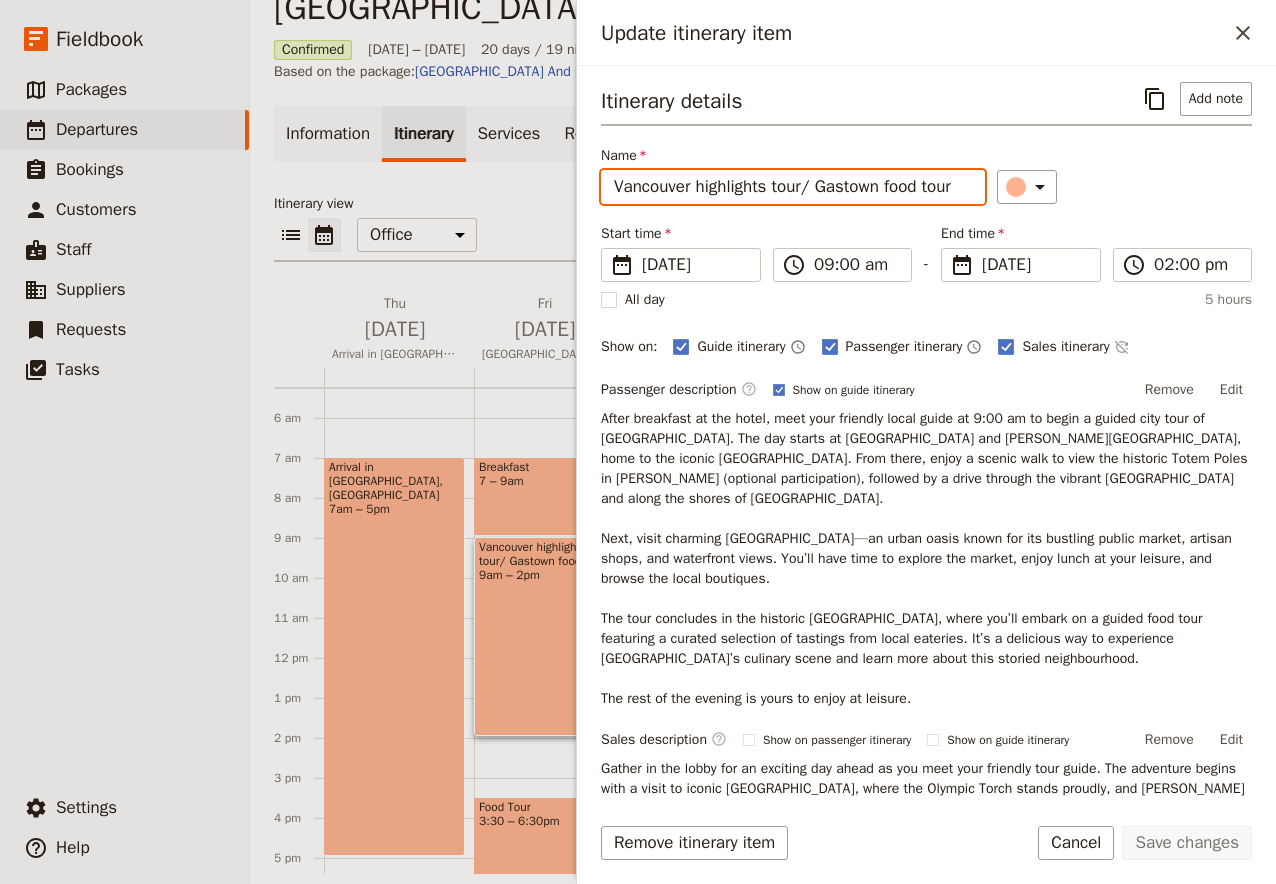 drag, startPoint x: 807, startPoint y: 185, endPoint x: 984, endPoint y: 180, distance: 177.0706 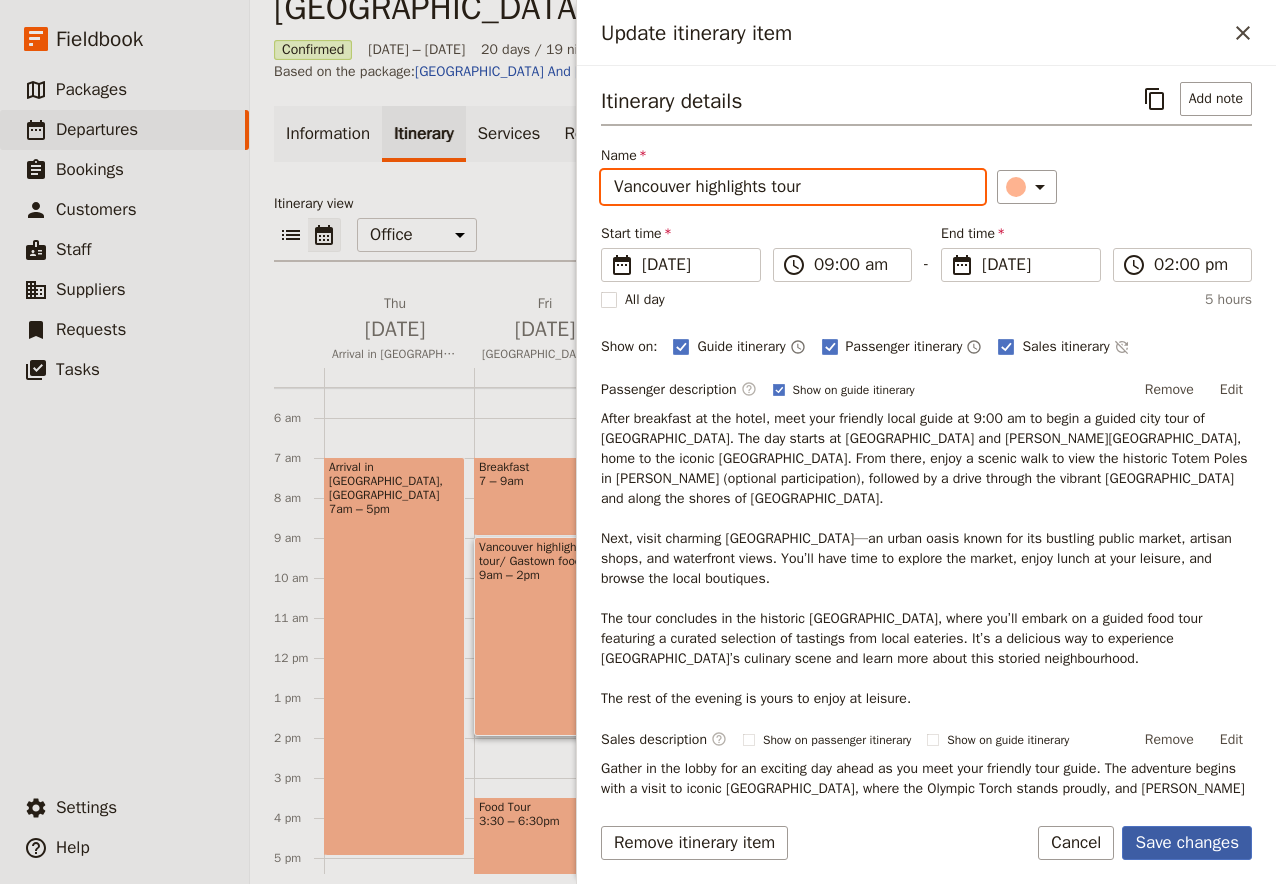 type on "Vancouver highlights tour" 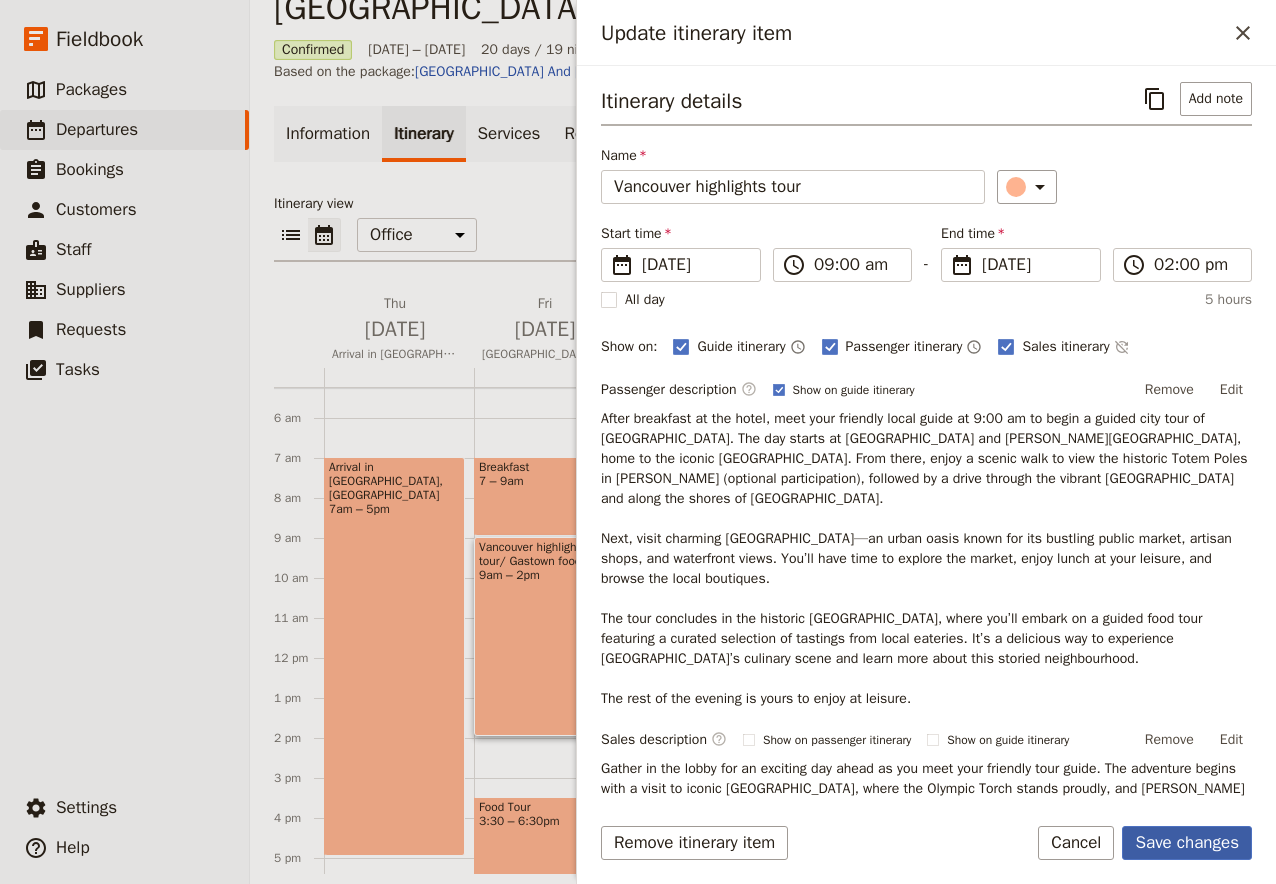 click on "Save changes" at bounding box center [1187, 843] 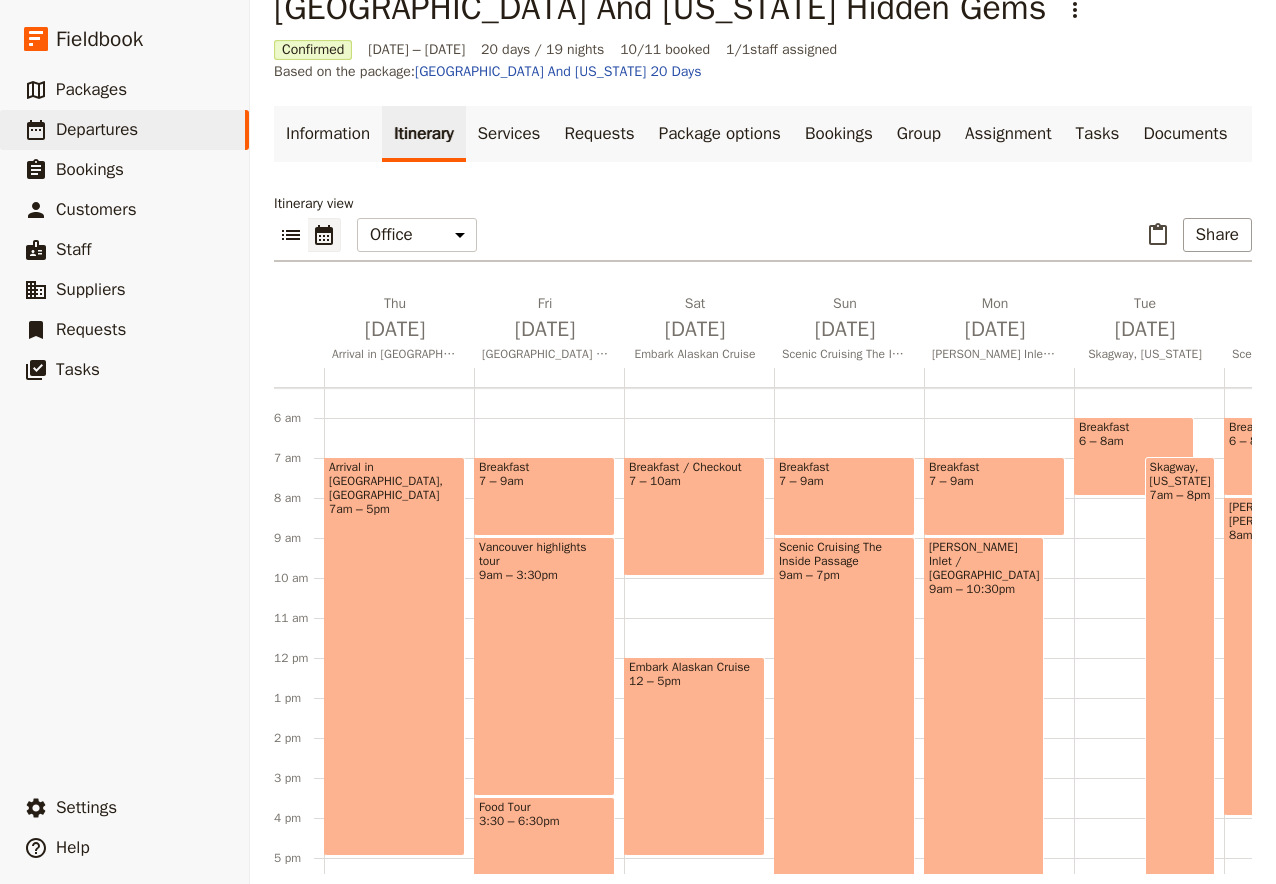 scroll, scrollTop: 474, scrollLeft: 0, axis: vertical 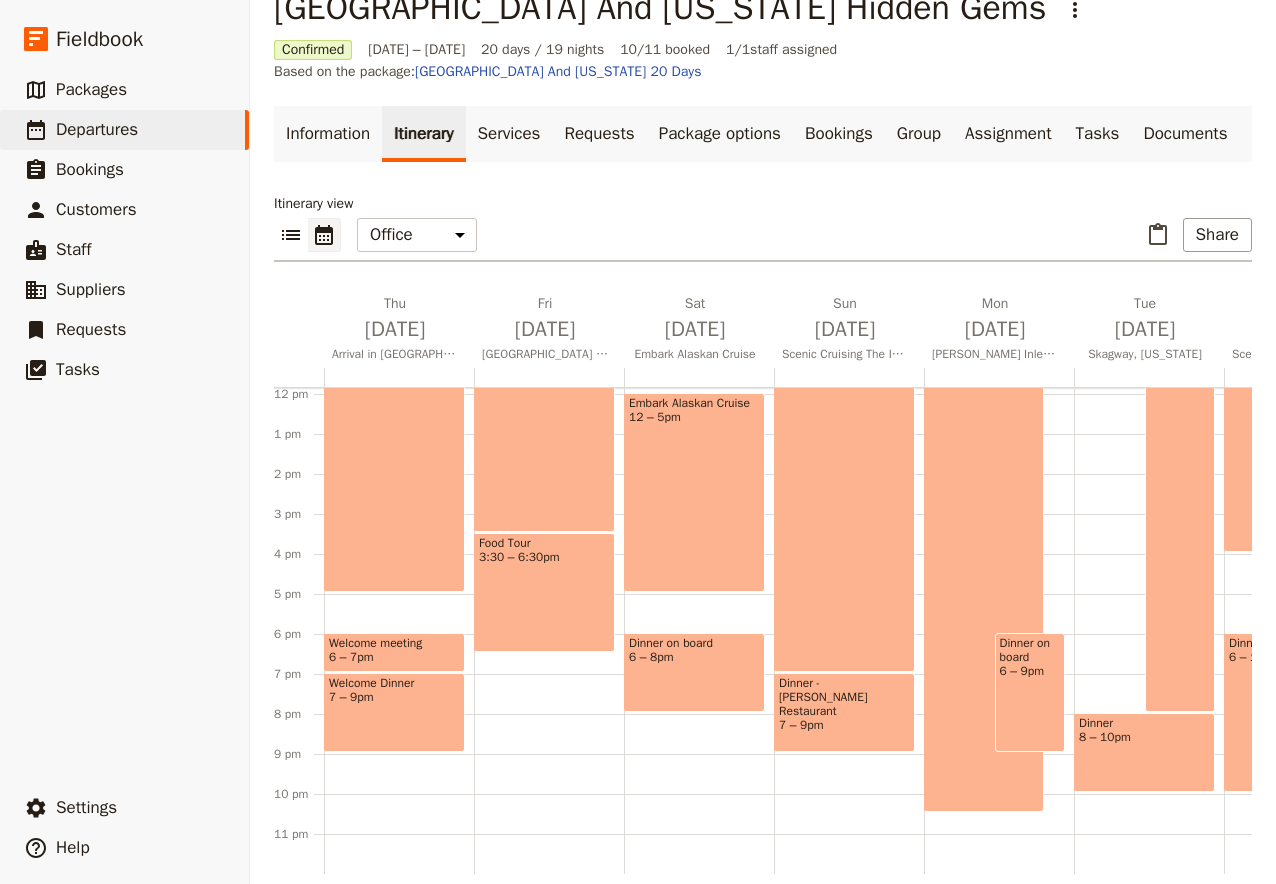click on "Food Tour 3:30 – 6:30pm" at bounding box center [544, 592] 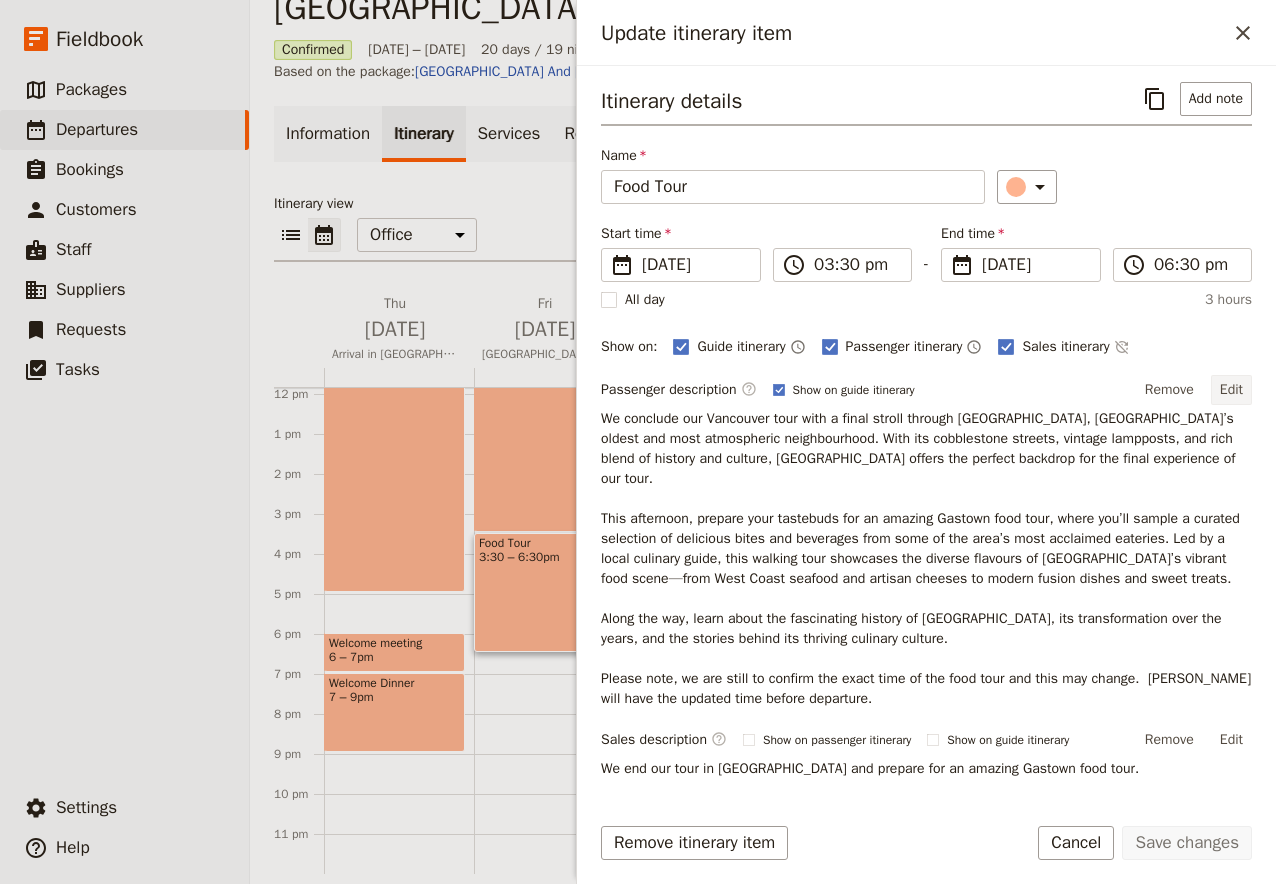 click on "Edit" at bounding box center (1231, 390) 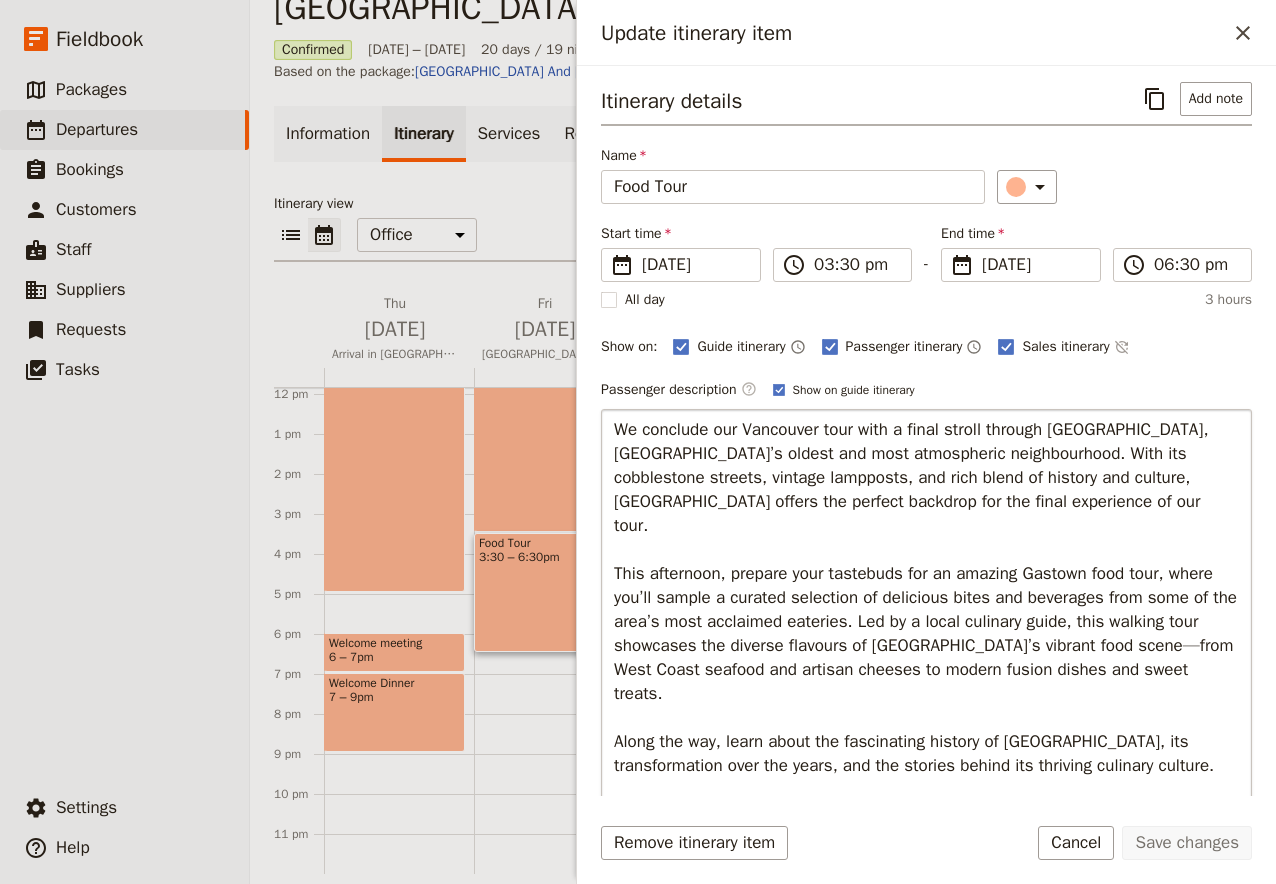 scroll, scrollTop: 211, scrollLeft: 0, axis: vertical 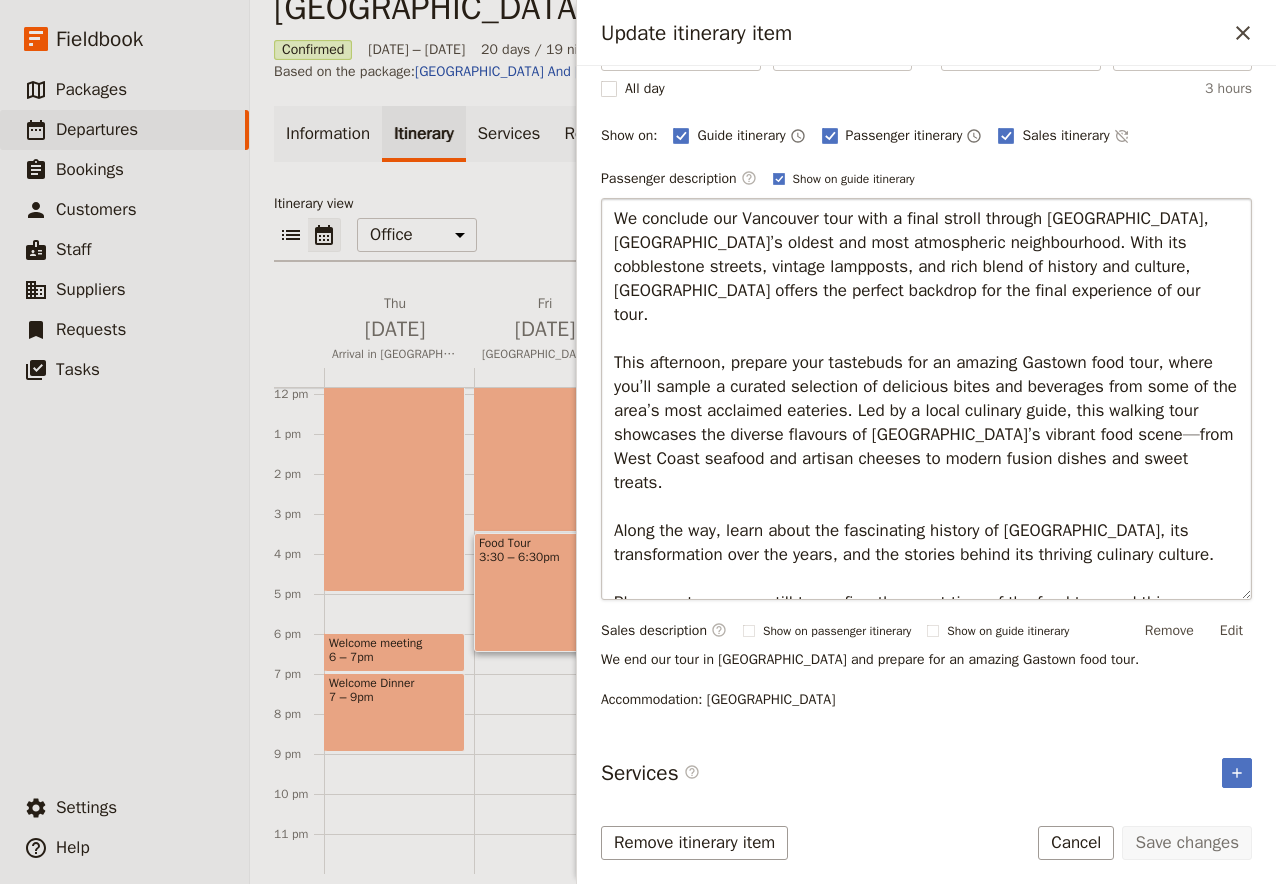 drag, startPoint x: 1075, startPoint y: 577, endPoint x: 533, endPoint y: 553, distance: 542.5311 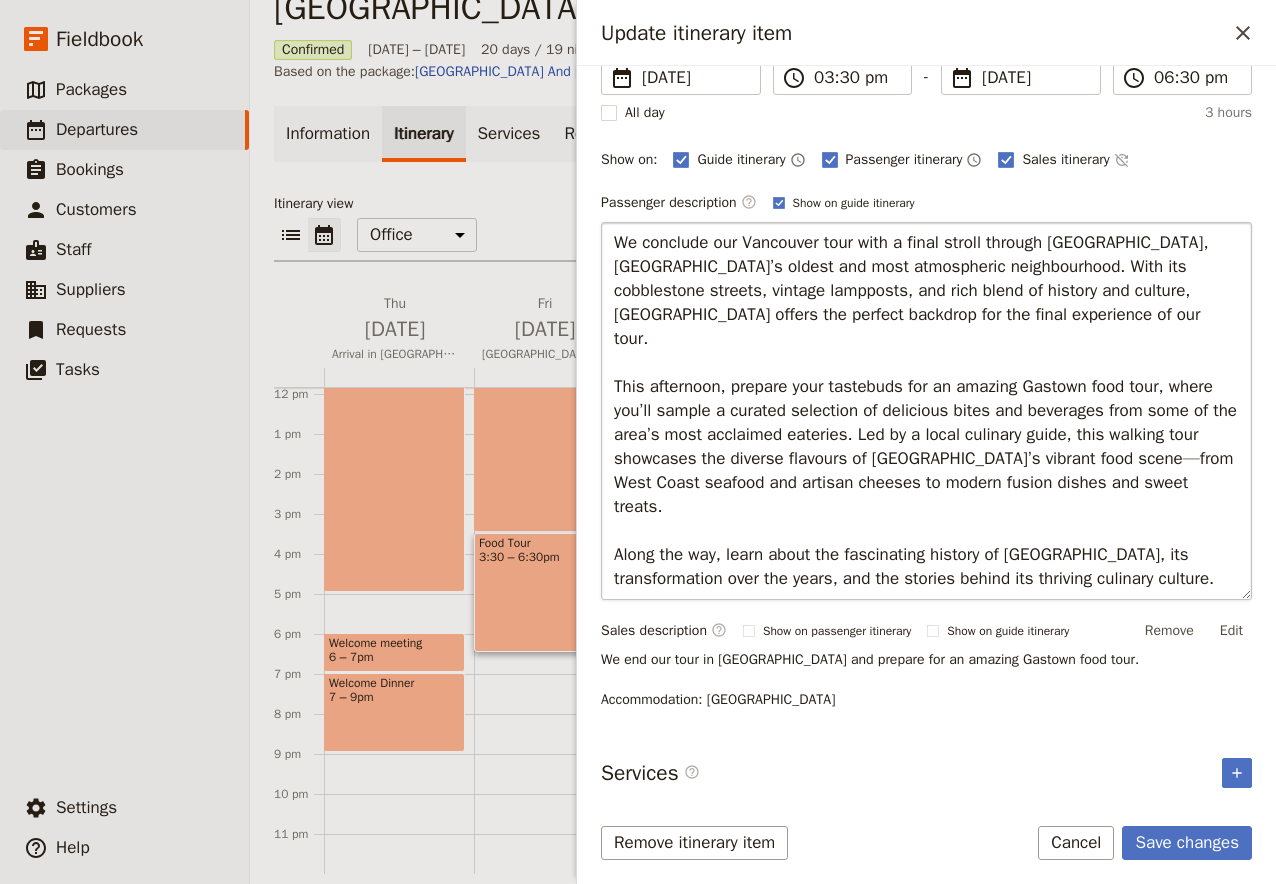 type on "We conclude our Vancouver tour with a final stroll through [GEOGRAPHIC_DATA], [GEOGRAPHIC_DATA]’s oldest and most atmospheric neighbourhood. With its cobblestone streets, vintage lampposts, and rich blend of history and culture, [GEOGRAPHIC_DATA] offers the perfect backdrop for the final experience of our tour.
This afternoon, prepare your tastebuds for an amazing Gastown food tour, where you’ll sample a curated selection of delicious bites and beverages from some of the area’s most acclaimed eateries. Led by a local culinary guide, this walking tour showcases the diverse flavours of [GEOGRAPHIC_DATA]’s vibrant food scene—from West Coast seafood and artisan cheeses to modern fusion dishes and sweet treats.
Along the way, learn about the fascinating history of [GEOGRAPHIC_DATA], its transformation over the years, and the stories behind its thriving culinary culture." 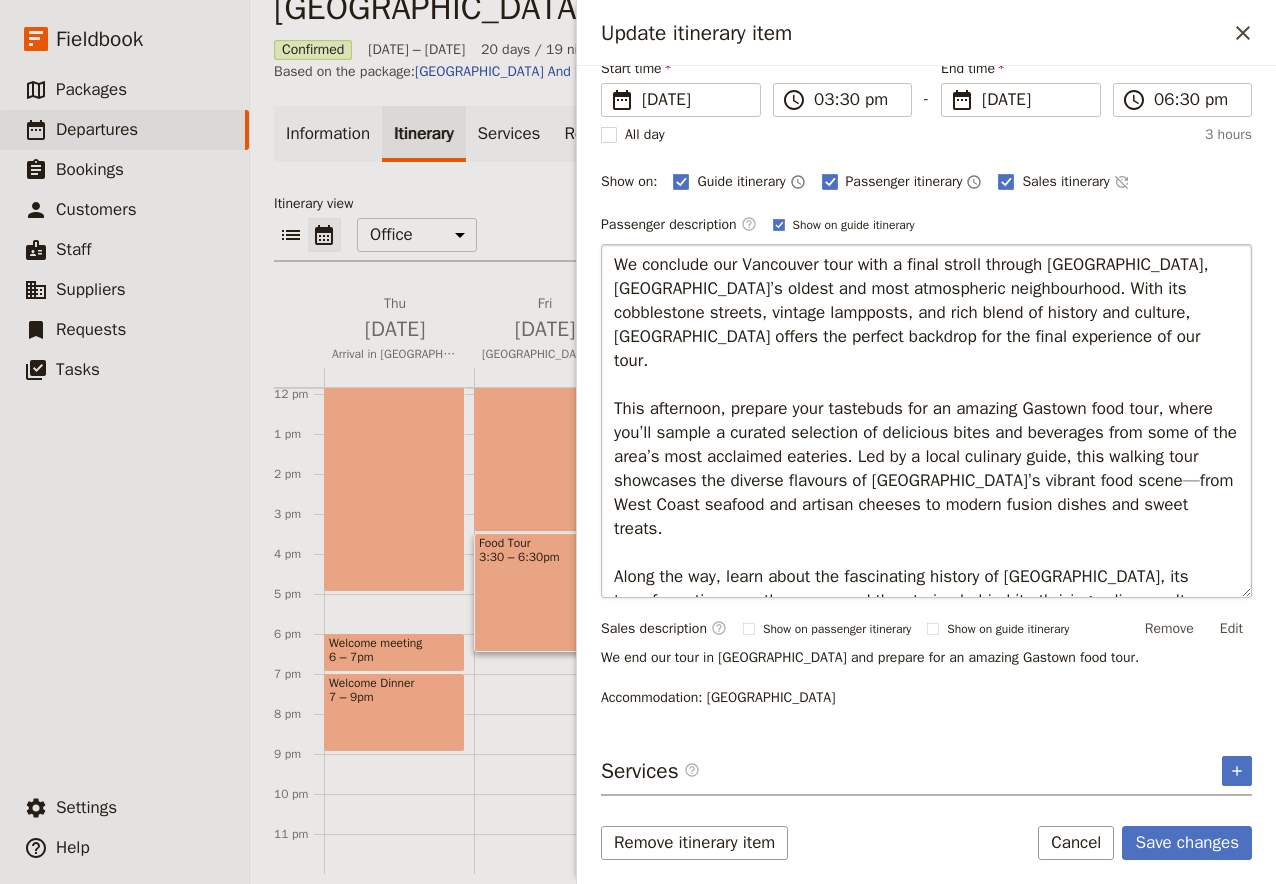 scroll, scrollTop: 163, scrollLeft: 0, axis: vertical 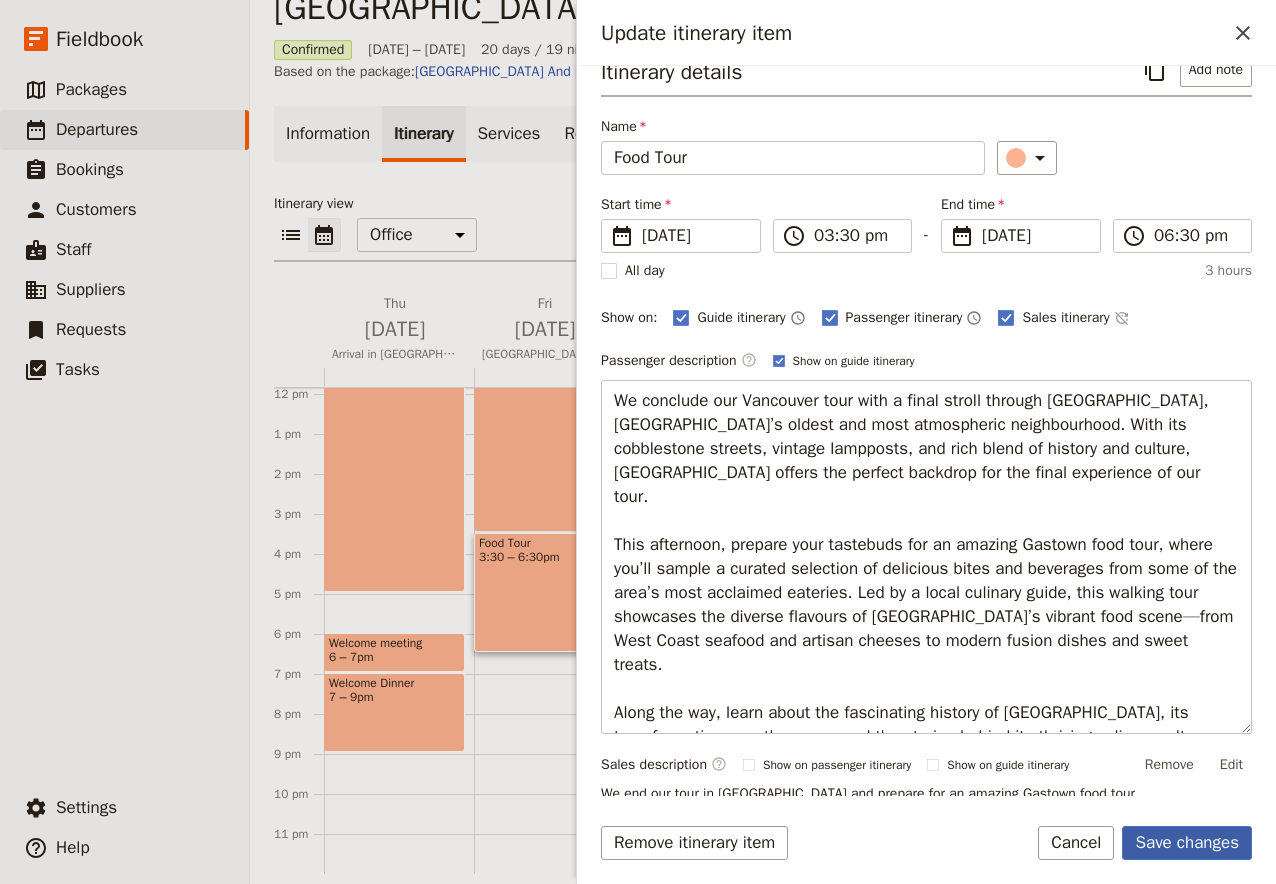 click on "Save changes" at bounding box center [1187, 843] 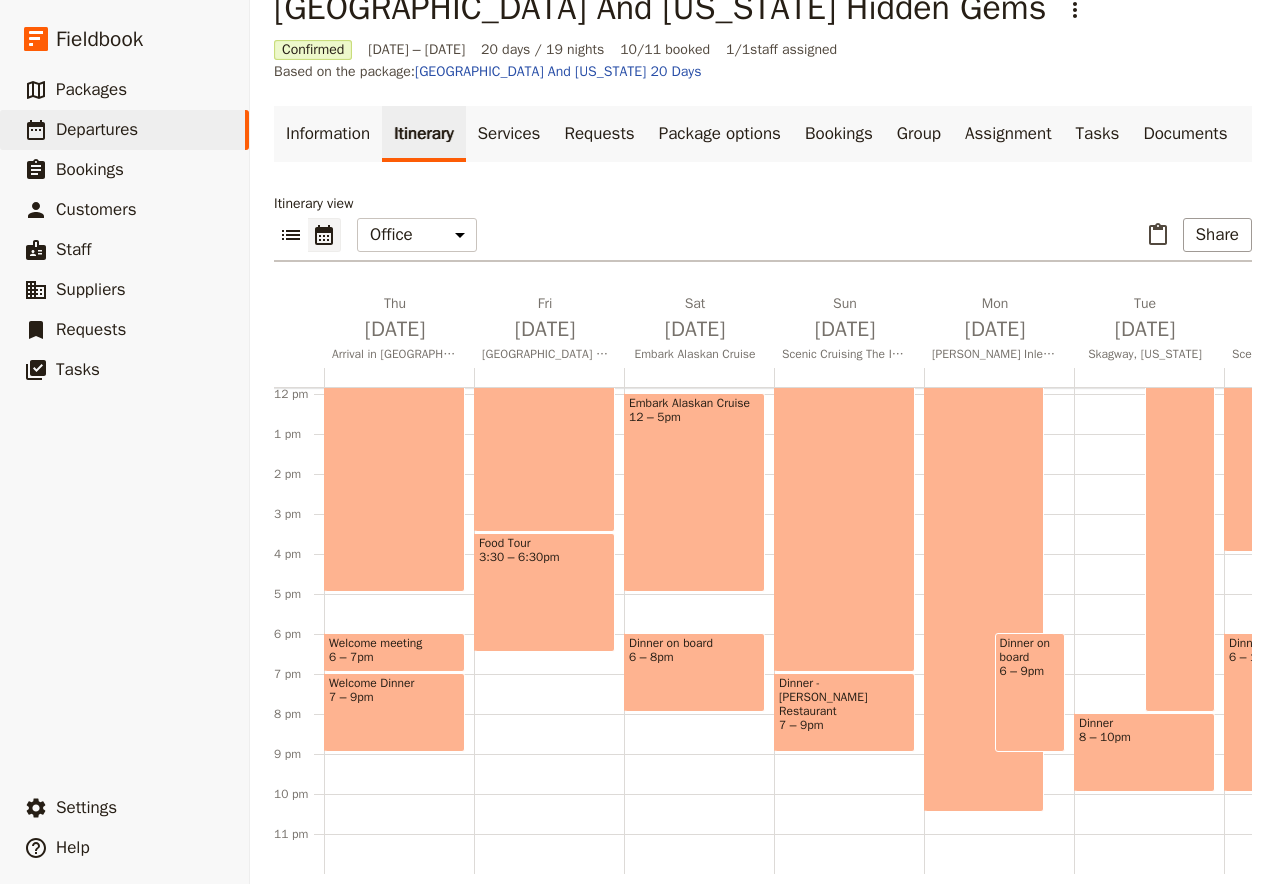 click on "Food Tour 3:30 – 6:30pm" at bounding box center (544, 592) 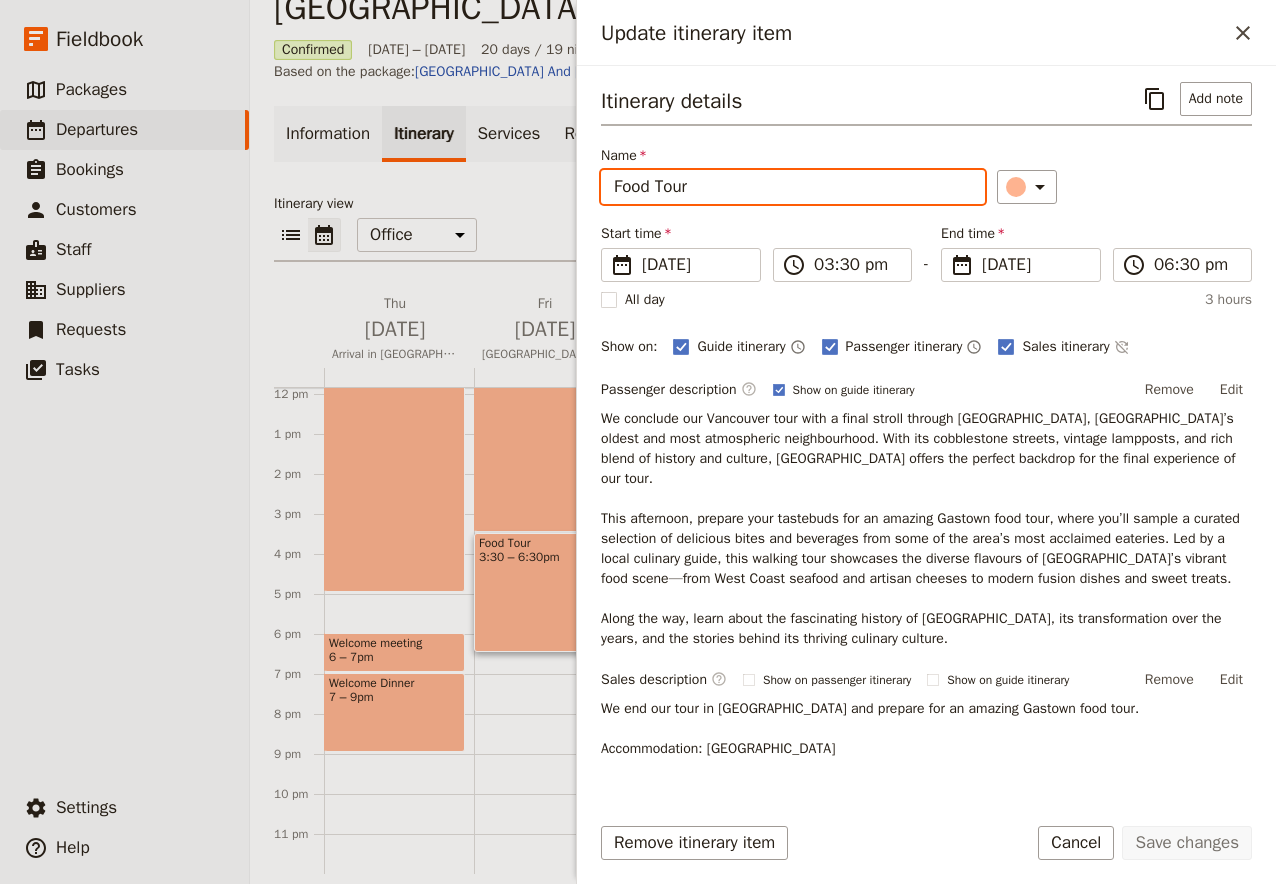 click on "Food Tour" at bounding box center (793, 187) 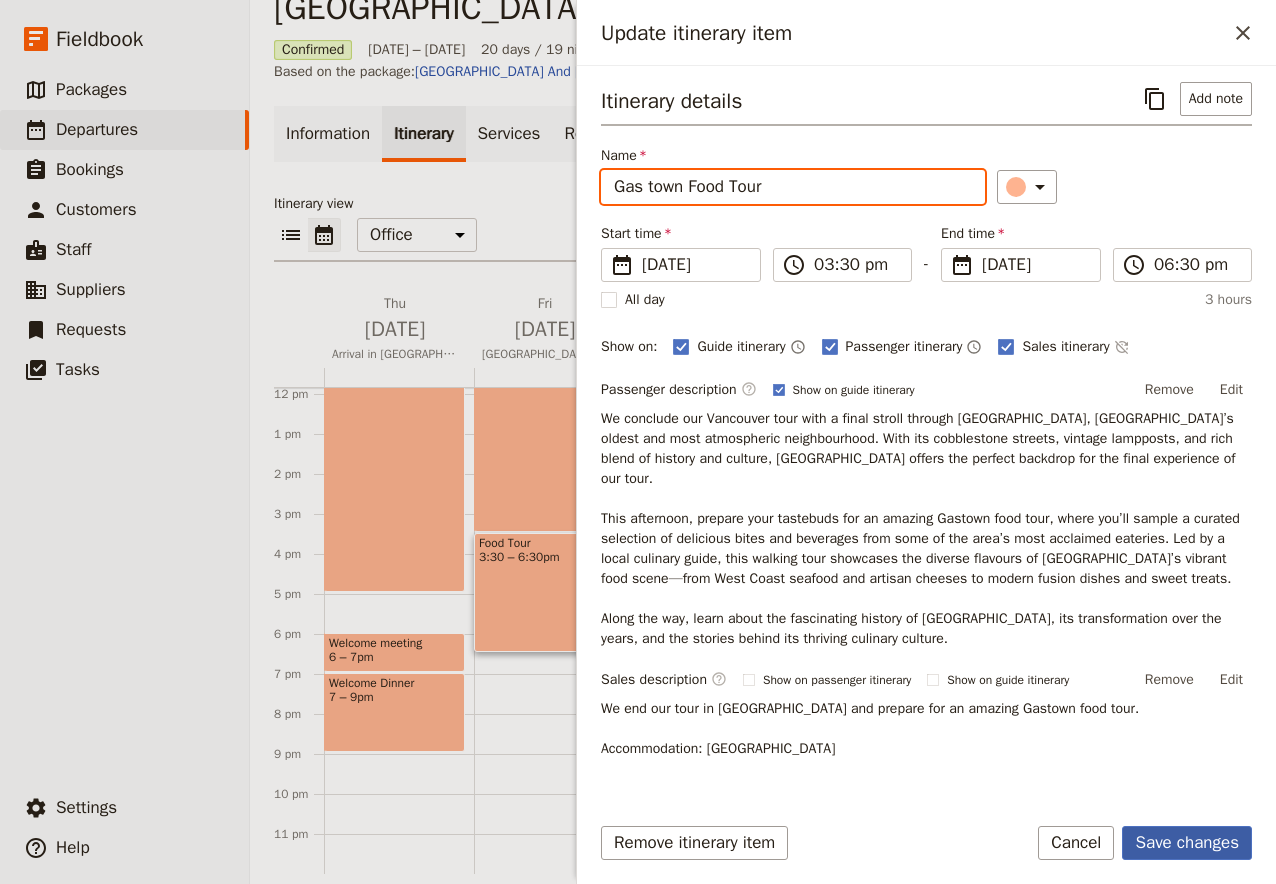 type on "Gas town Food Tour" 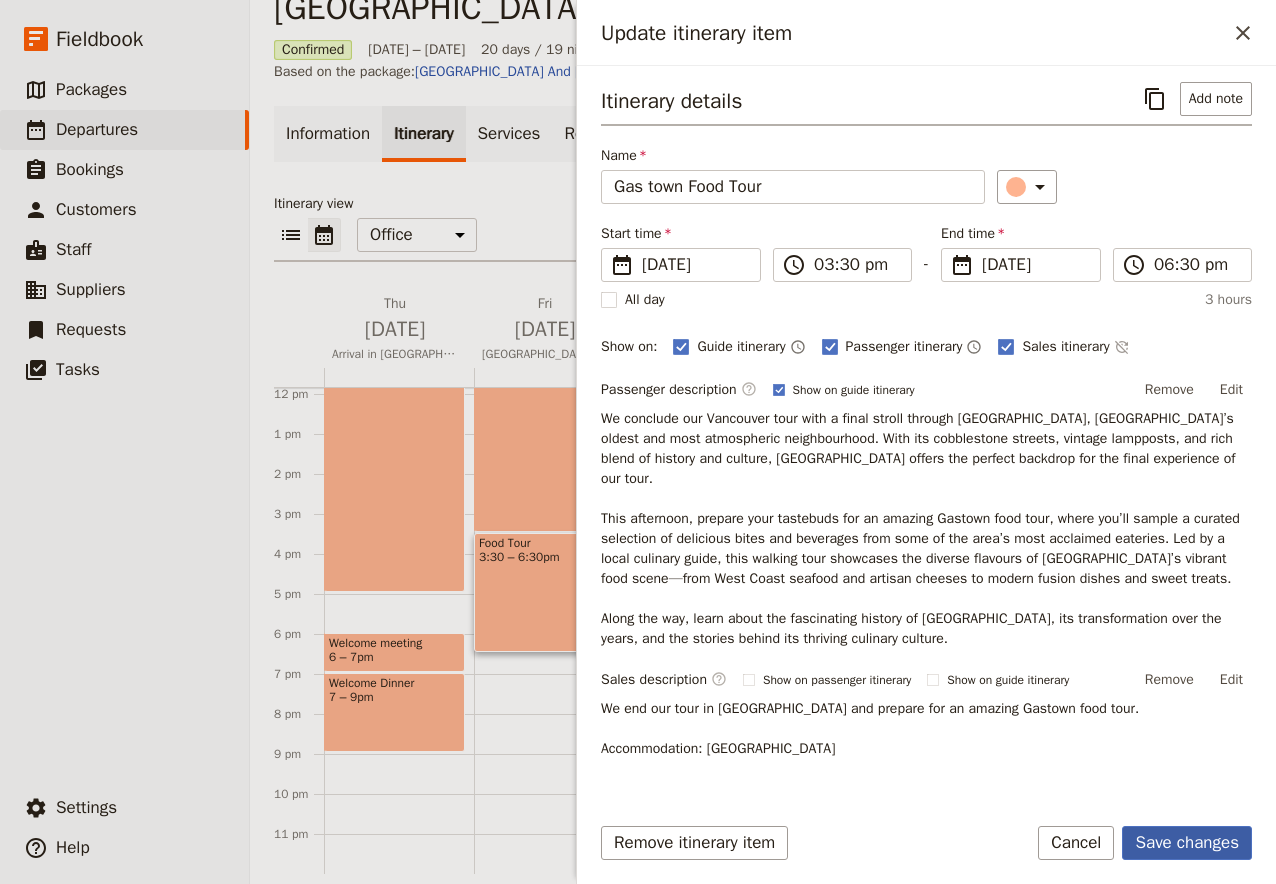 click on "Save changes" at bounding box center [1187, 843] 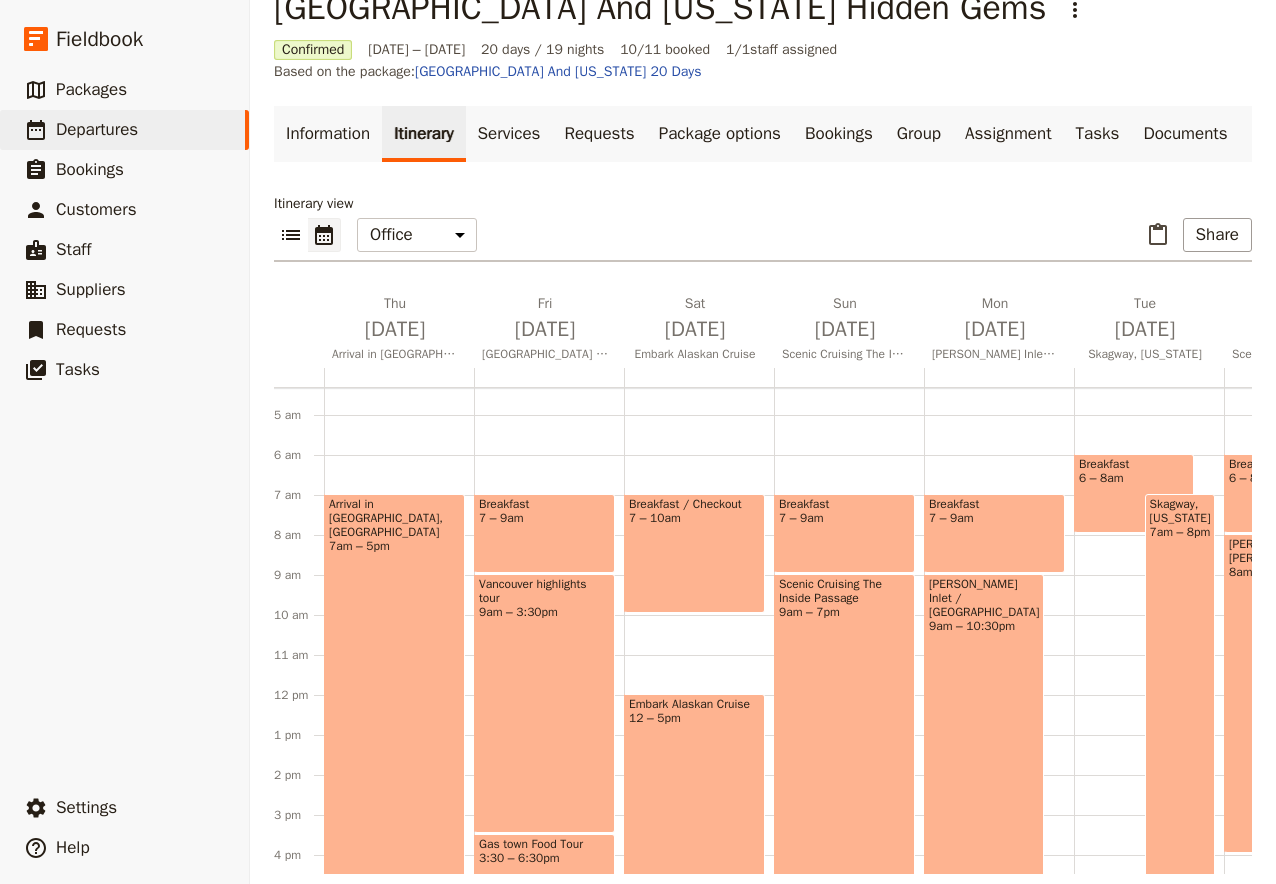 scroll, scrollTop: 264, scrollLeft: 0, axis: vertical 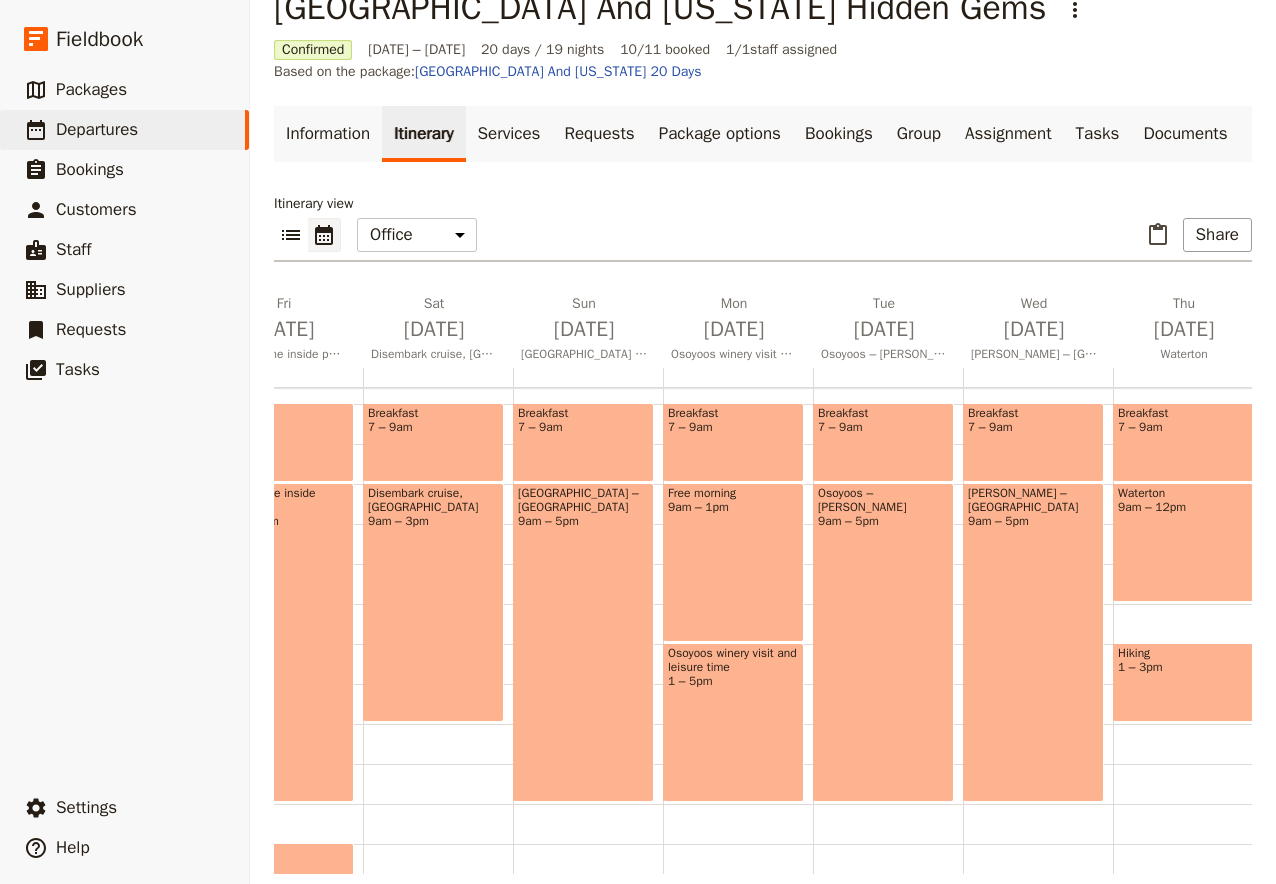 click on "Osoyoos winery visit and leisure time 1 – 5pm" at bounding box center [733, 722] 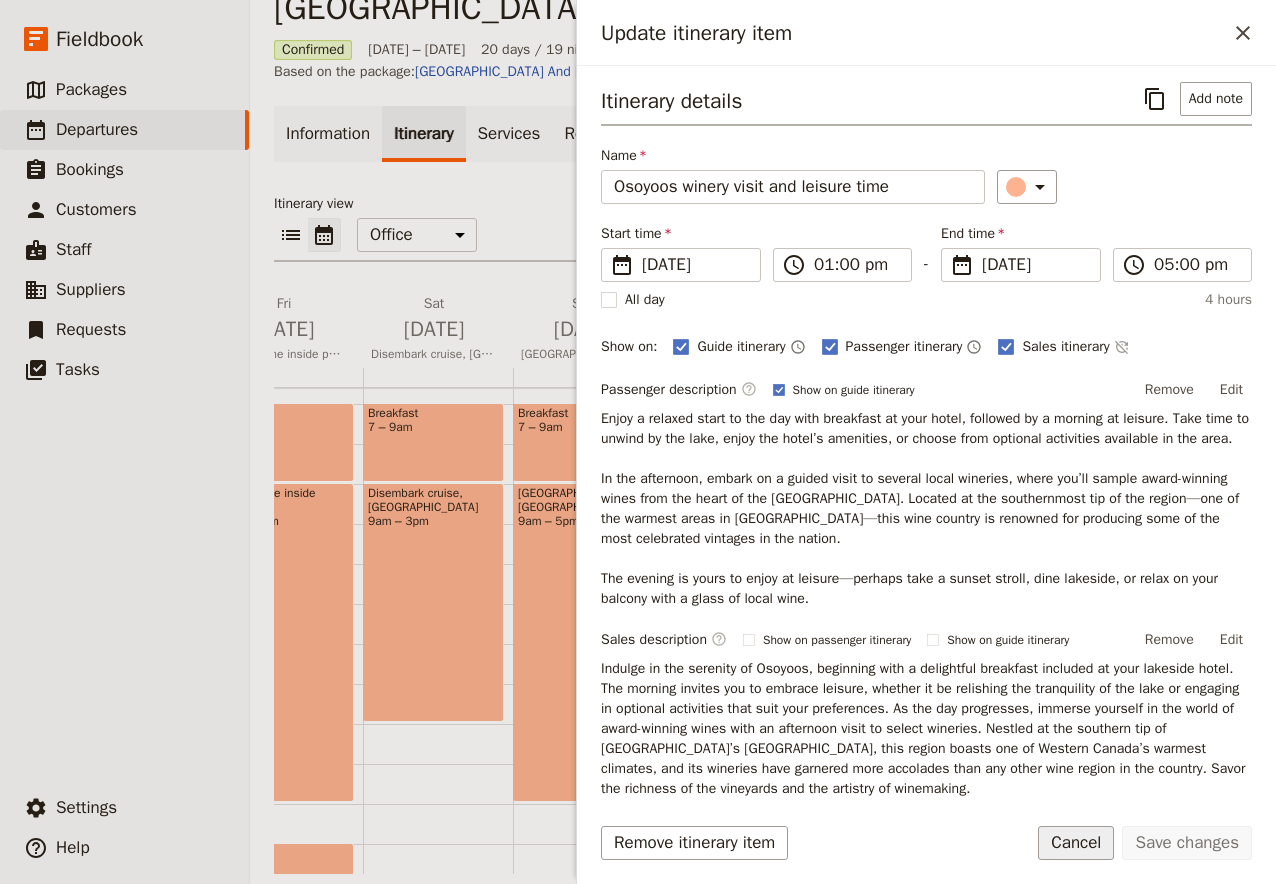click on "Cancel" at bounding box center [1076, 843] 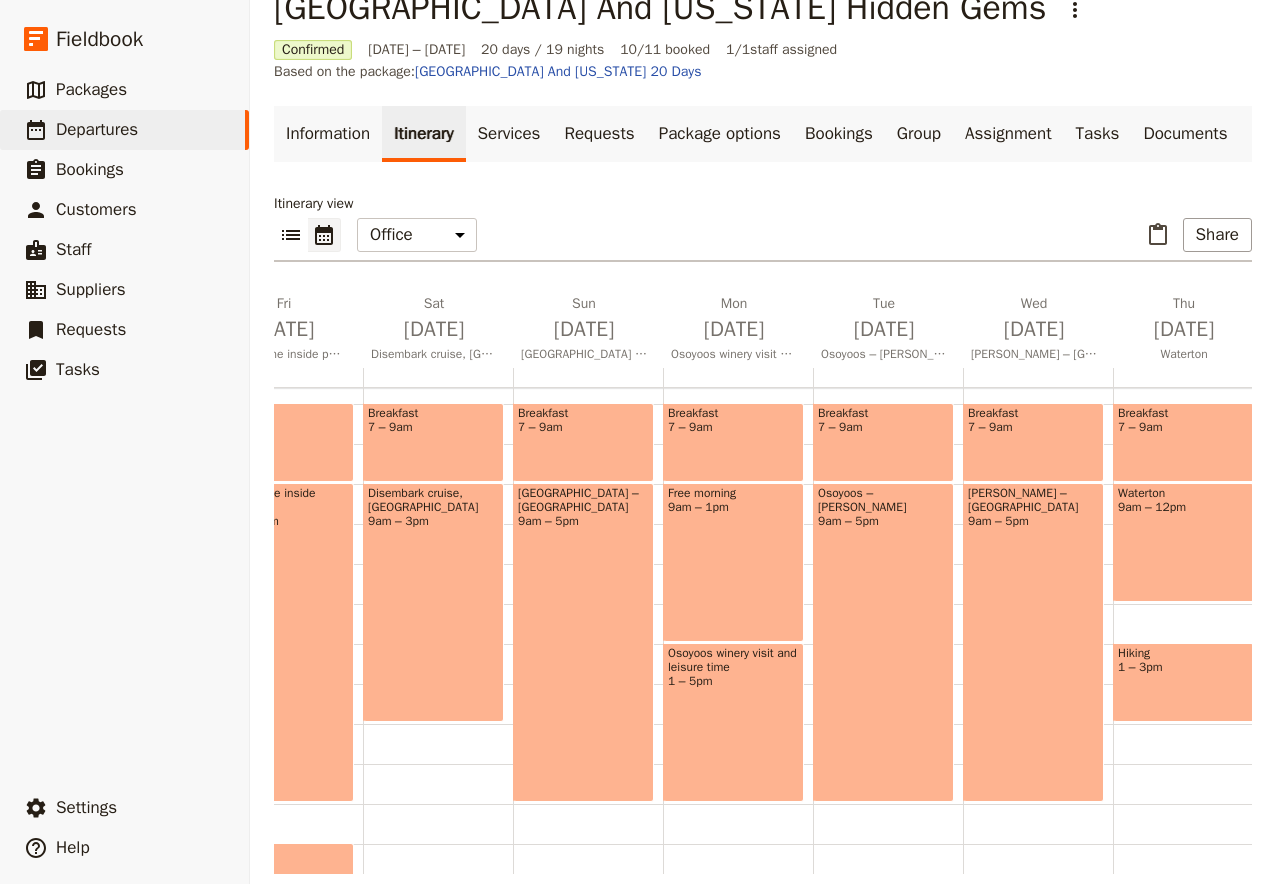 drag, startPoint x: 922, startPoint y: 855, endPoint x: 943, endPoint y: 855, distance: 21 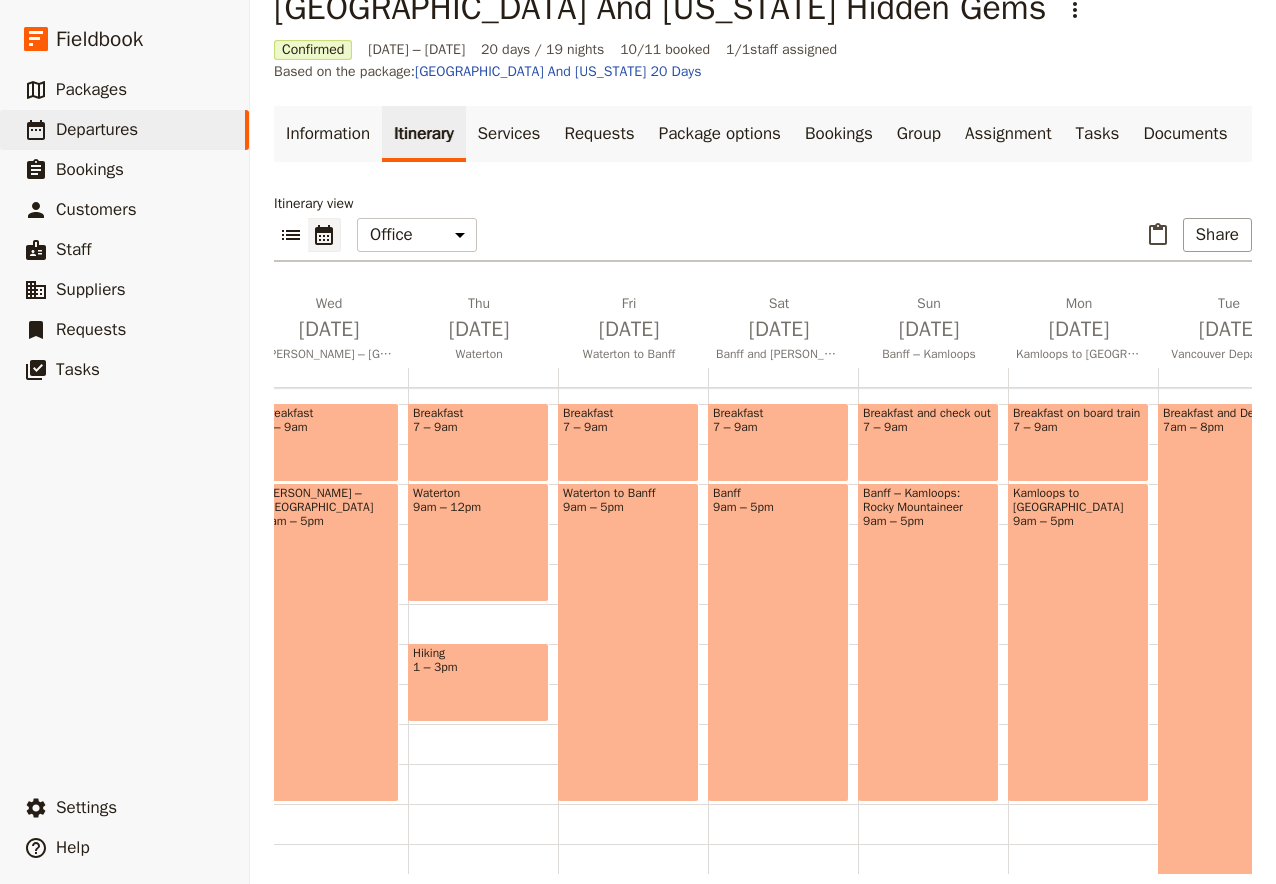 scroll, scrollTop: 0, scrollLeft: 2082, axis: horizontal 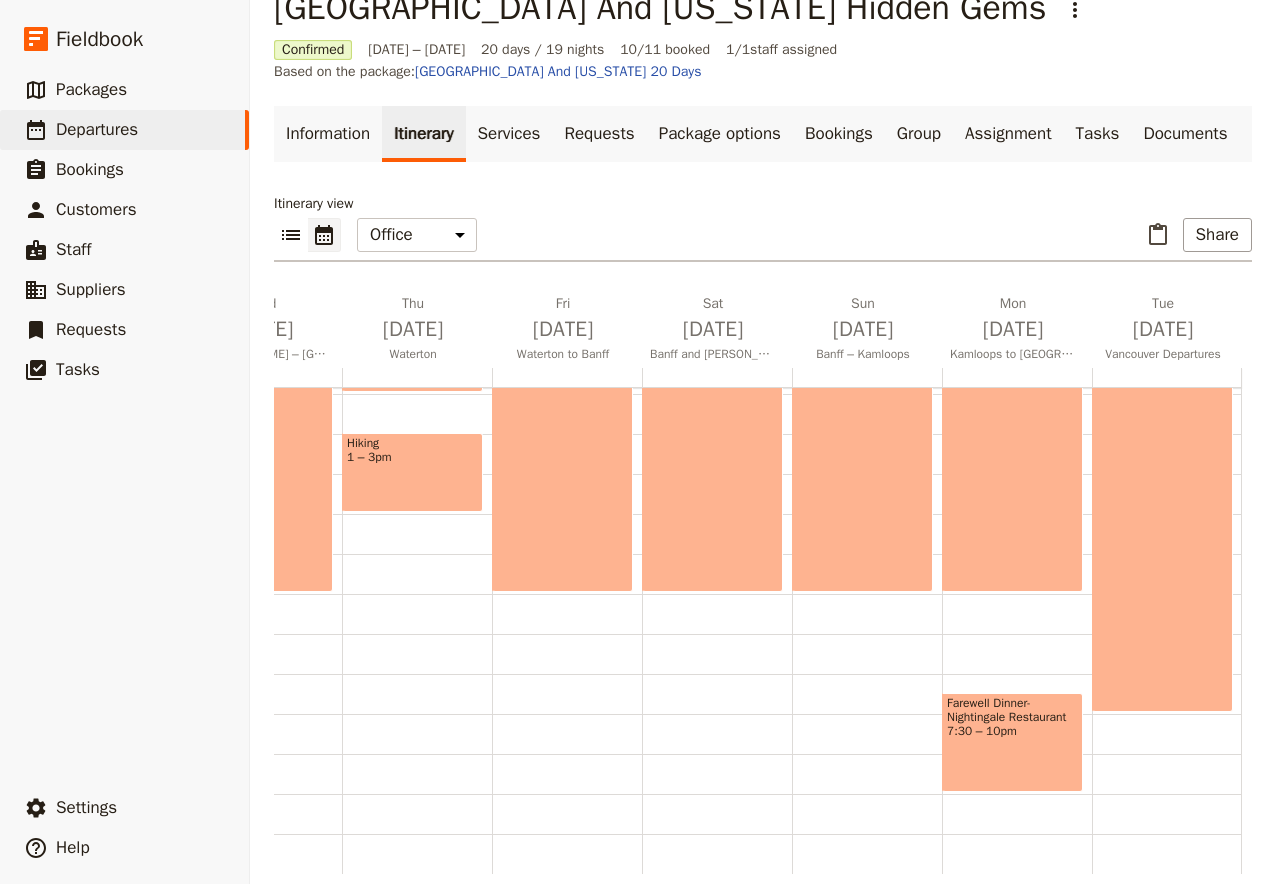 click on "7:30 – 10pm" at bounding box center (1012, 731) 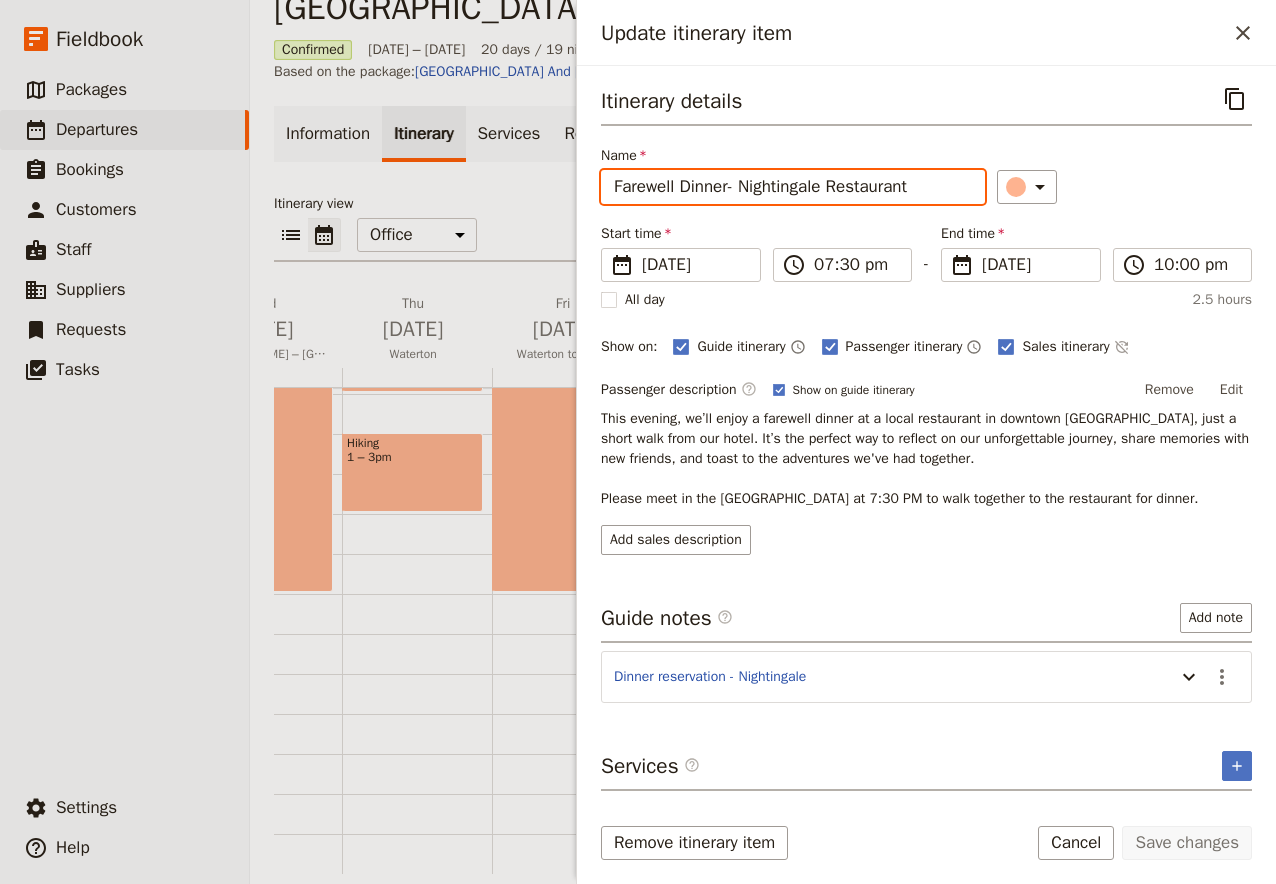 click on "Farewell Dinner- Nightingale Restaurant" at bounding box center [793, 187] 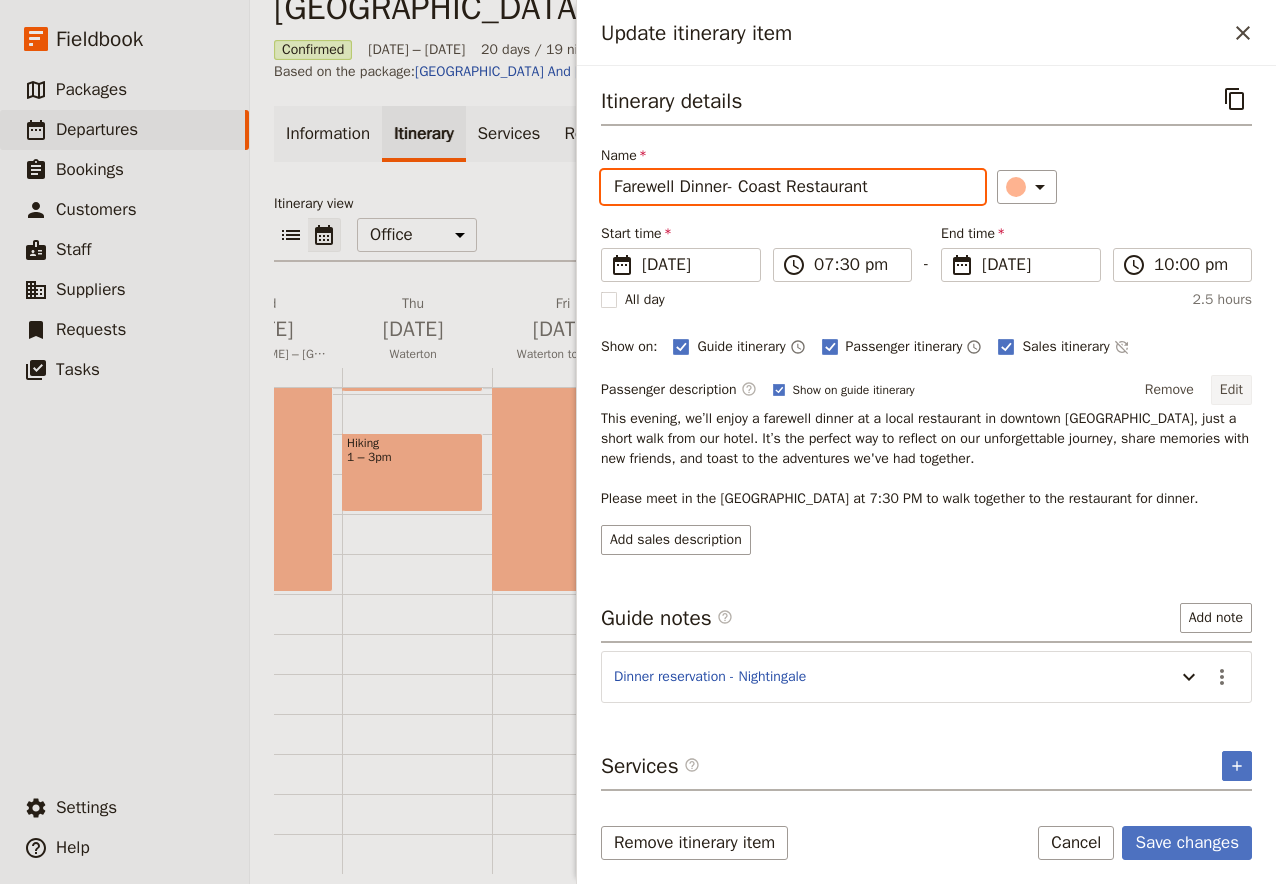 type on "Farewell Dinner- Coast Restaurant" 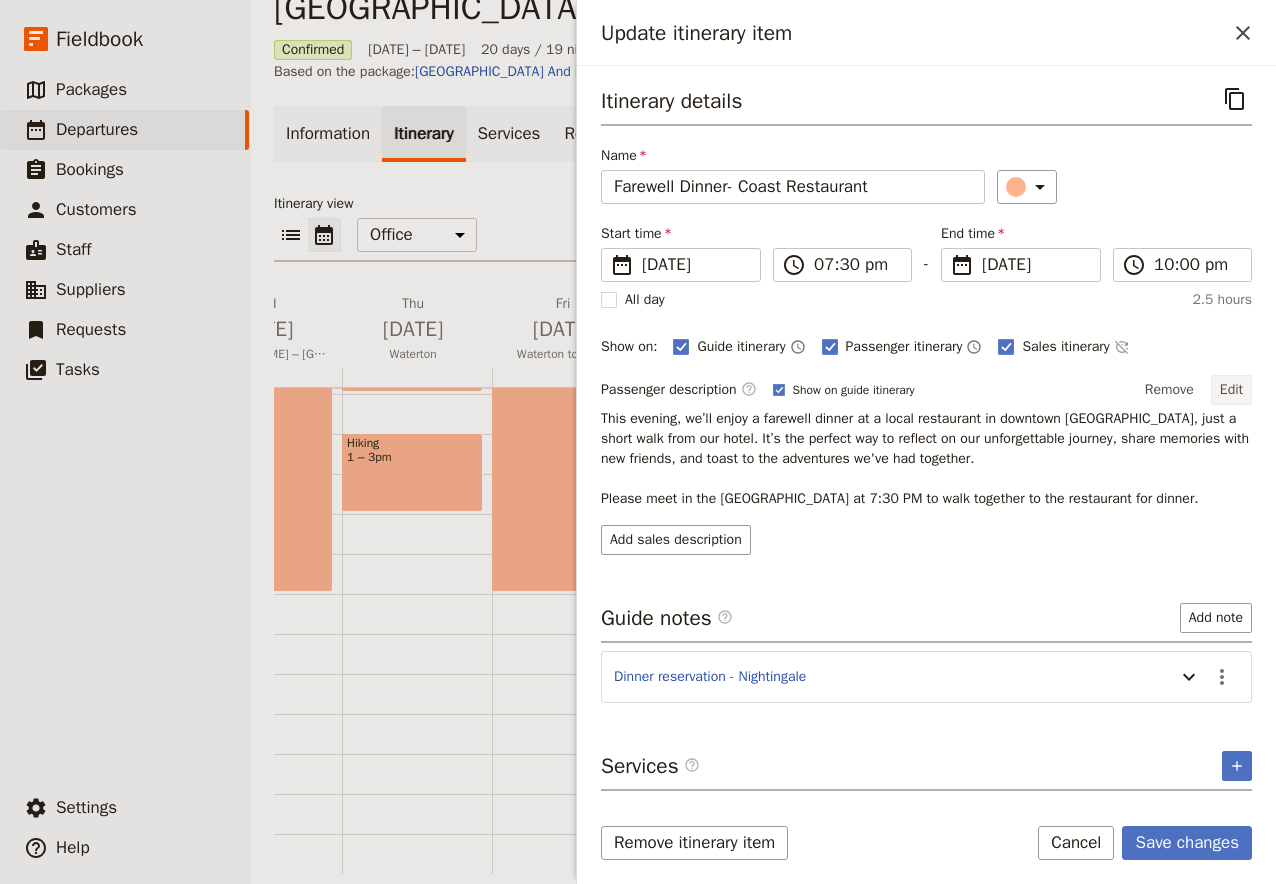 click on "Edit" at bounding box center [1231, 390] 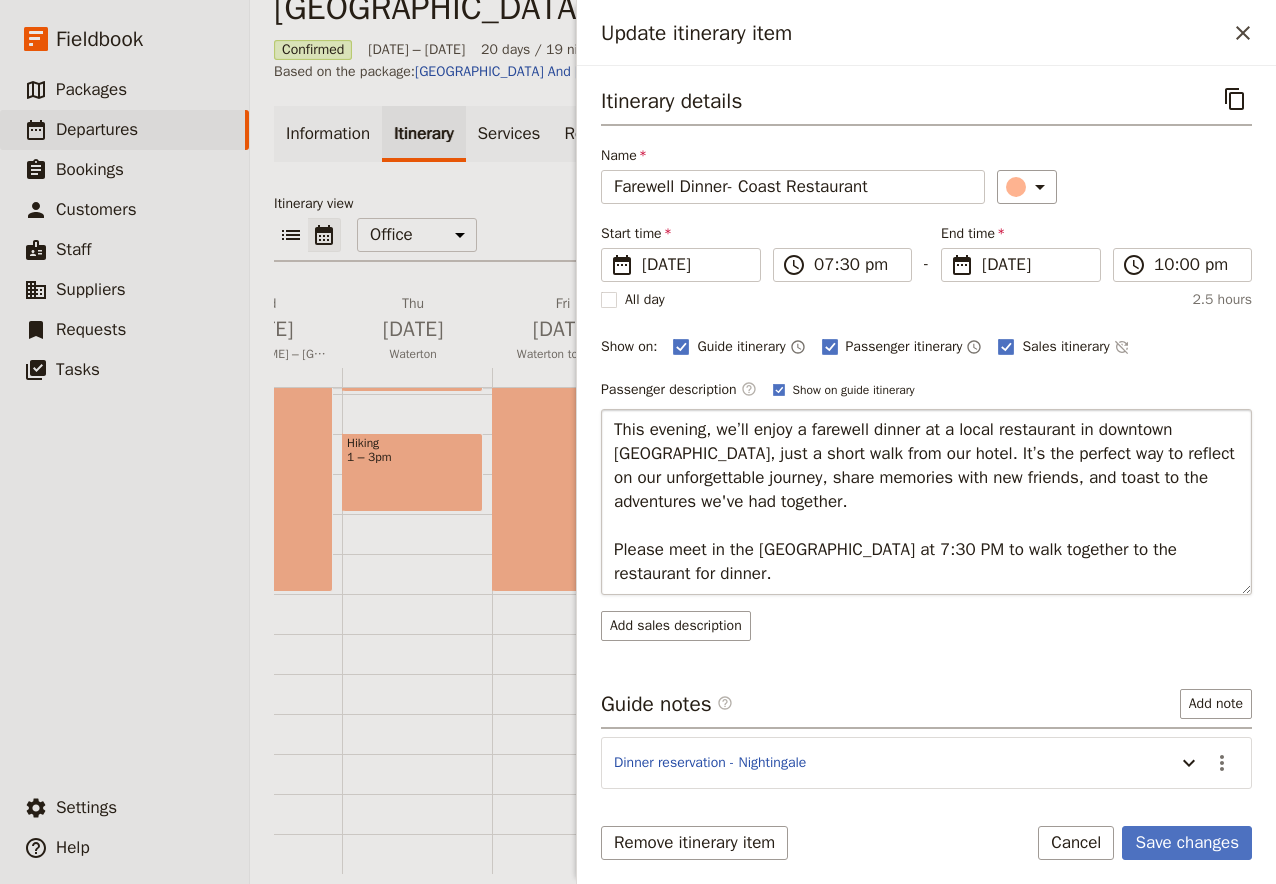 click on "This evening, we’ll enjoy a farewell dinner at a local restaurant in downtown [GEOGRAPHIC_DATA], just a short walk from our hotel. It’s the perfect way to reflect on our unforgettable journey, share memories with new friends, and toast to the adventures we've had together.
Please meet in the [GEOGRAPHIC_DATA] at 7:30 PM to walk together to the restaurant for dinner." at bounding box center [926, 502] 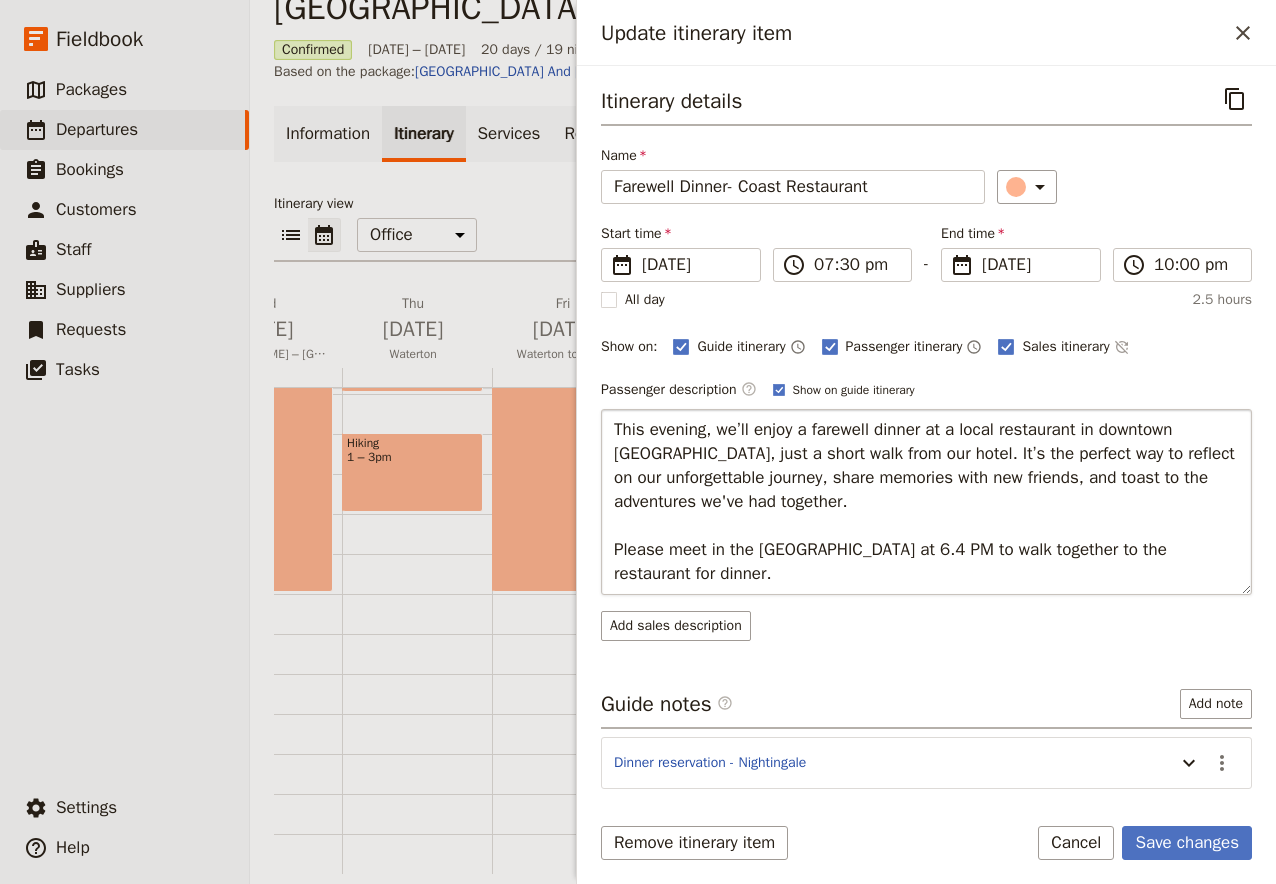 type on "This evening, we’ll enjoy a farewell dinner at a local restaurant in downtown [GEOGRAPHIC_DATA], just a short walk from our hotel. It’s the perfect way to reflect on our unforgettable journey, share memories with new friends, and toast to the adventures we've had together.
Please meet in the [GEOGRAPHIC_DATA] at 6.45 PM to walk together to the restaurant for dinner." 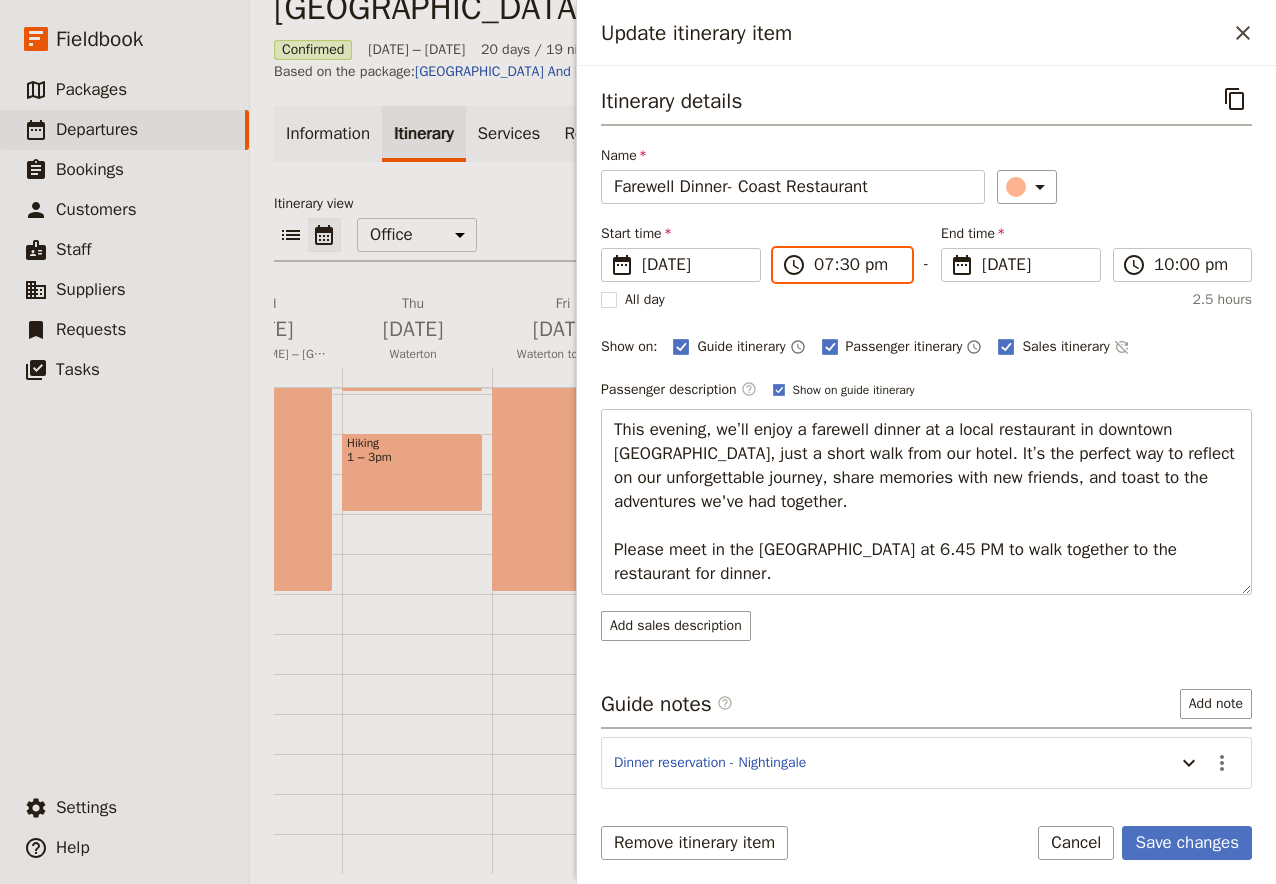 click on "07:30 pm" at bounding box center [856, 265] 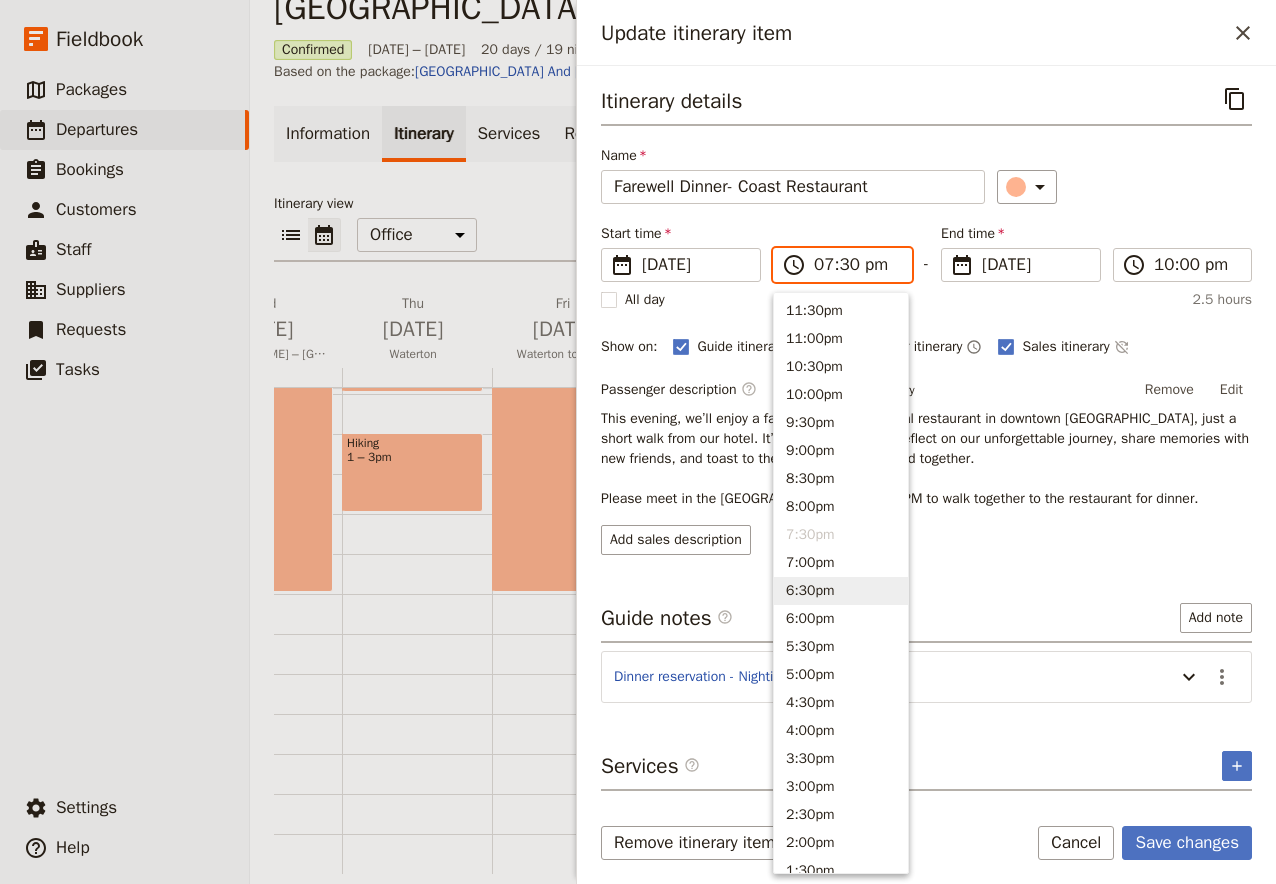 click on "6:30pm" at bounding box center (841, 591) 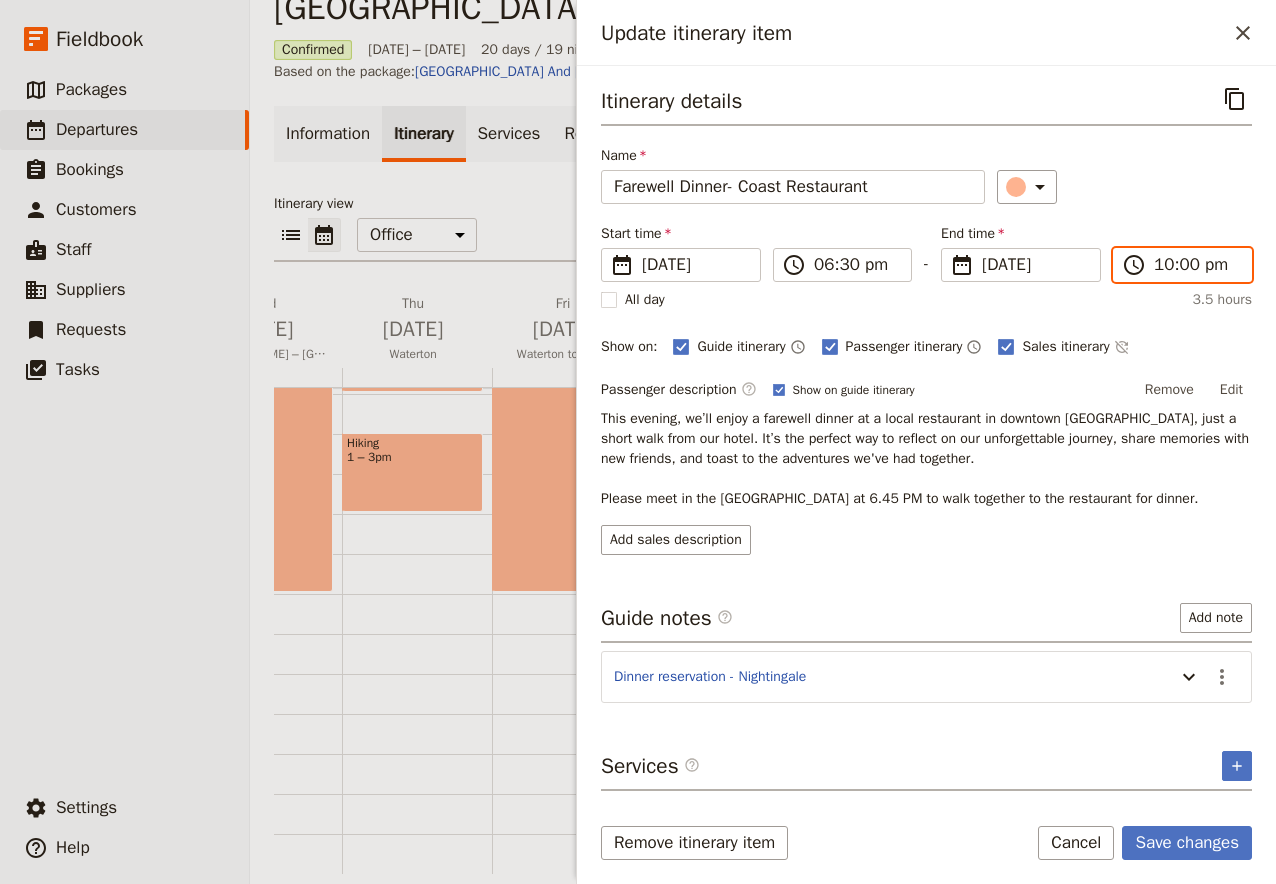 click on "10:00 pm" at bounding box center [1196, 265] 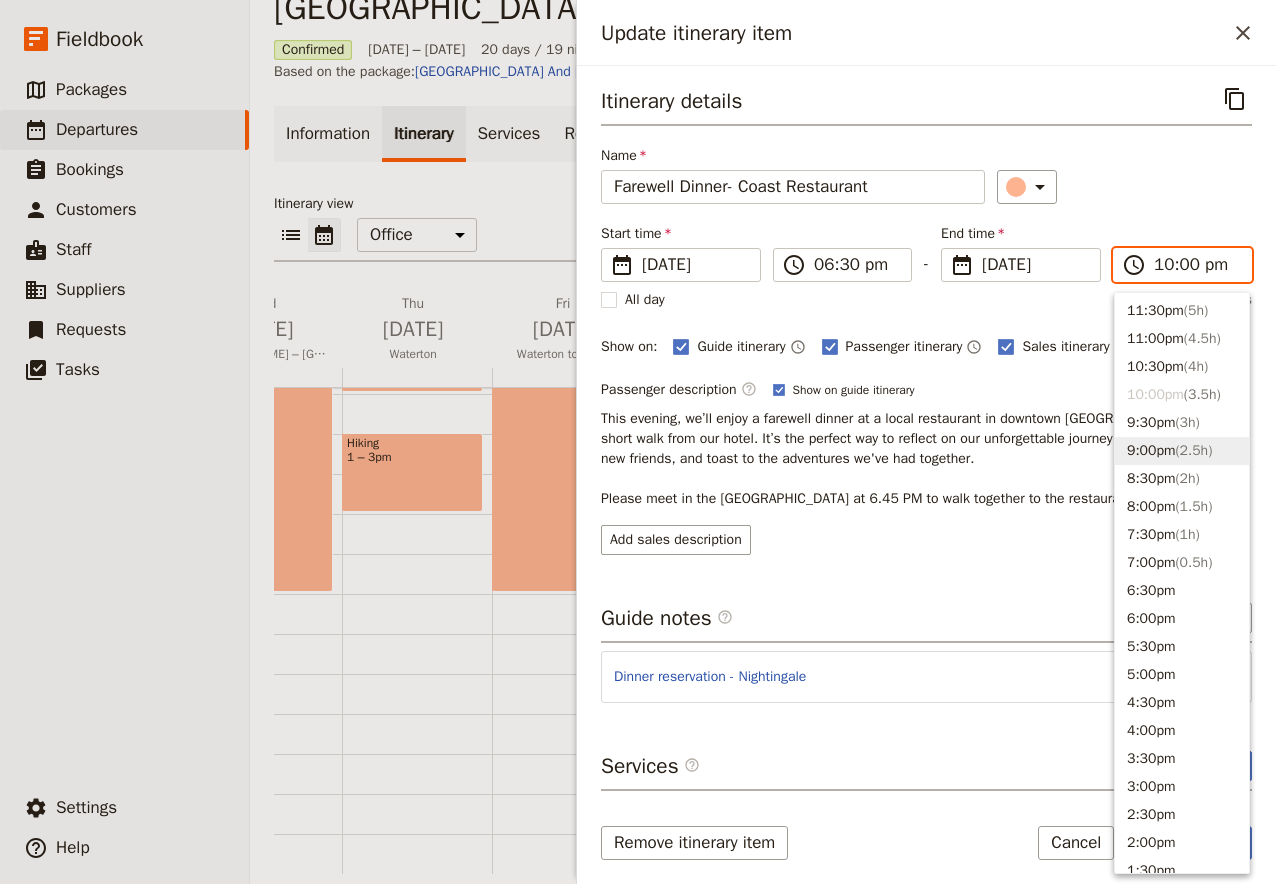 click on "9:00pm  ( 2.5h )" at bounding box center (1182, 451) 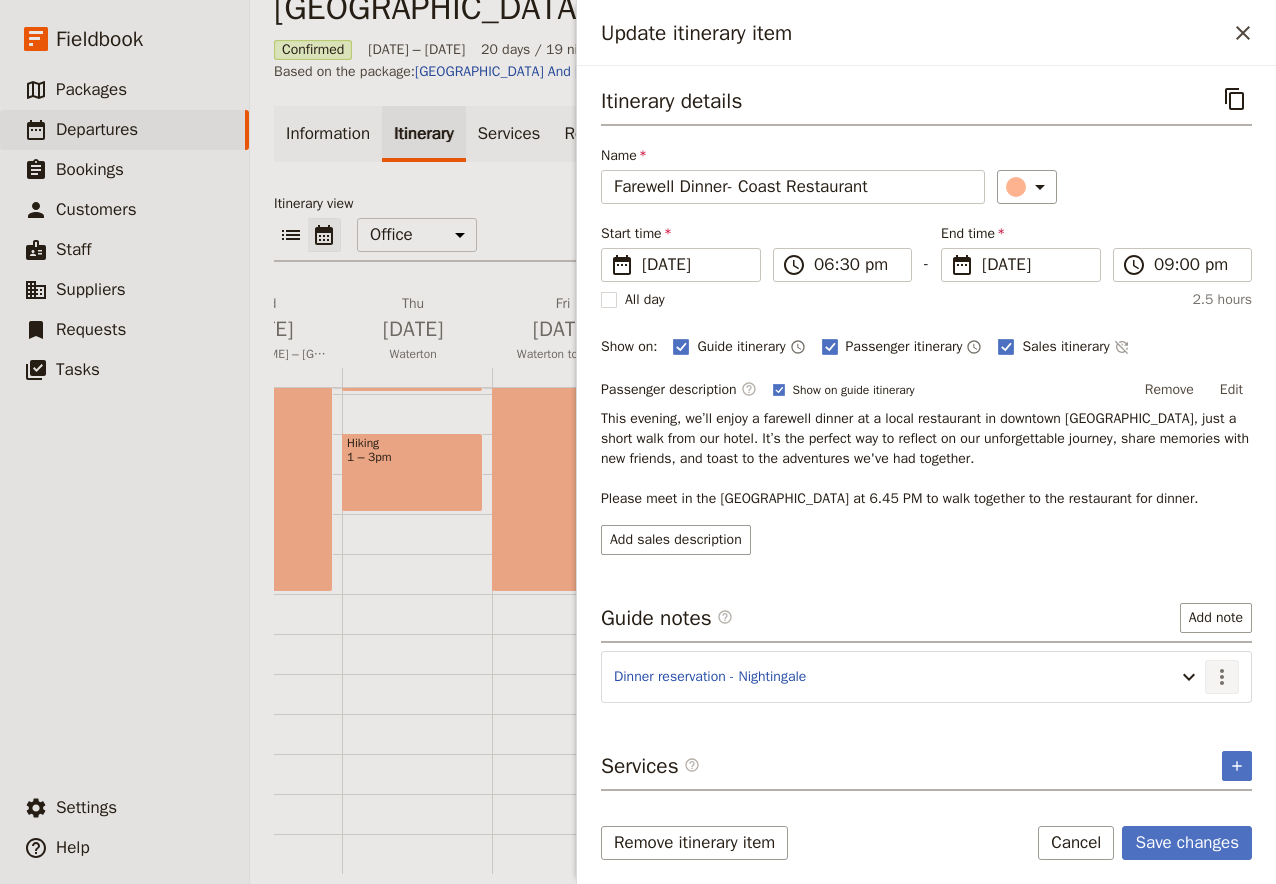 click 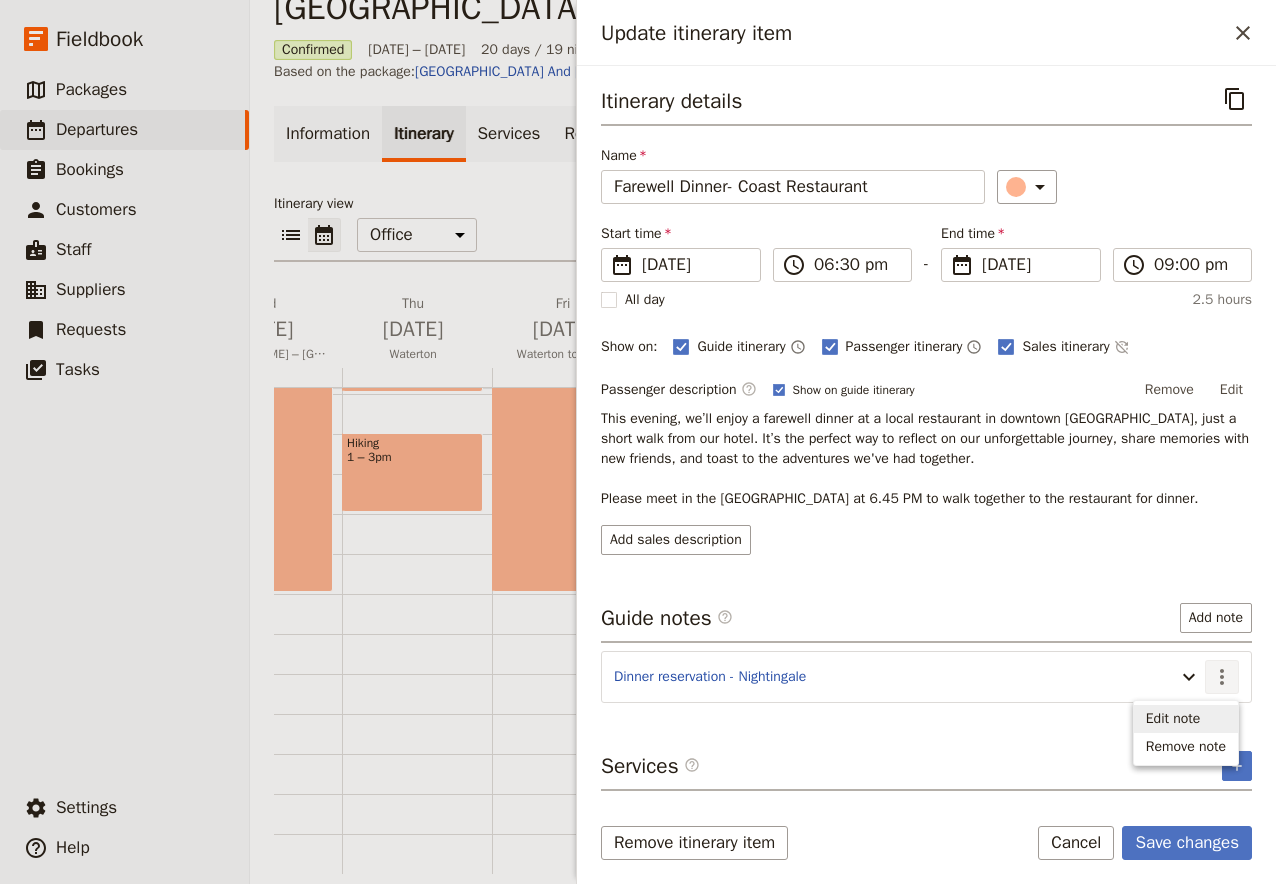 click on "Edit note" at bounding box center (1173, 719) 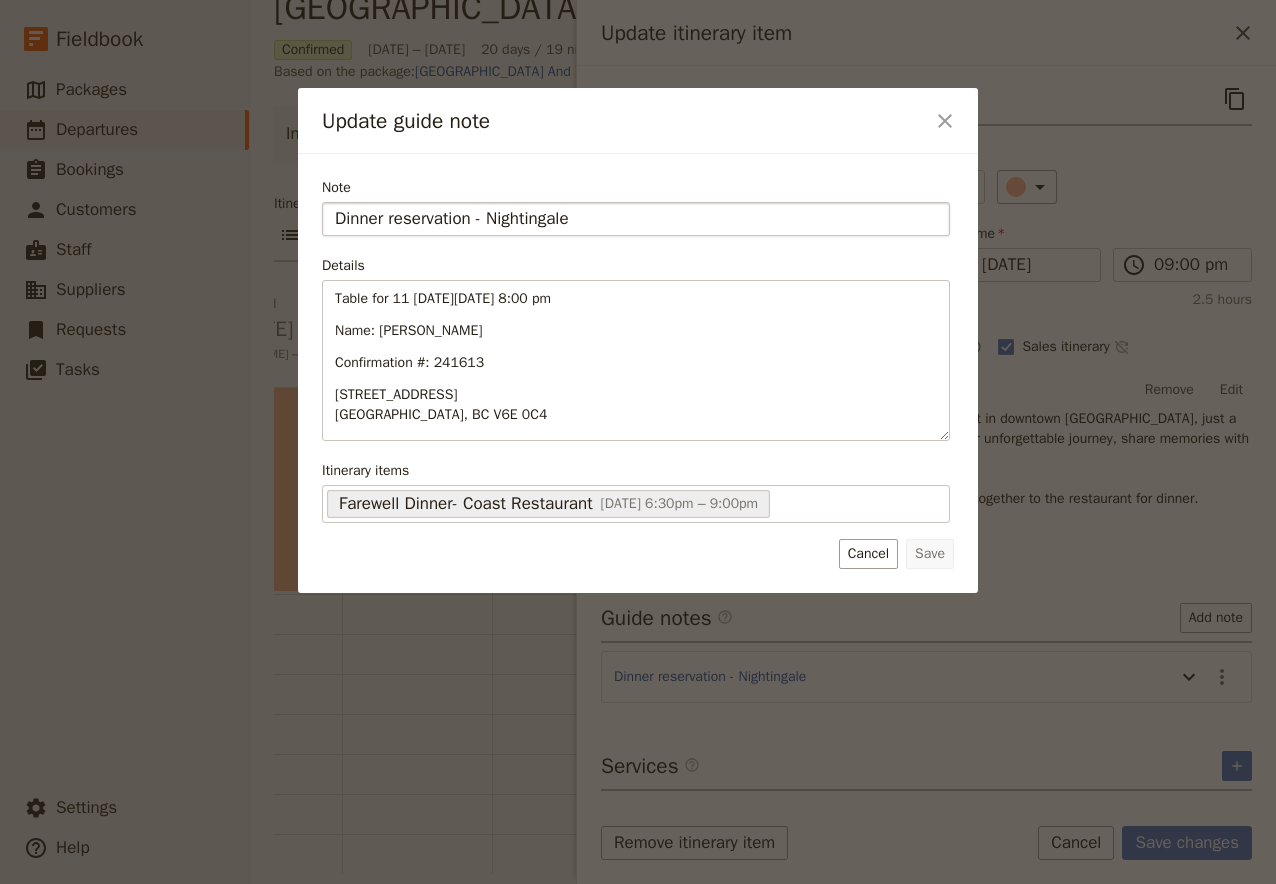 click on "Dinner reservation - Nightingale" at bounding box center [636, 219] 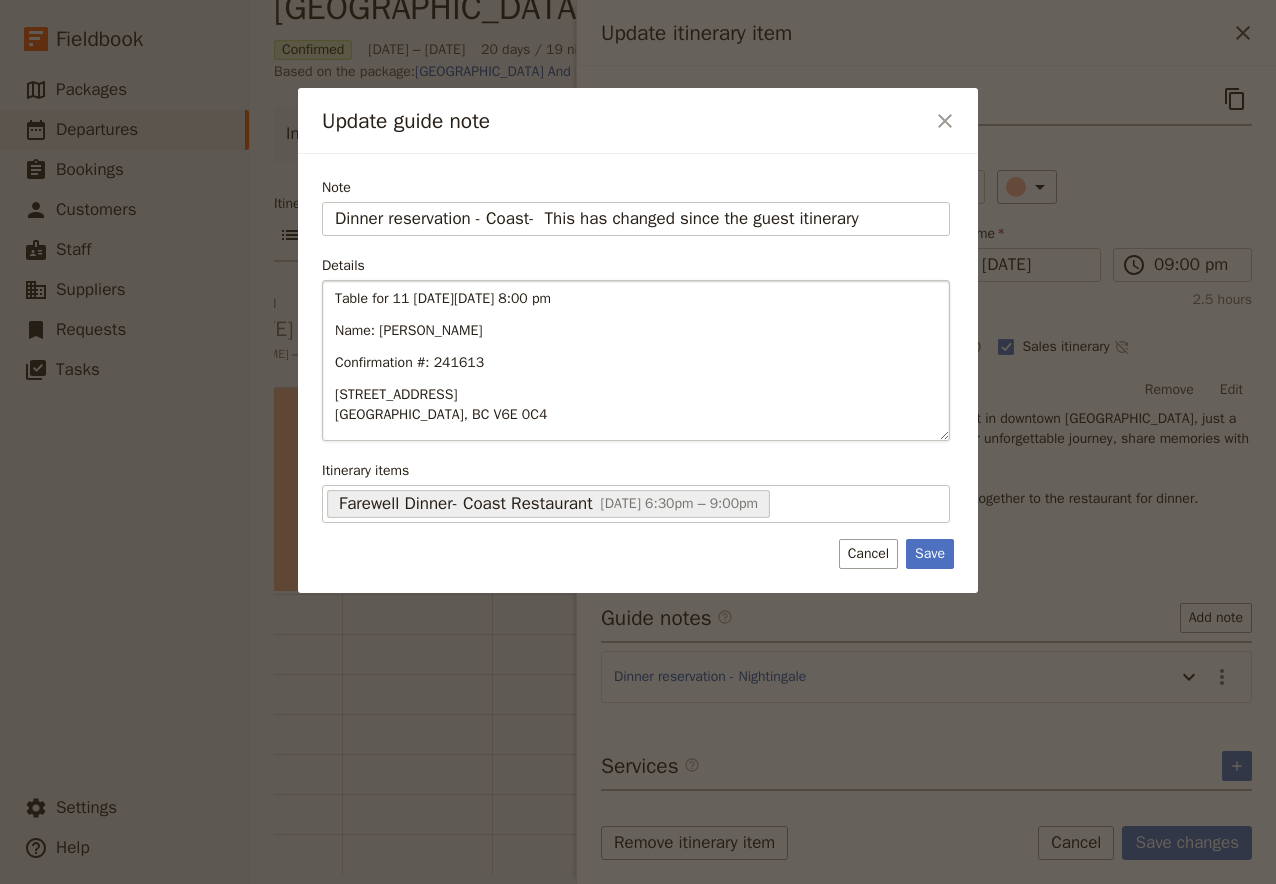 type on "Dinner reservation - Coast-  This has changed since the guest itinerary" 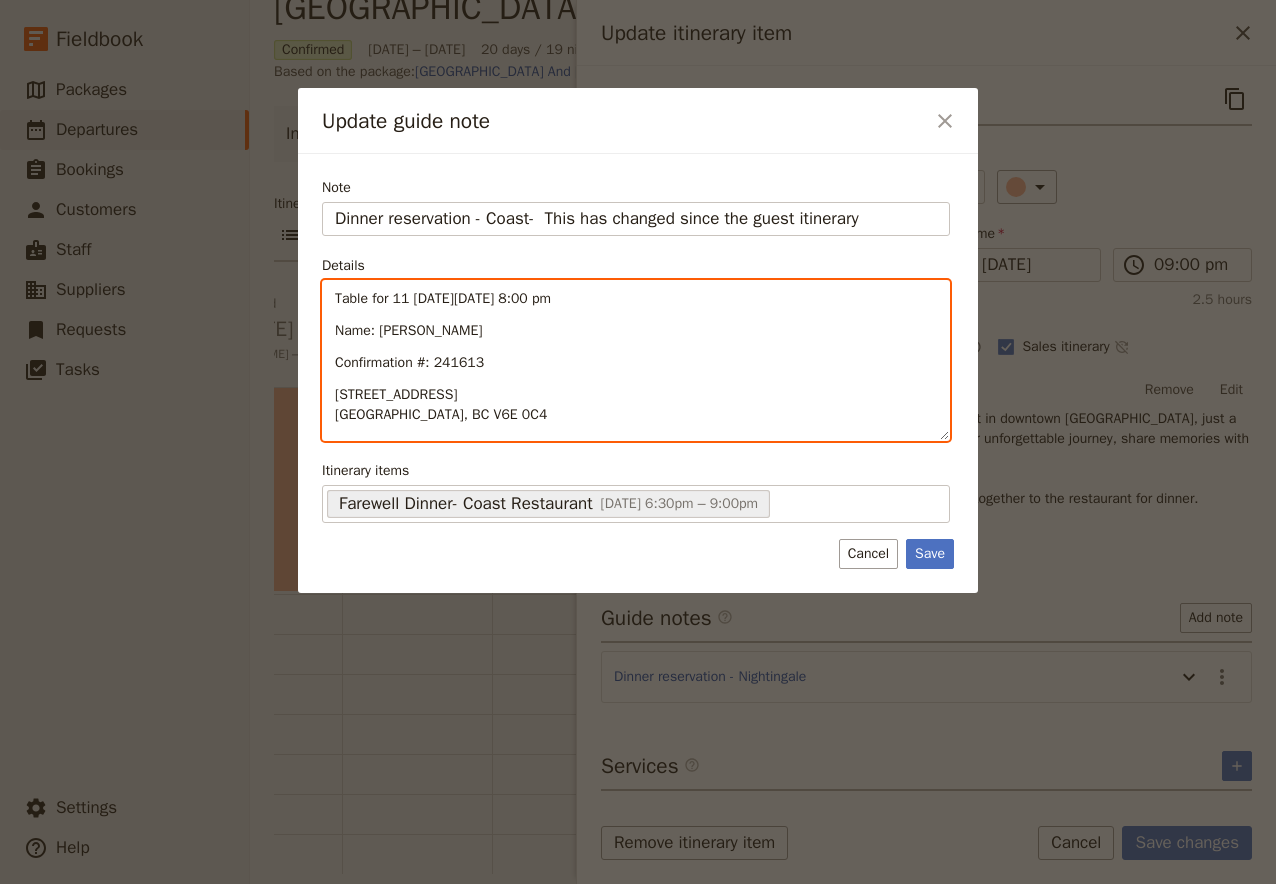click on "Table for 11 [DATE][DATE] 8:00 pm" at bounding box center (443, 298) 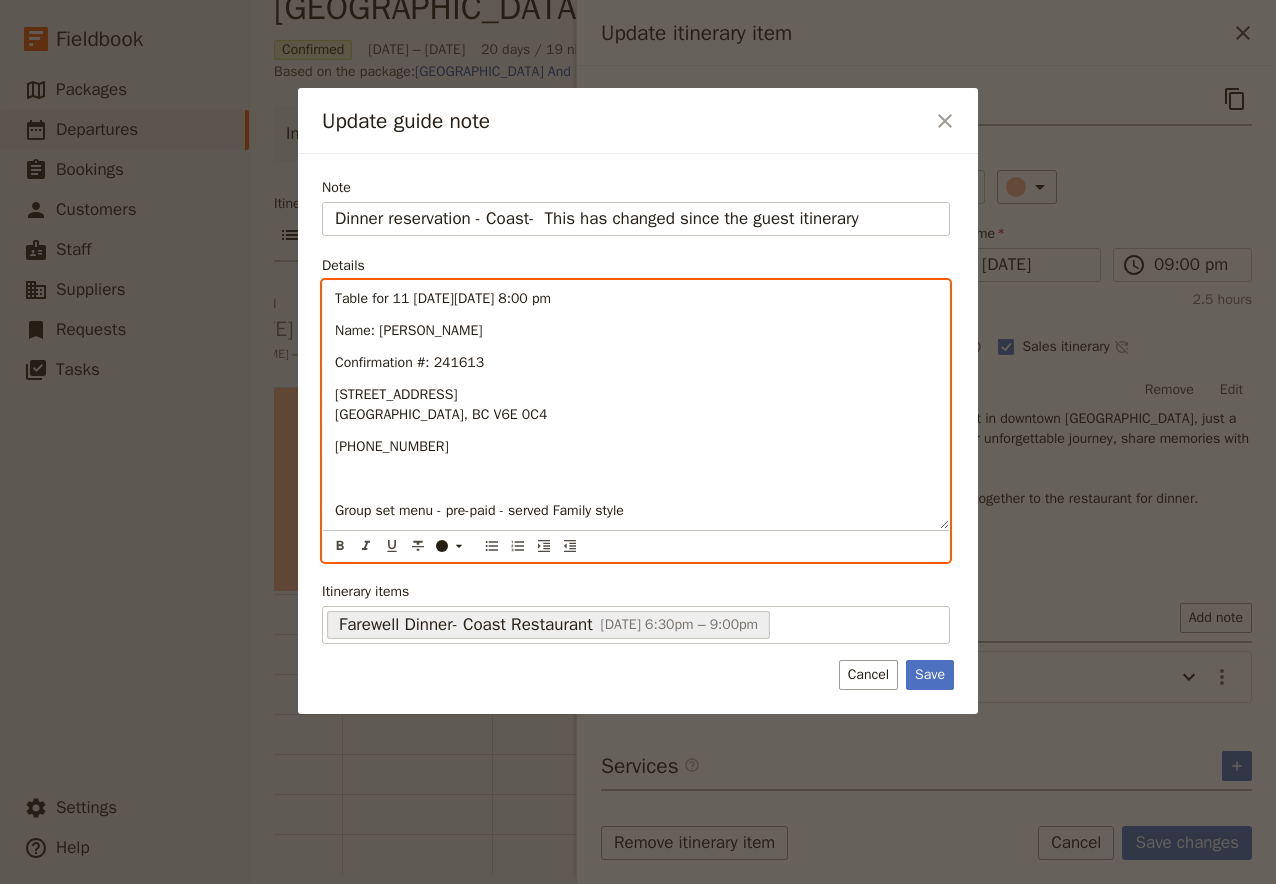 click on "Table for 11 [DATE][DATE] 8:00 pm" at bounding box center (443, 298) 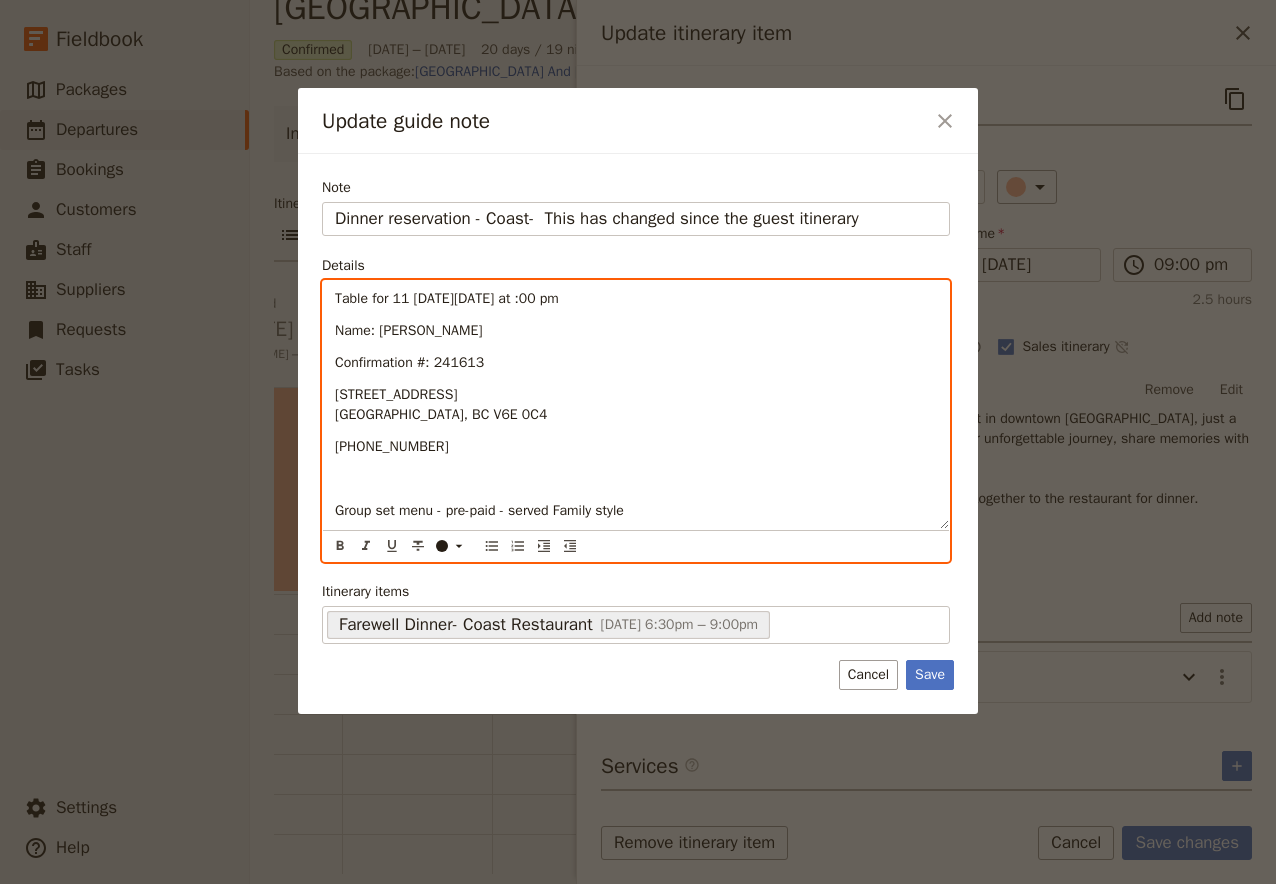 type 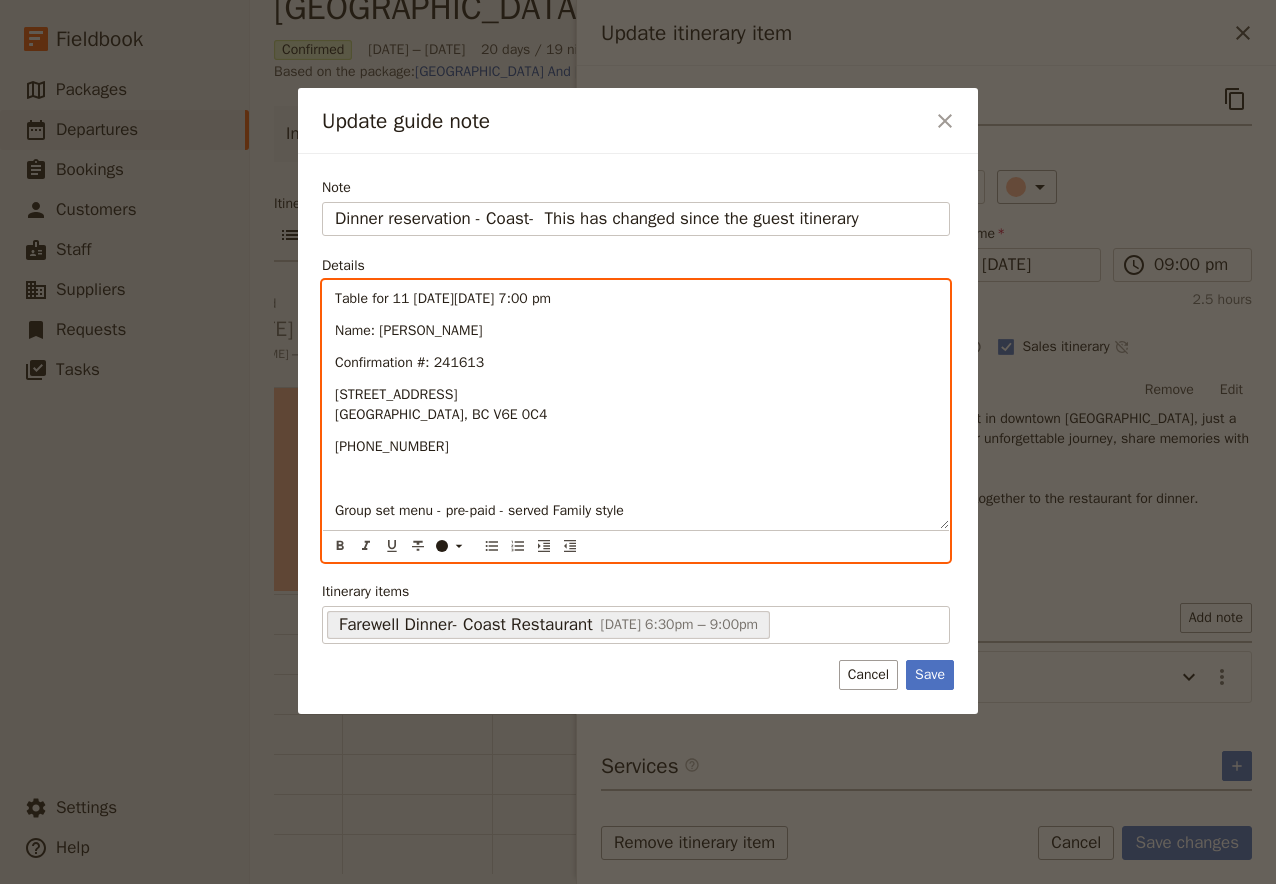 click on "Table for 11 [DATE][DATE] 7:00 pm" at bounding box center (636, 299) 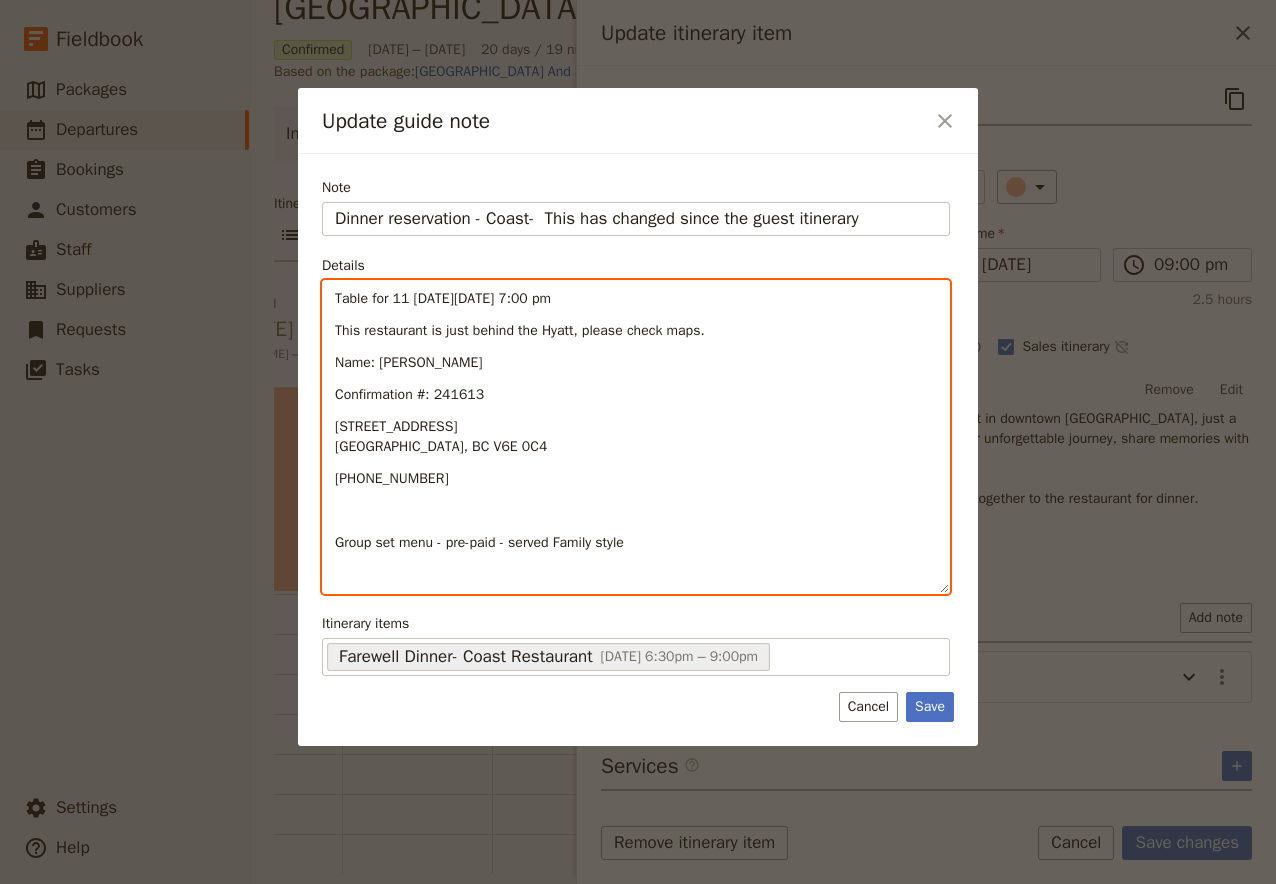 click on "[STREET_ADDRESS]" at bounding box center (636, 437) 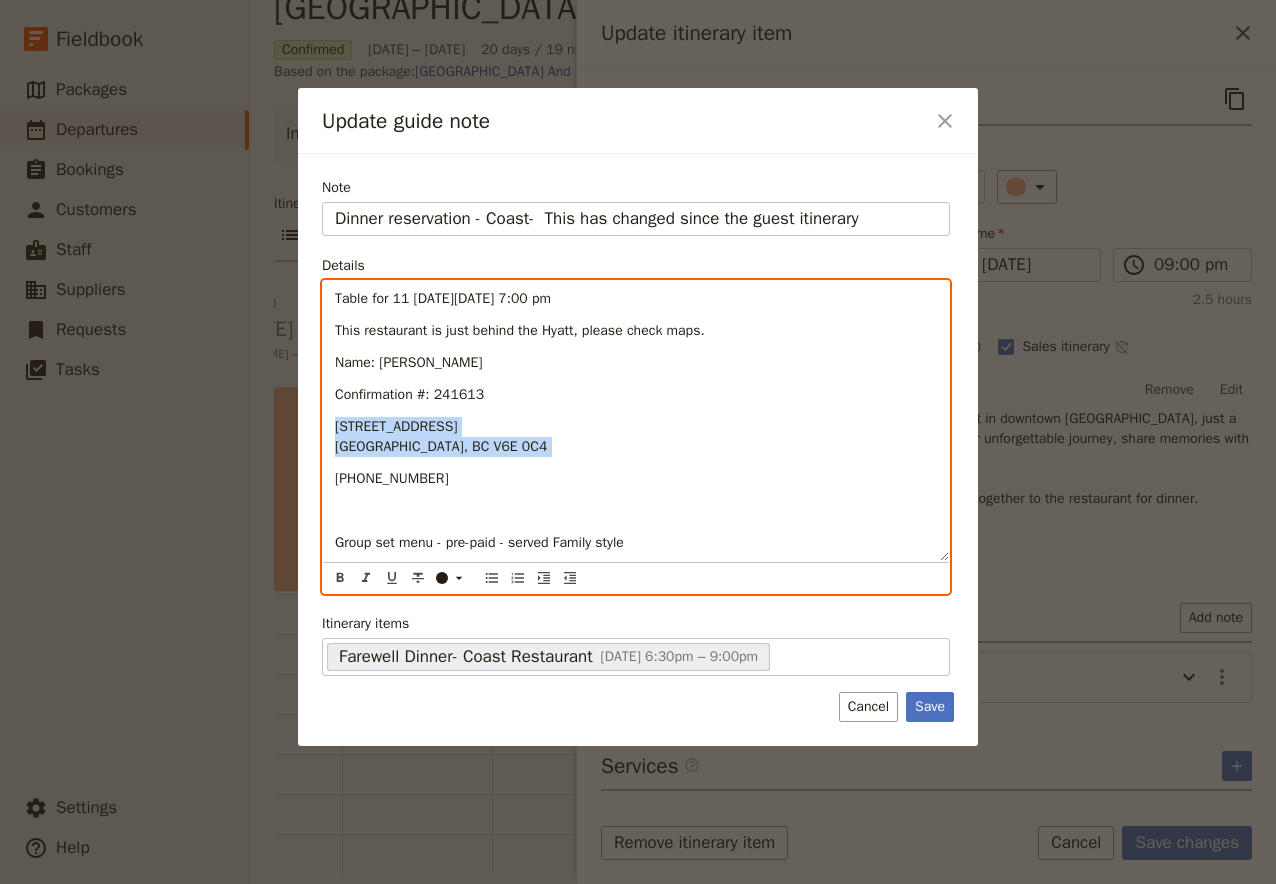 drag, startPoint x: 498, startPoint y: 442, endPoint x: 370, endPoint y: 433, distance: 128.31601 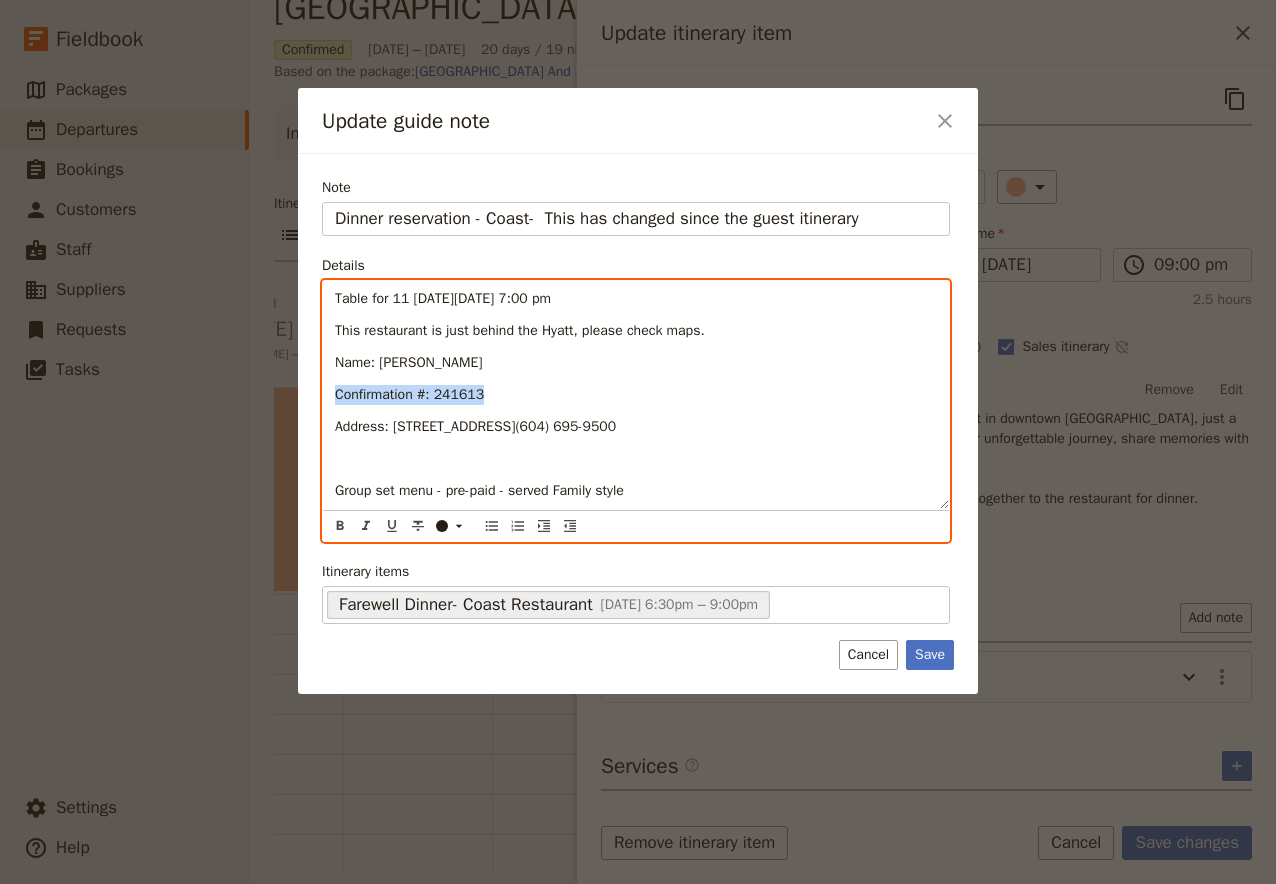 drag, startPoint x: 522, startPoint y: 407, endPoint x: 275, endPoint y: 400, distance: 247.09917 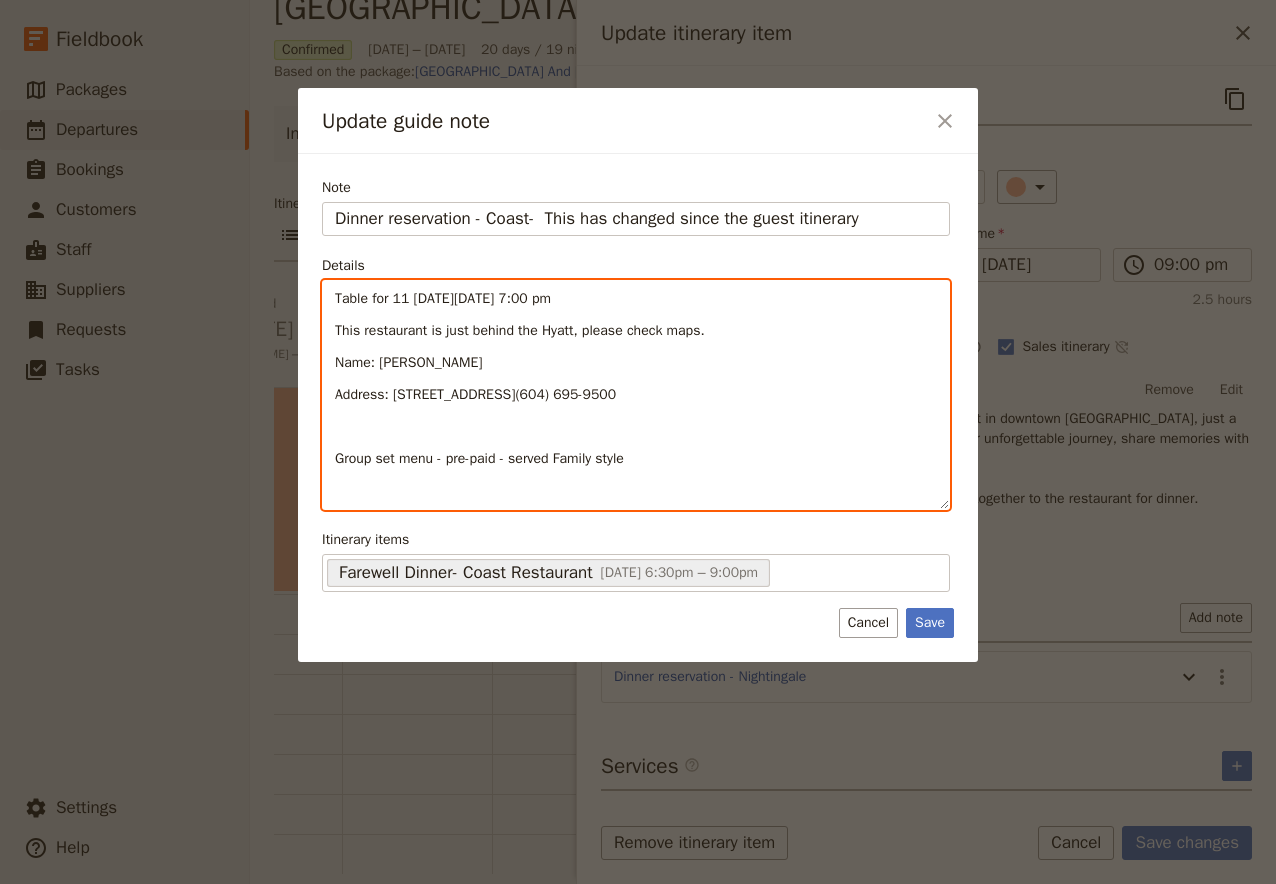 click on "Group set menu - pre-paid - served Family style" at bounding box center [636, 459] 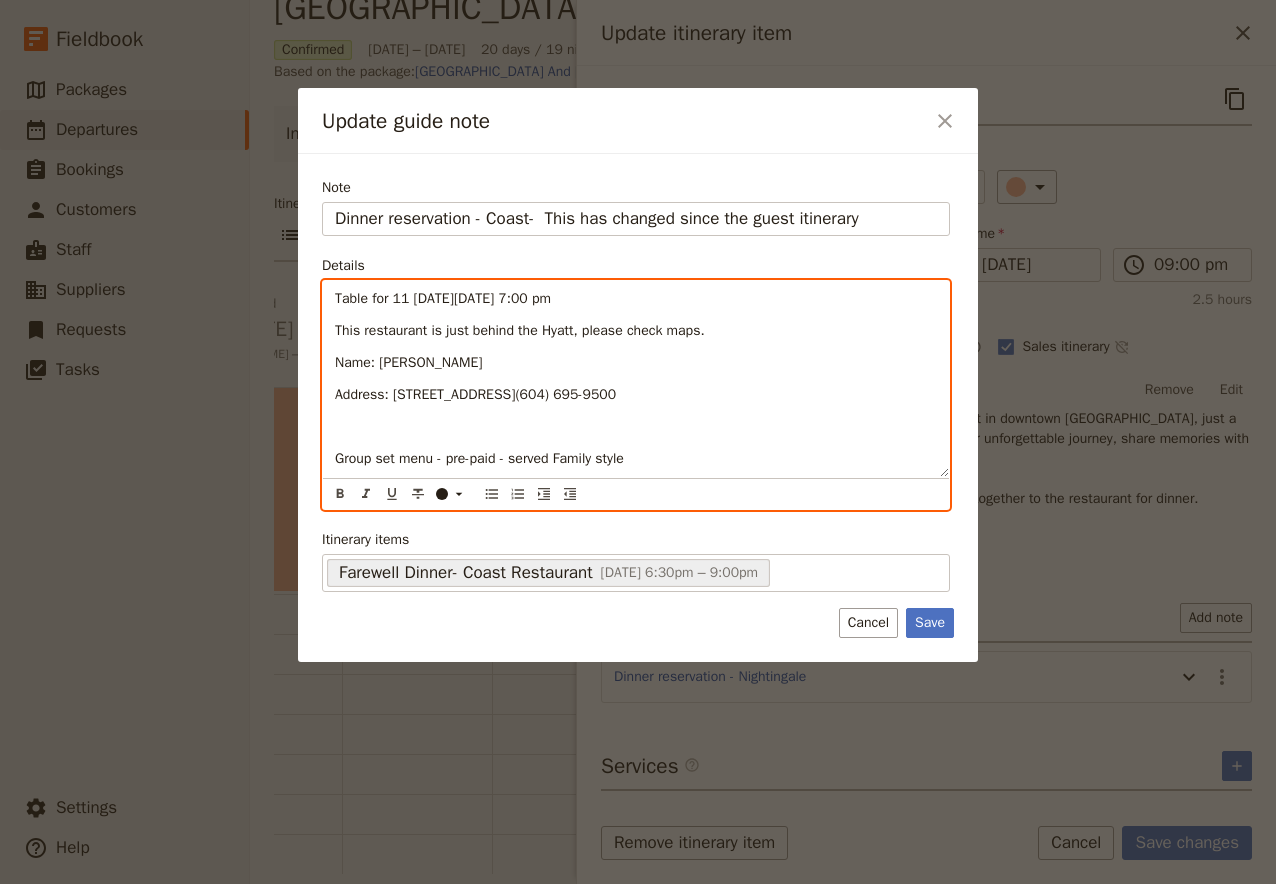 drag, startPoint x: 821, startPoint y: 395, endPoint x: 690, endPoint y: 408, distance: 131.64346 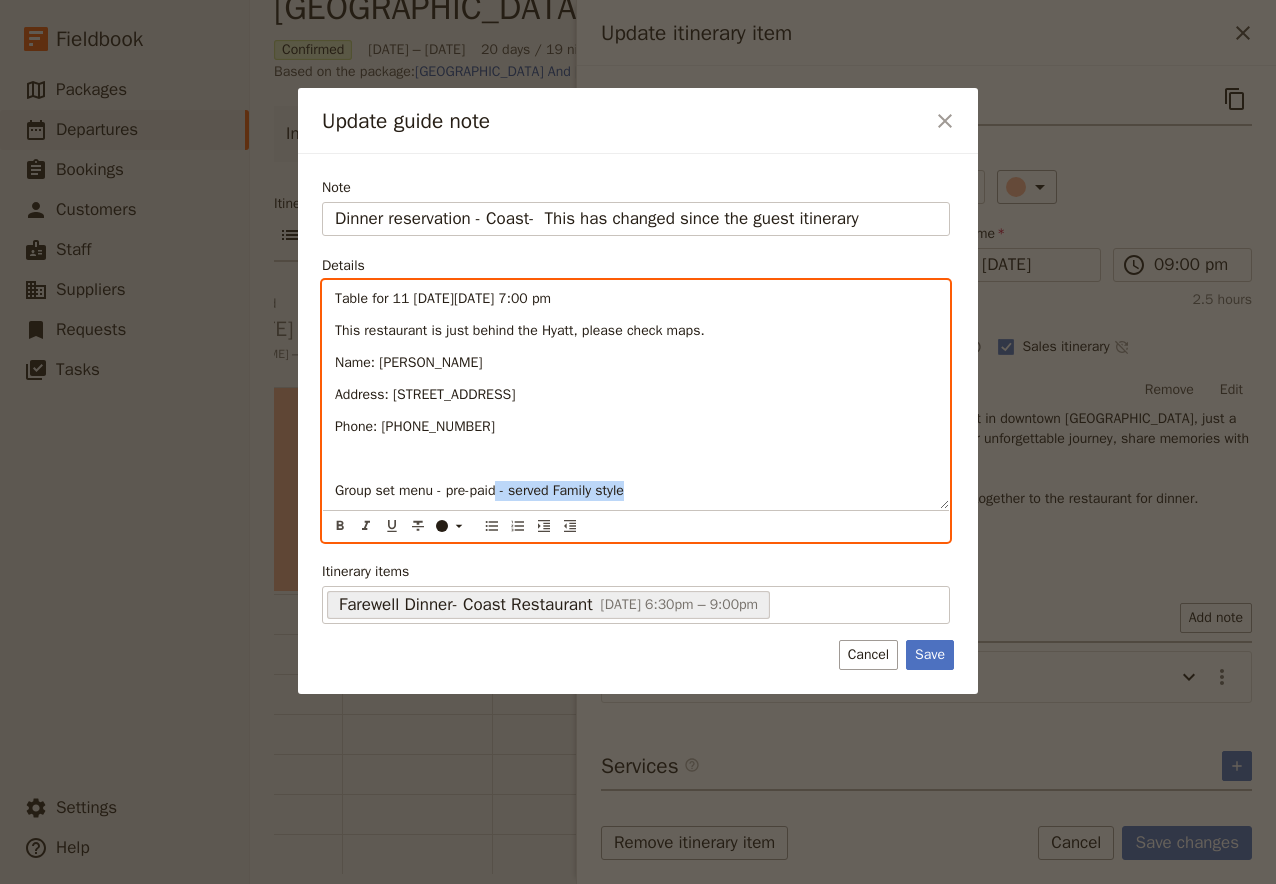 drag, startPoint x: 650, startPoint y: 495, endPoint x: 498, endPoint y: 497, distance: 152.01315 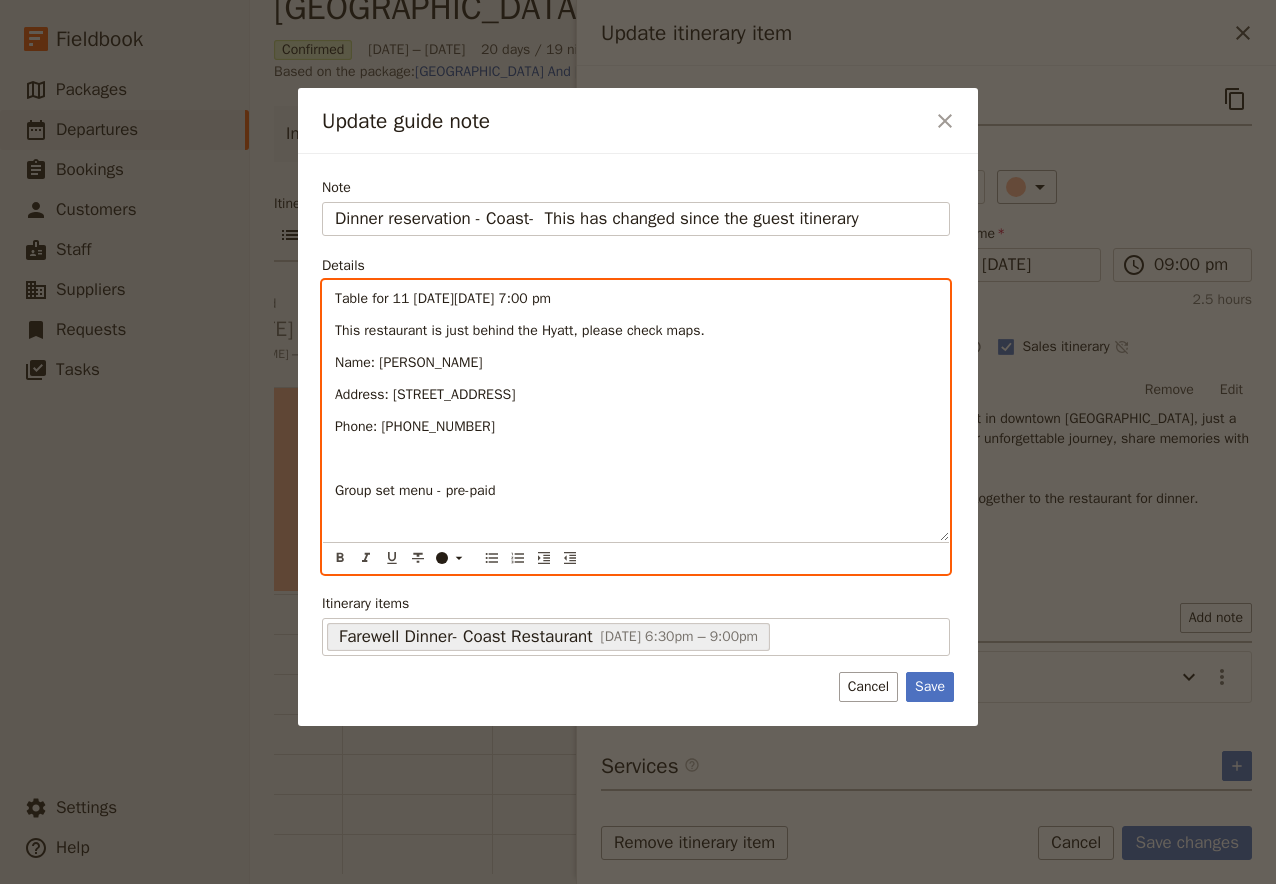 scroll, scrollTop: 0, scrollLeft: 0, axis: both 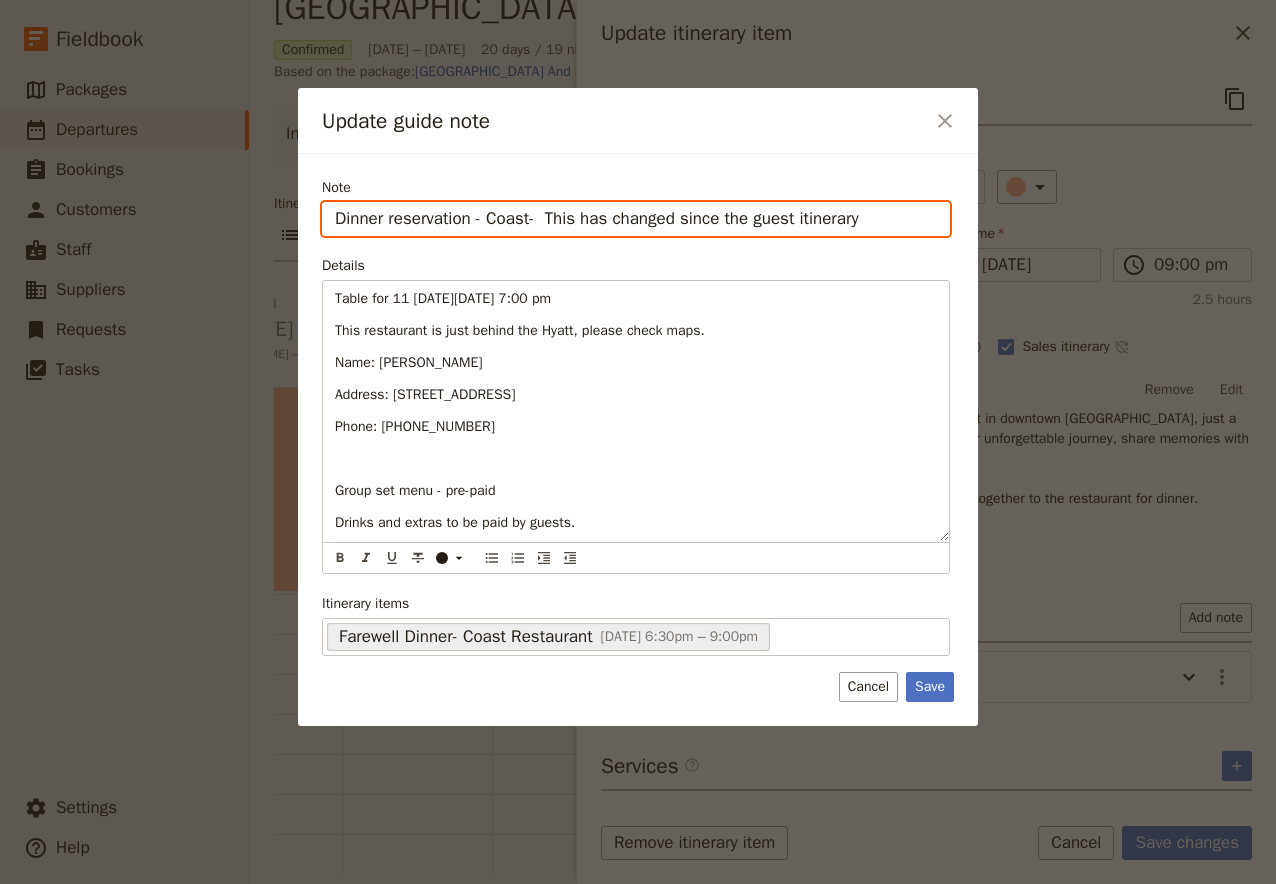 click on "Dinner reservation - Coast-  This has changed since the guest itinerary" at bounding box center (636, 219) 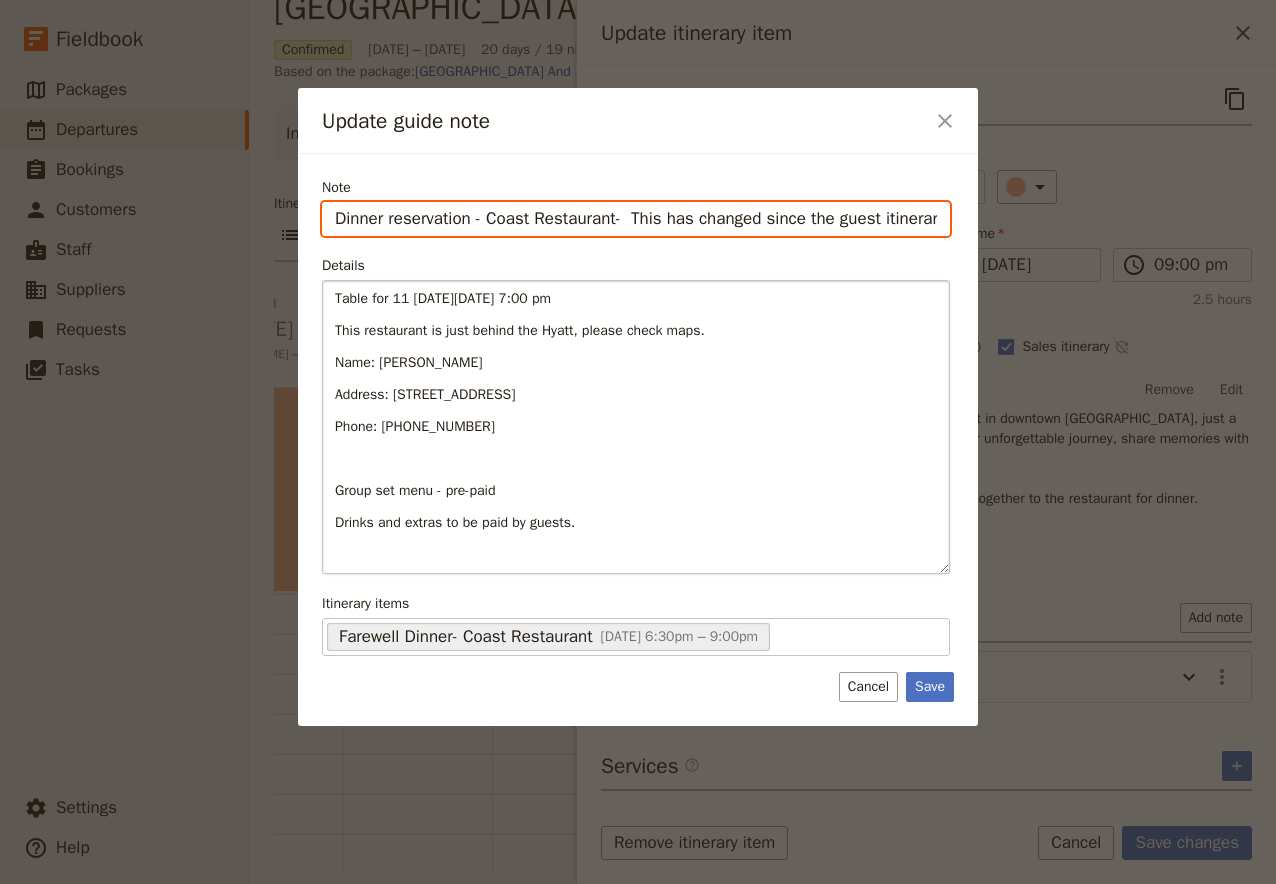 type on "Dinner reservation - Coast Restaurant-  This has changed since the guest itinerary" 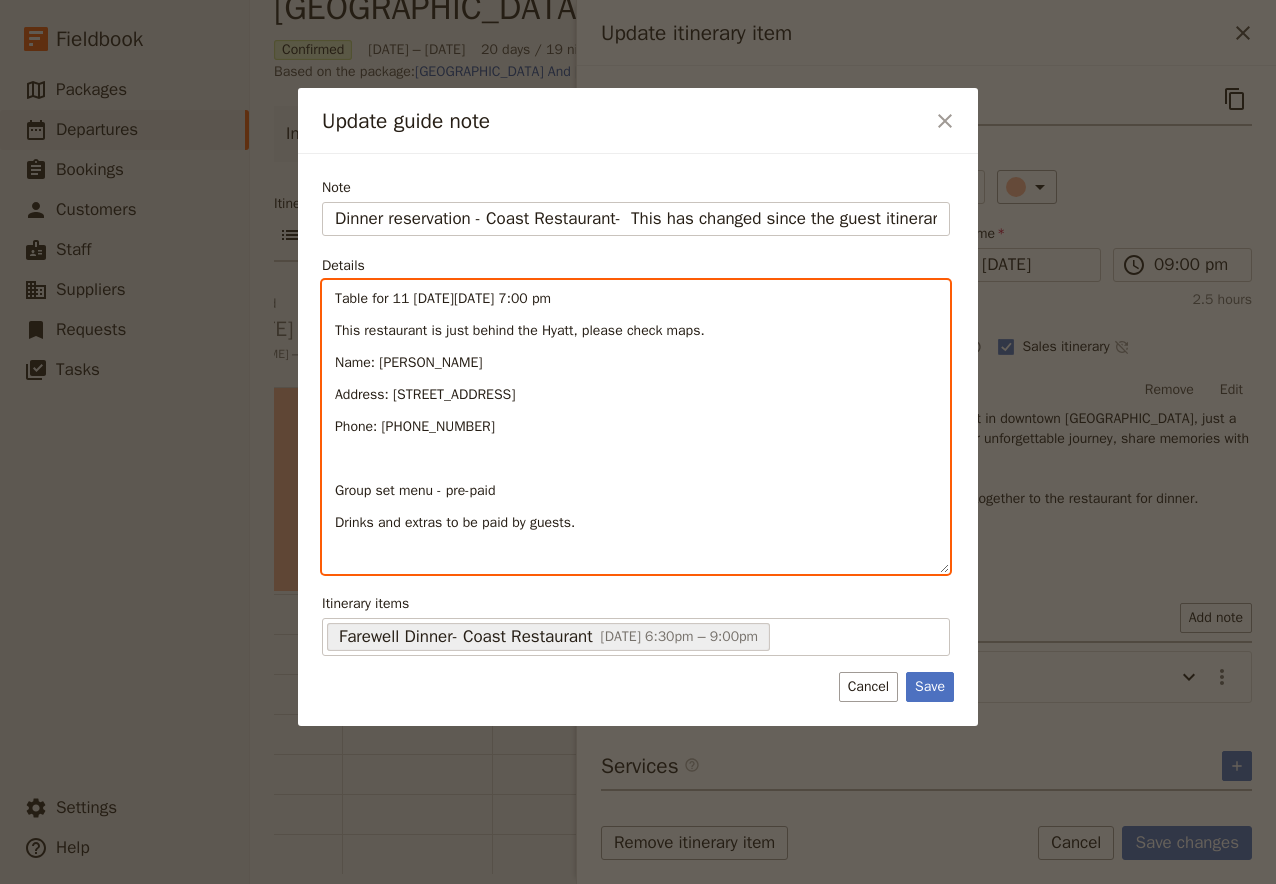 click on "Name: [PERSON_NAME]" at bounding box center (636, 363) 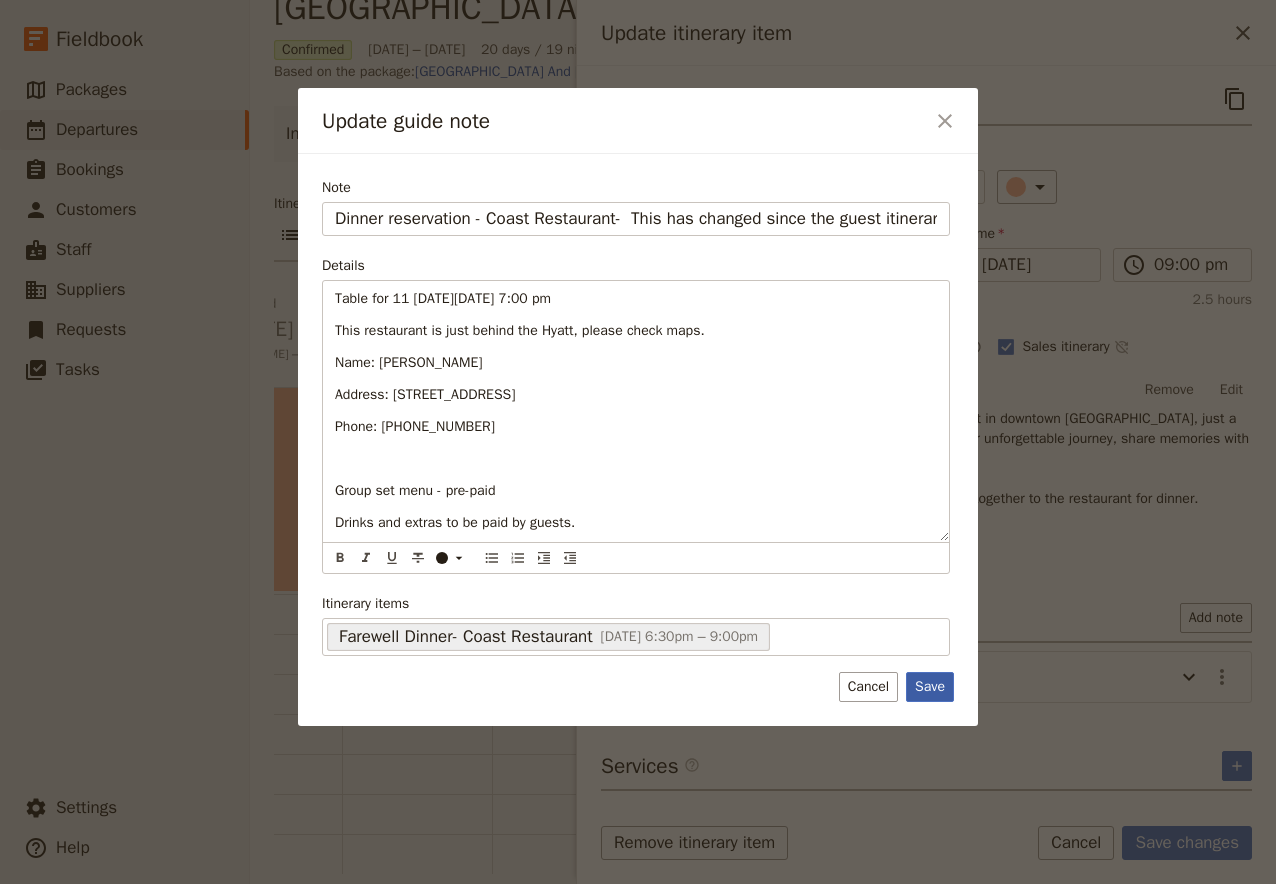 click on "Save" at bounding box center [930, 687] 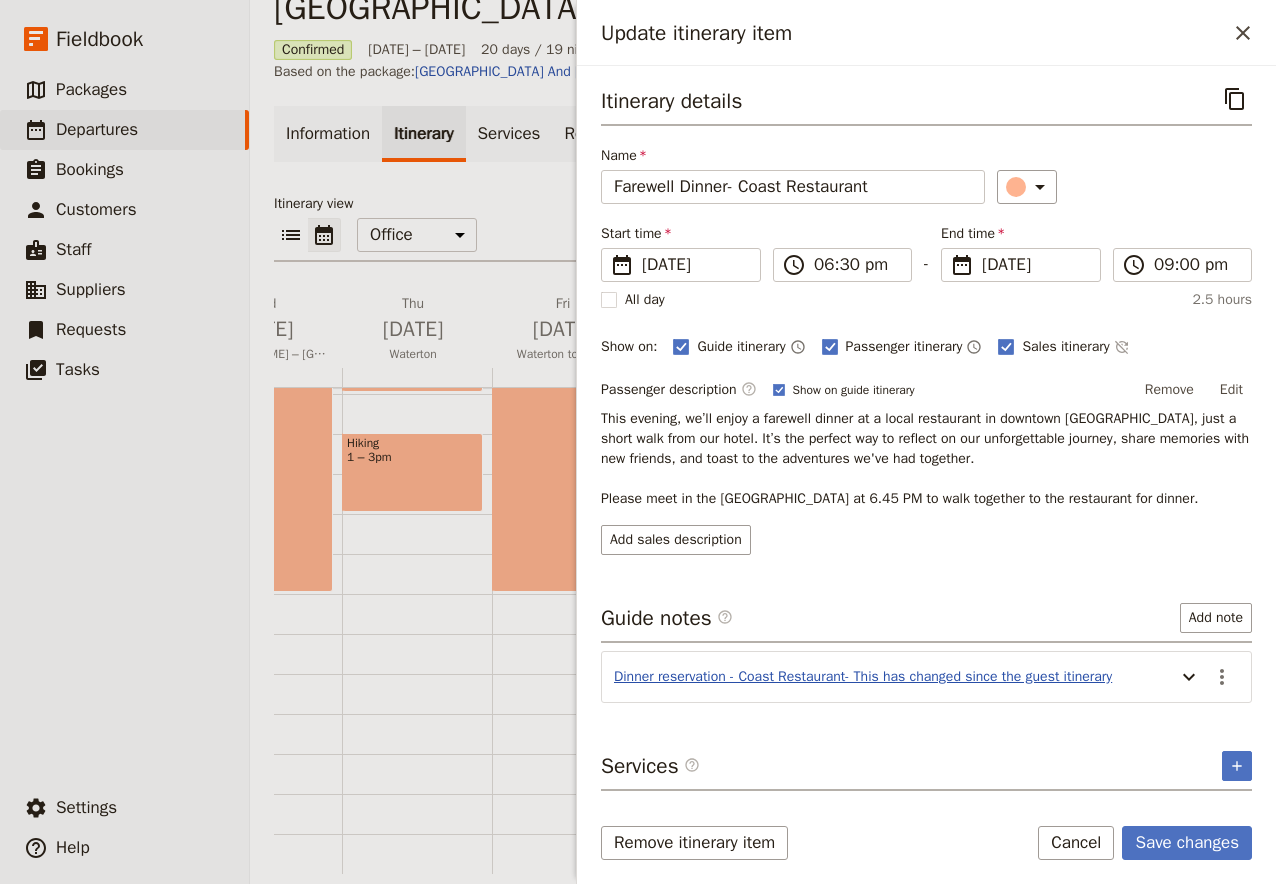 click on "Dinner reservation - Coast Restaurant-  This has changed since the guest itinerary" at bounding box center (863, 677) 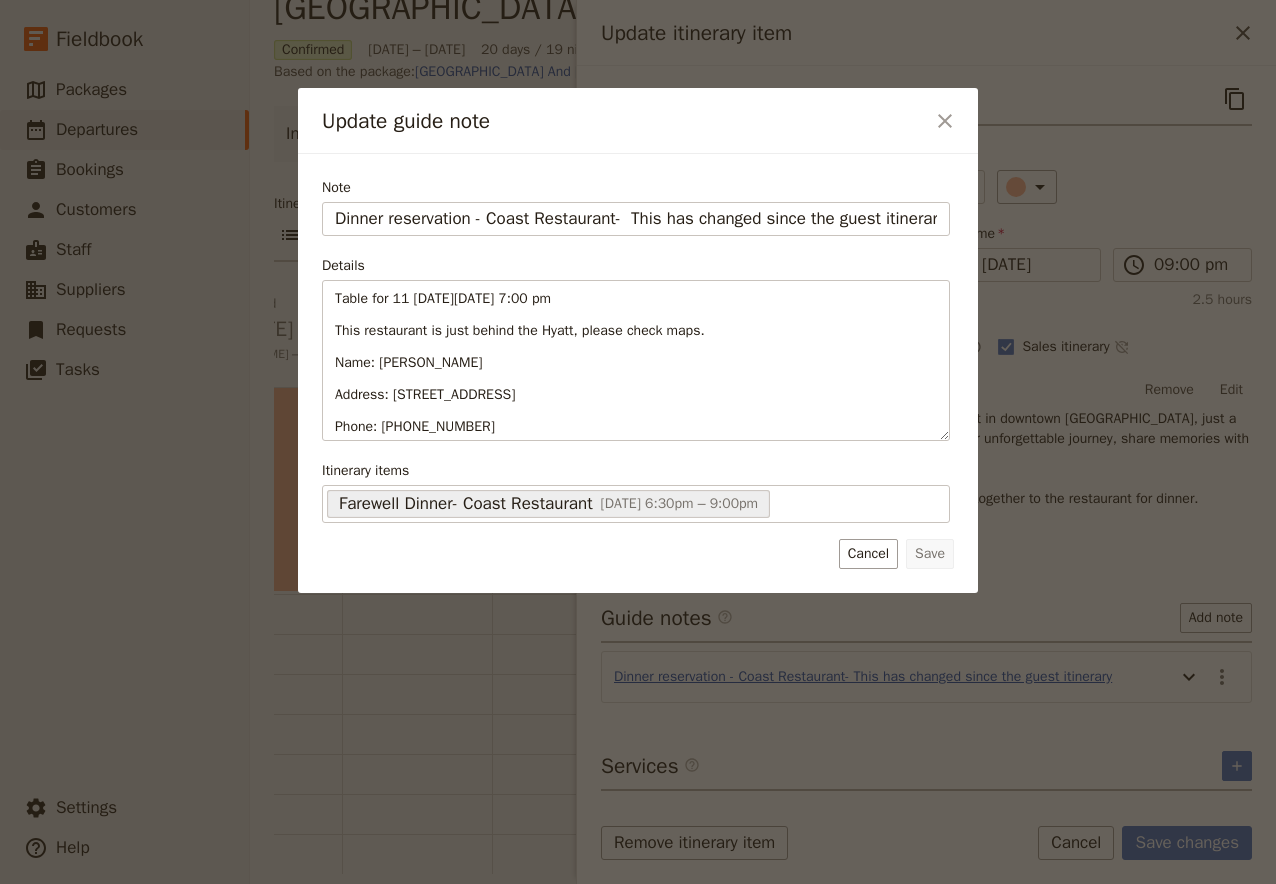 scroll, scrollTop: 0, scrollLeft: 7, axis: horizontal 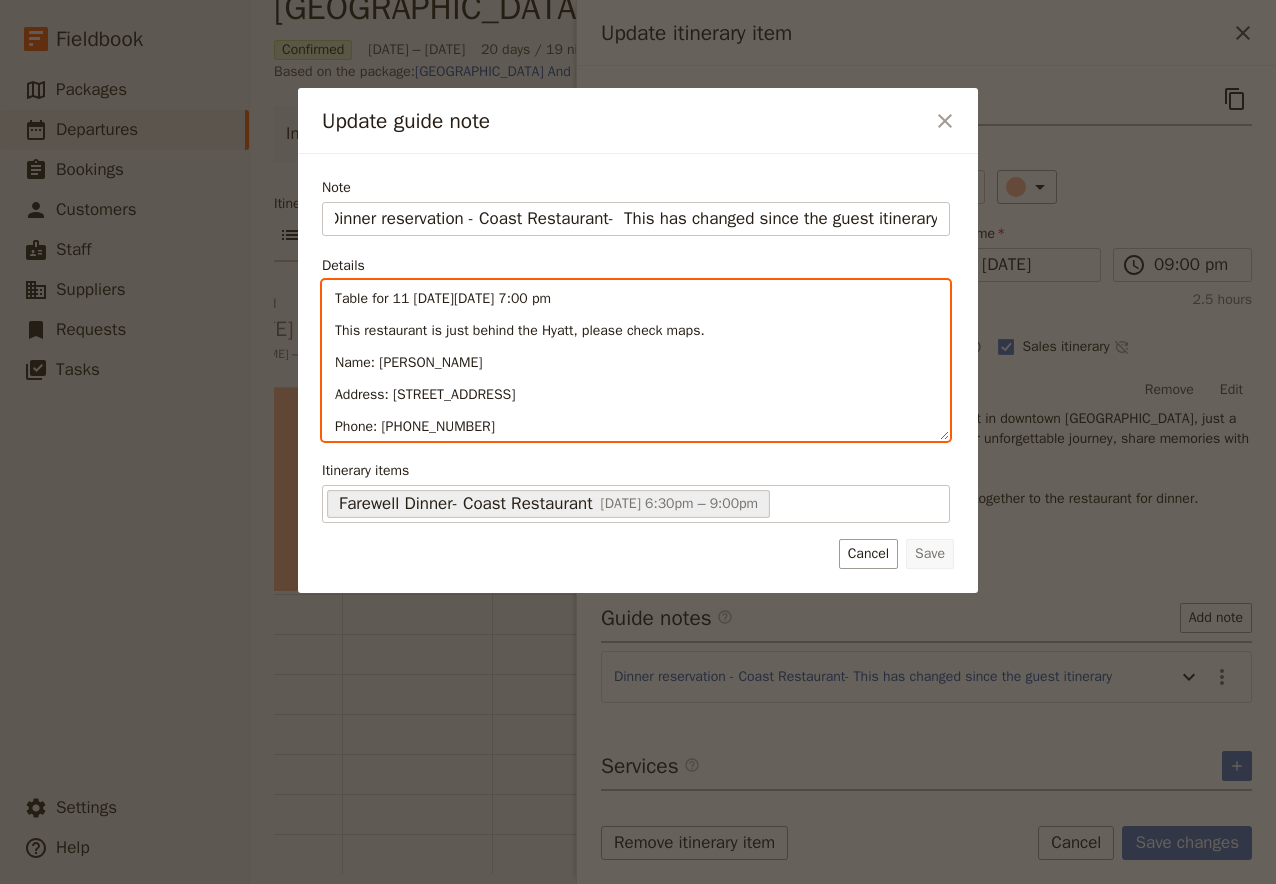 click on "Table for 11 [DATE][DATE] 7:00 pm This restaurant is just behind the Hyatt, please check maps. Name: [PERSON_NAME] Address: [STREET_ADDRESS] Phone: [PHONE_NUMBER] Group set menu - pre-paid Drinks and extras to be paid by guests." at bounding box center (636, 360) 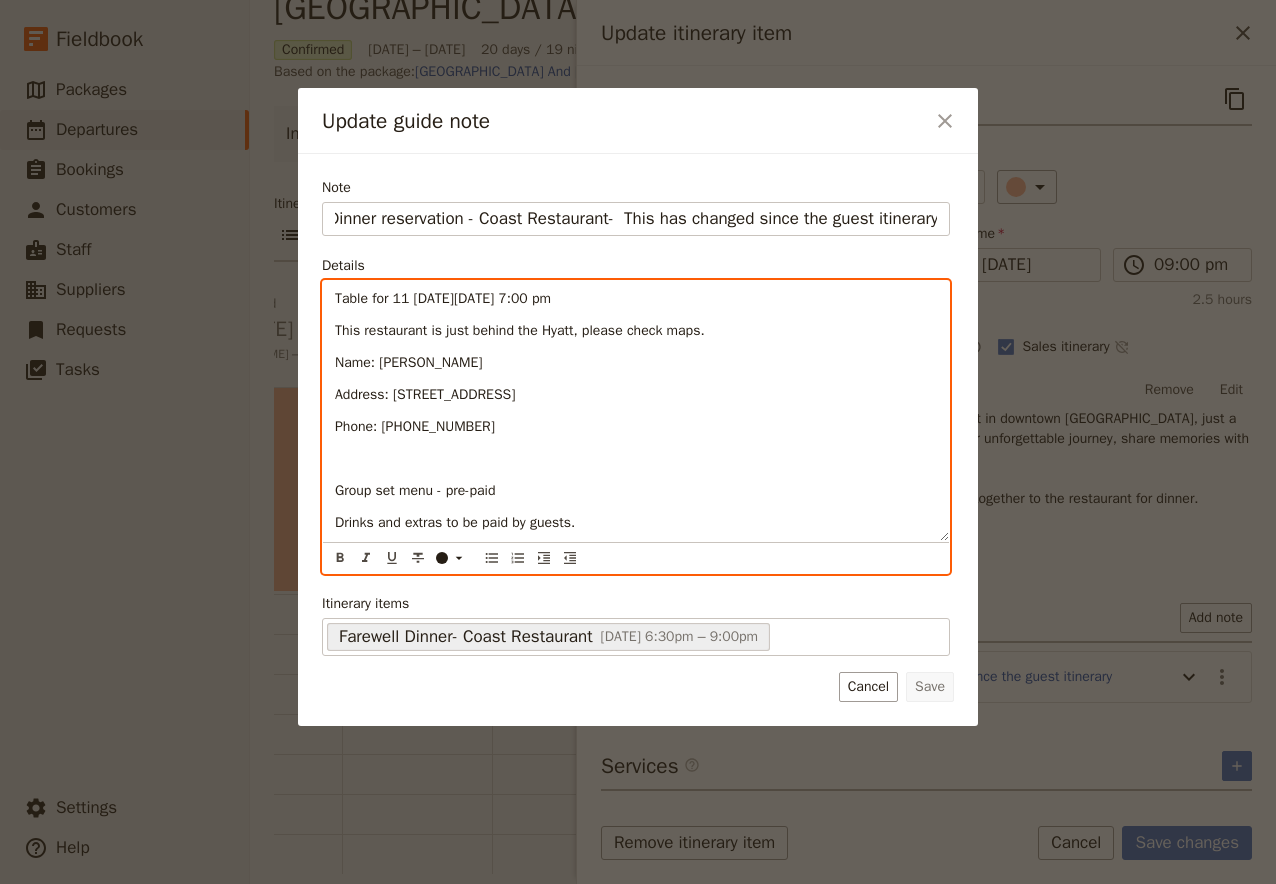click on "Drinks and extras to be paid by guests." at bounding box center [636, 523] 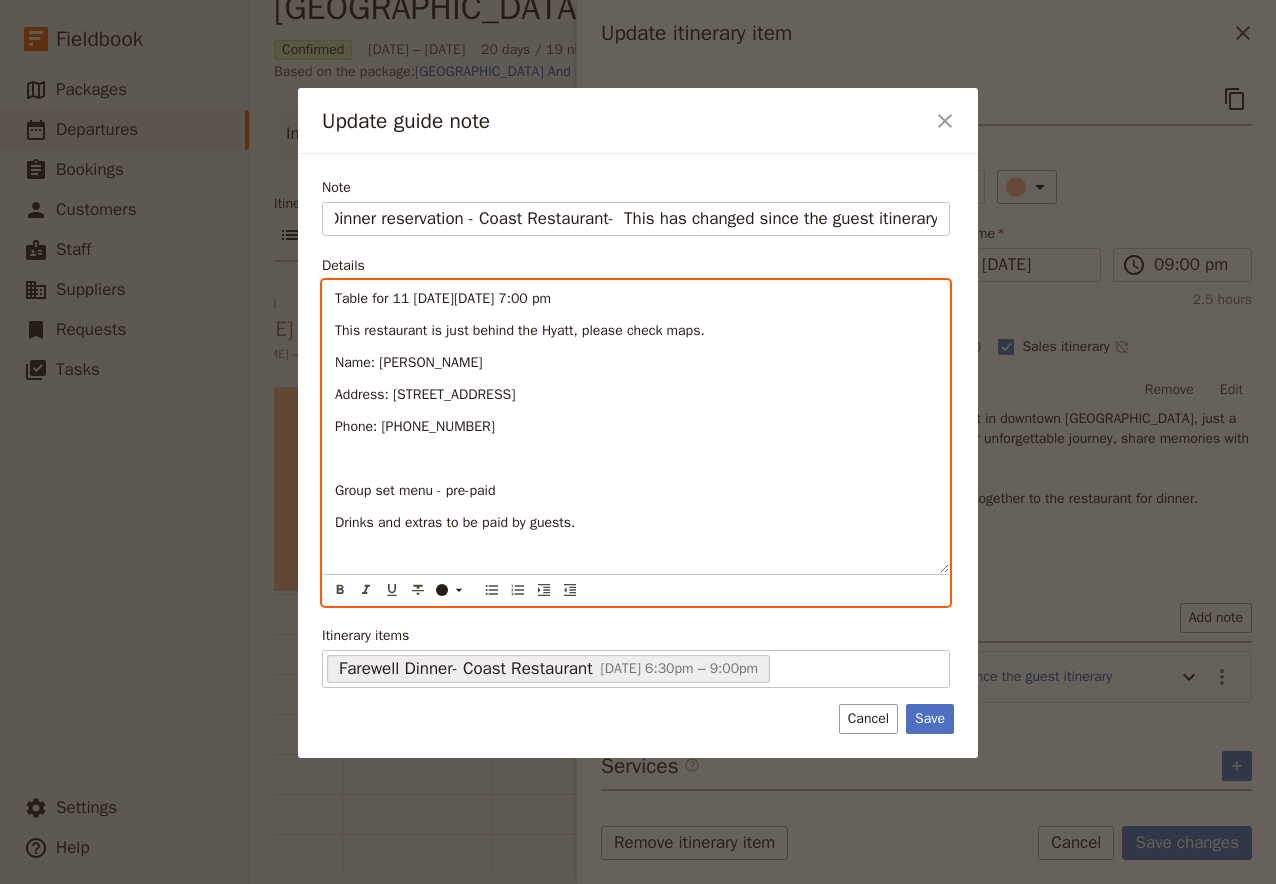 scroll, scrollTop: 0, scrollLeft: 0, axis: both 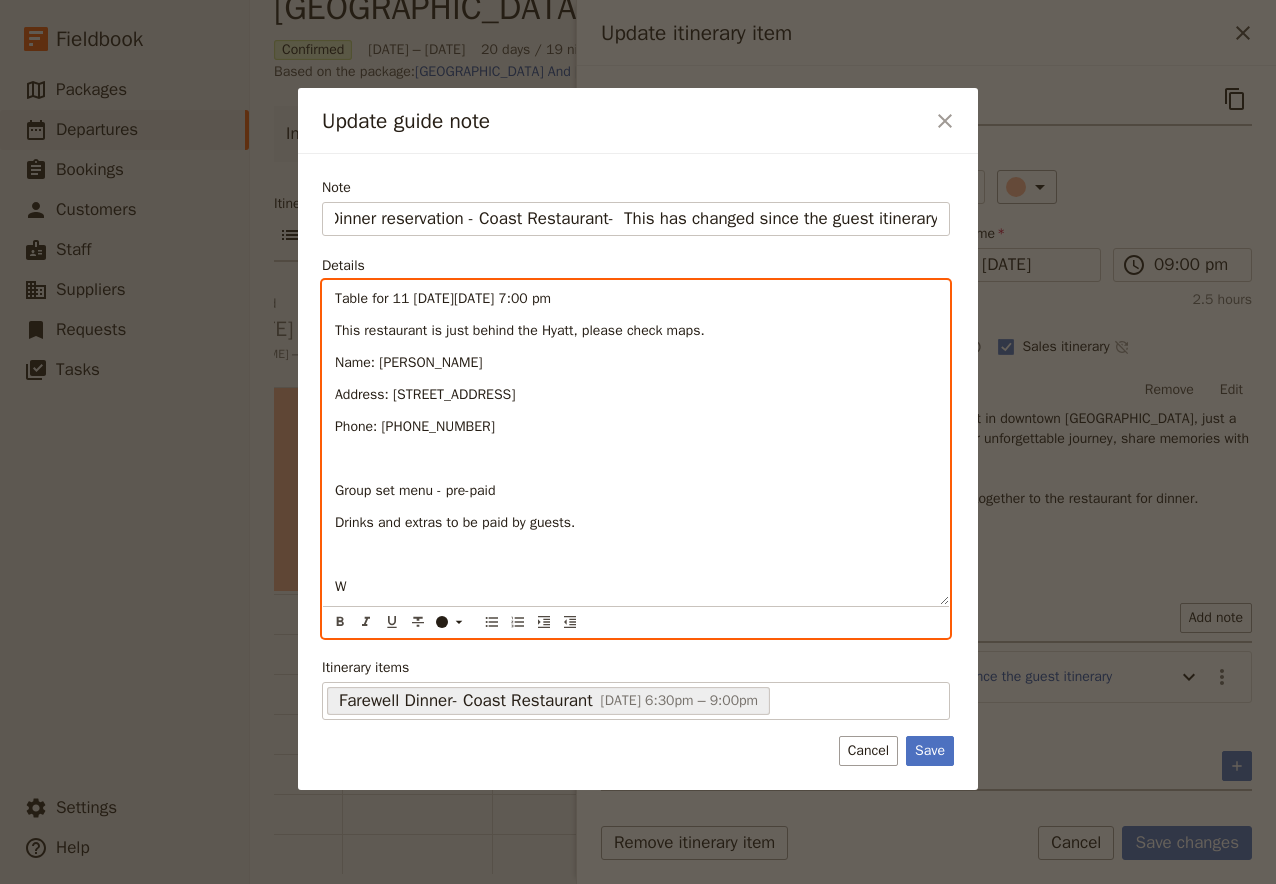 type 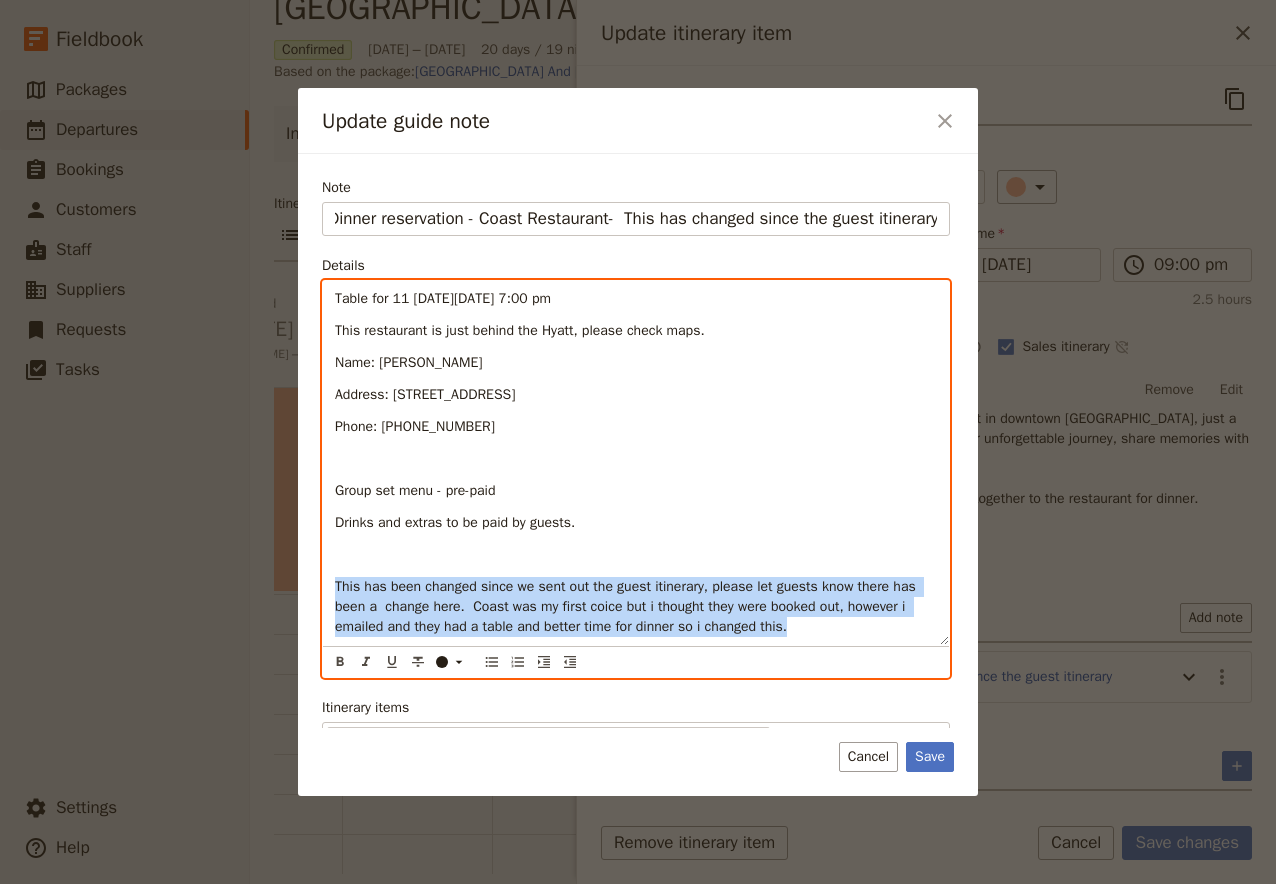 drag, startPoint x: 797, startPoint y: 626, endPoint x: 253, endPoint y: 571, distance: 546.77325 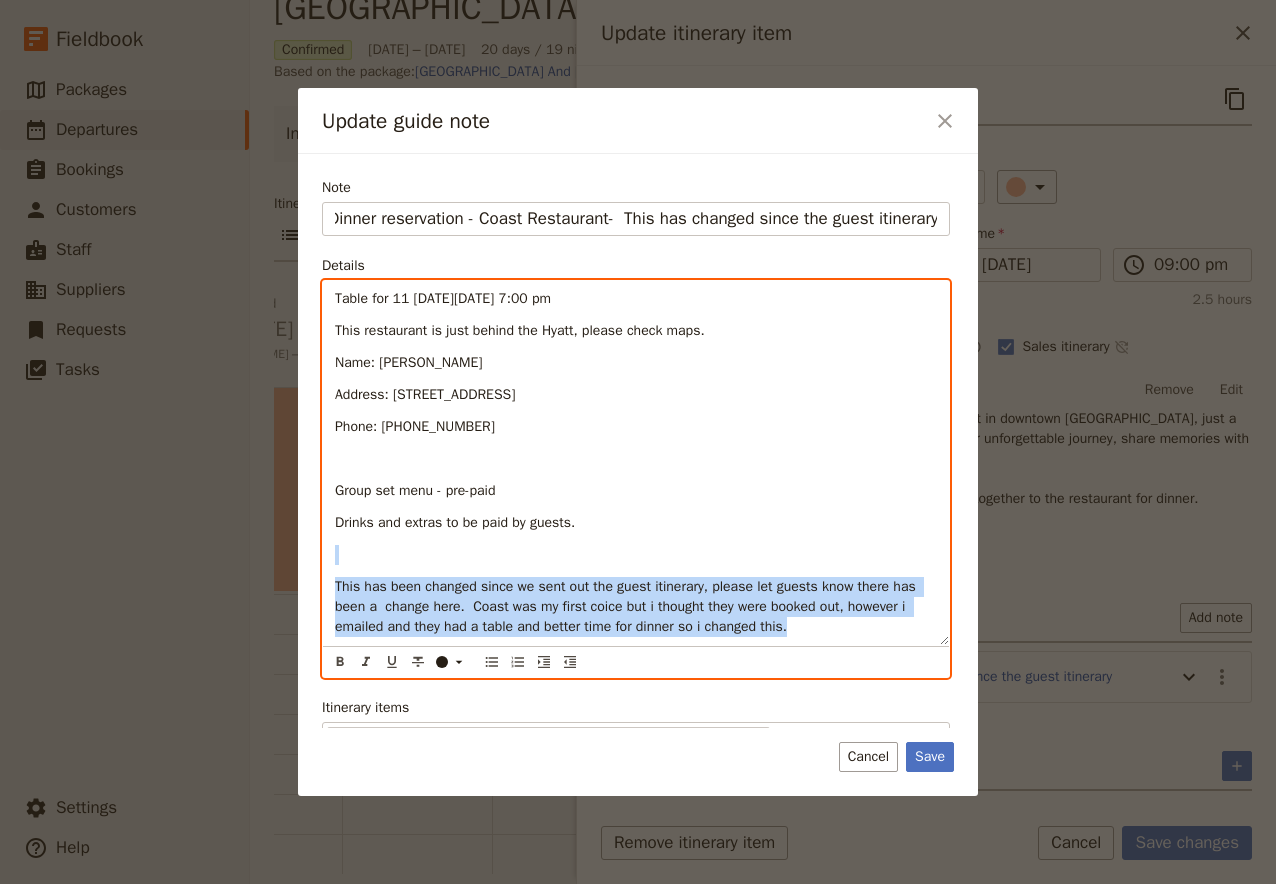 copy on "This has been changed since we sent out the guest itinerary, please let guests know there has been a  change here.  Coast was my first coice but i thought they were booked out, however i emailed and they had a table and better time for dinner so i changed this." 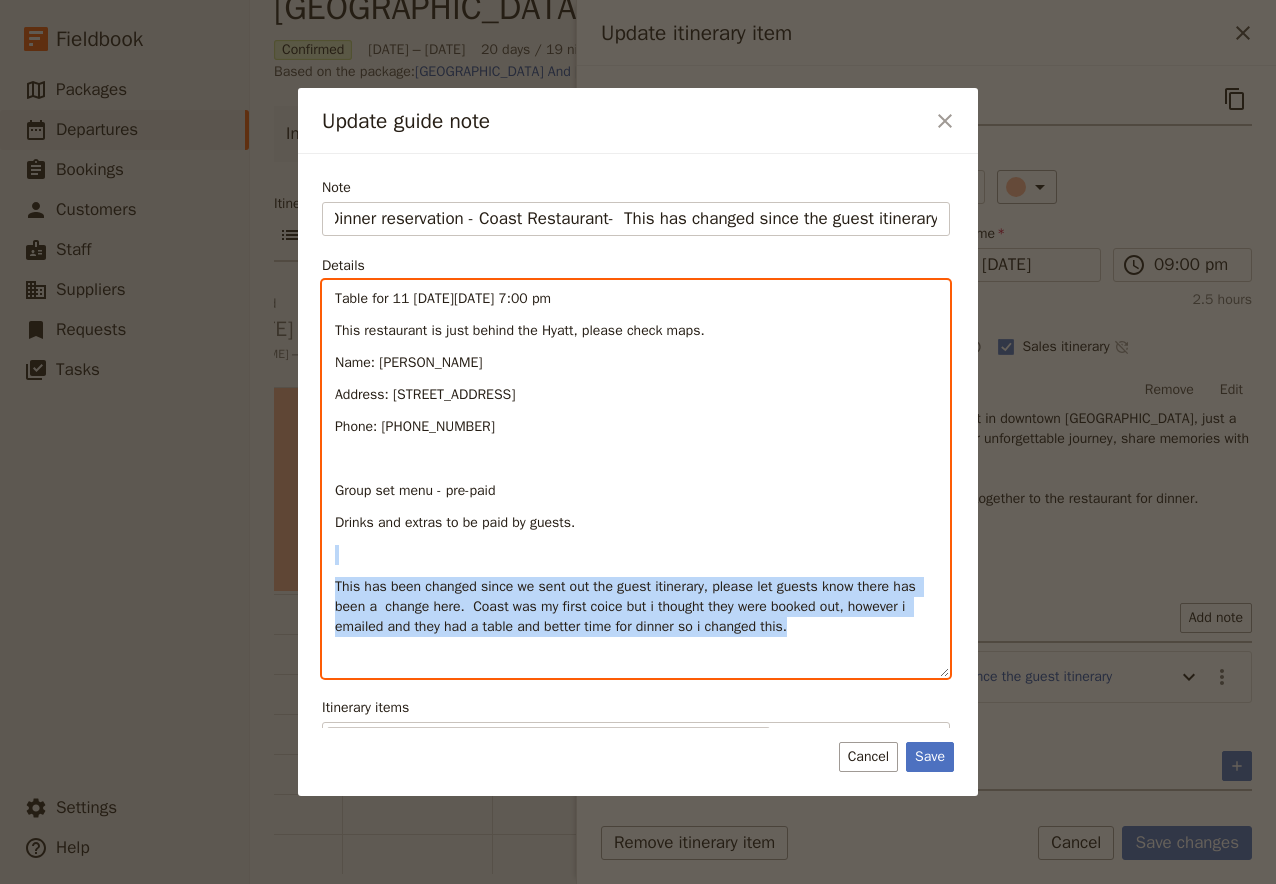 drag, startPoint x: 658, startPoint y: 627, endPoint x: 693, endPoint y: 632, distance: 35.35534 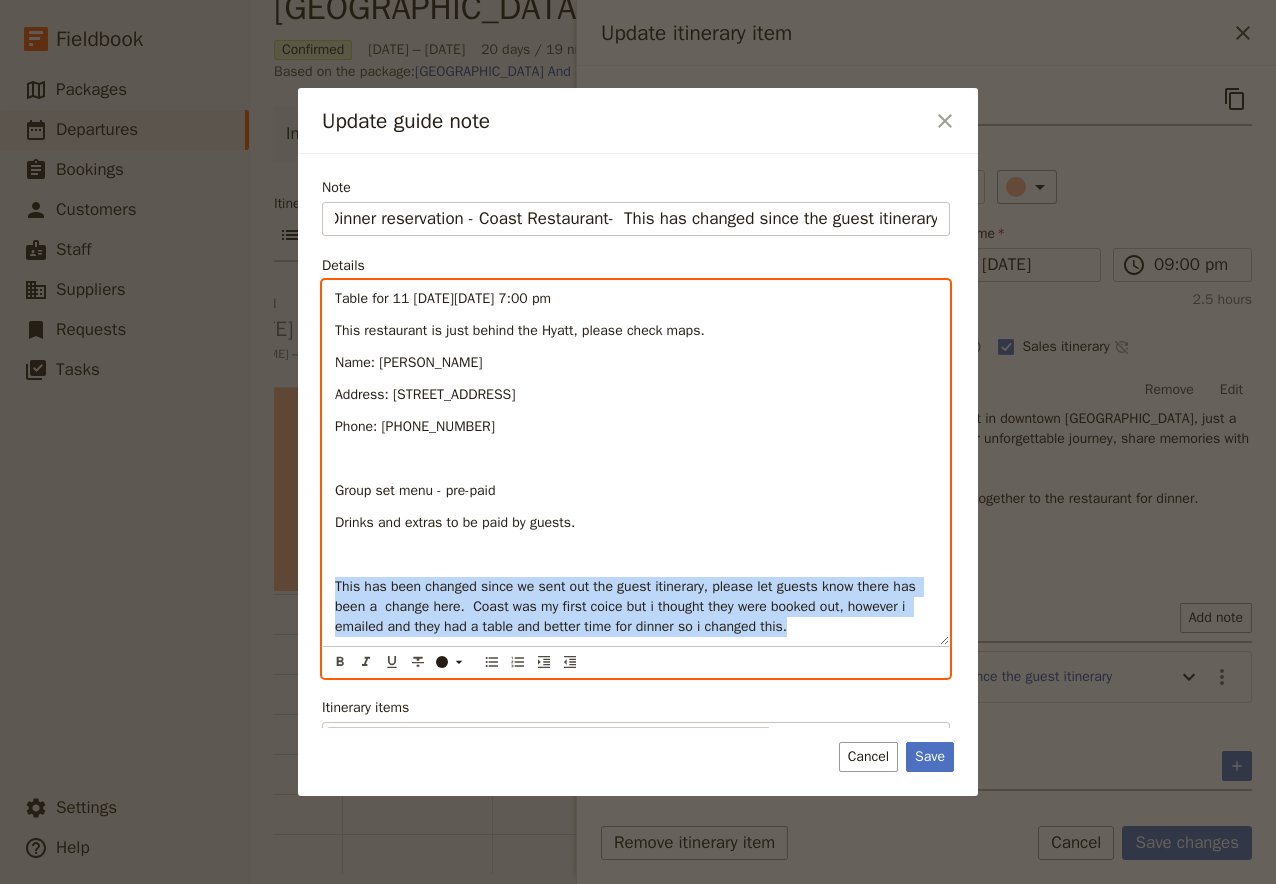 drag, startPoint x: 814, startPoint y: 632, endPoint x: 289, endPoint y: 575, distance: 528.0852 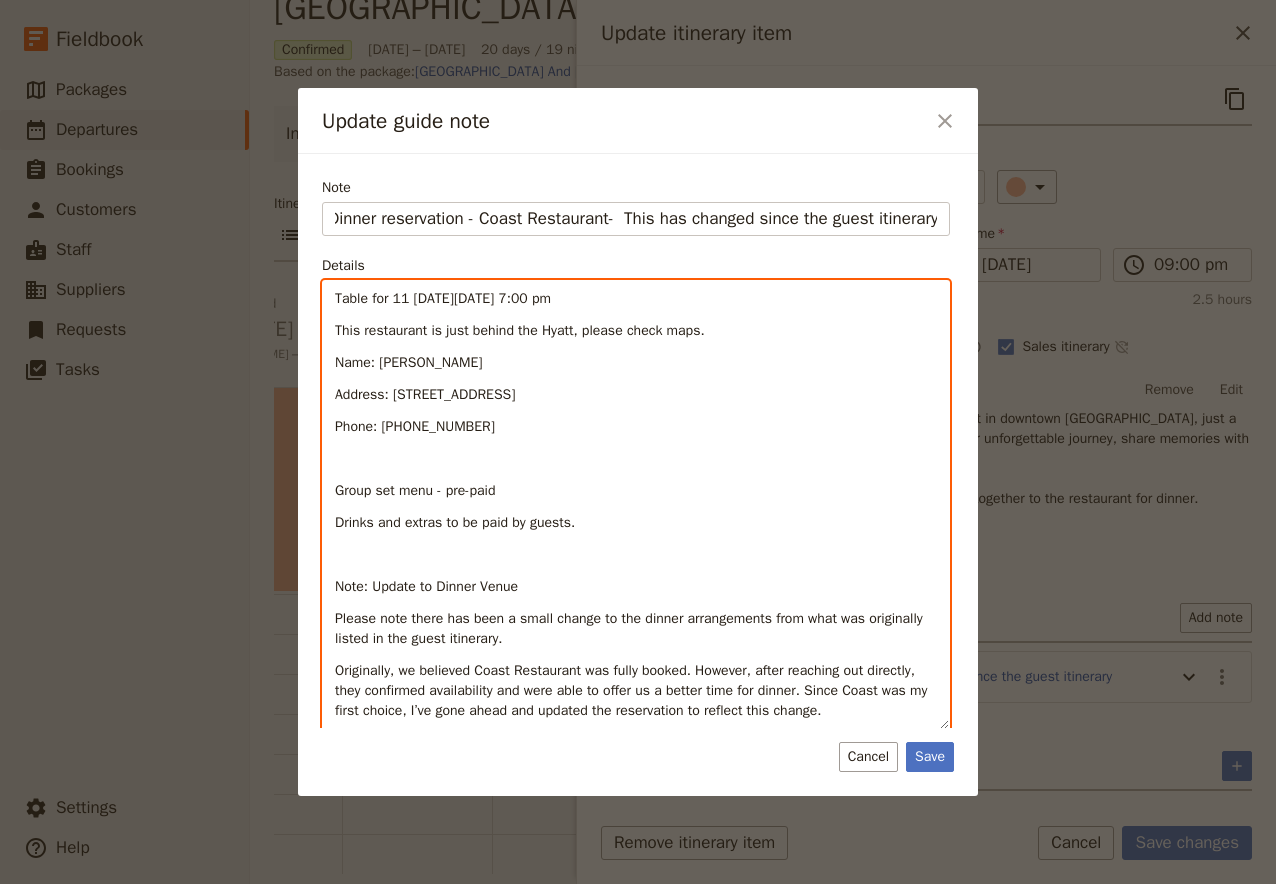 scroll, scrollTop: 0, scrollLeft: 0, axis: both 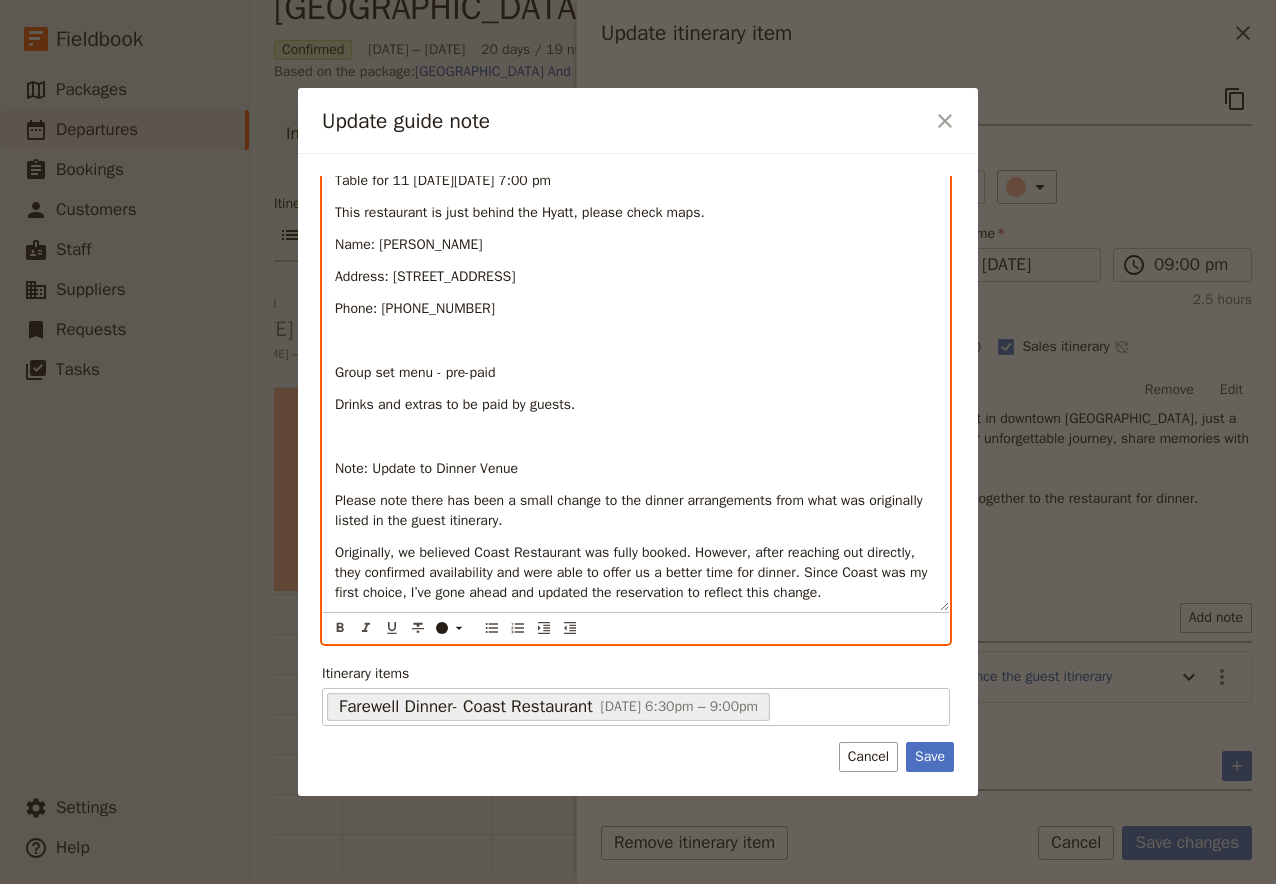 click on "Please note there has been a small change to the dinner arrangements from what was originally listed in the guest itinerary." at bounding box center (631, 510) 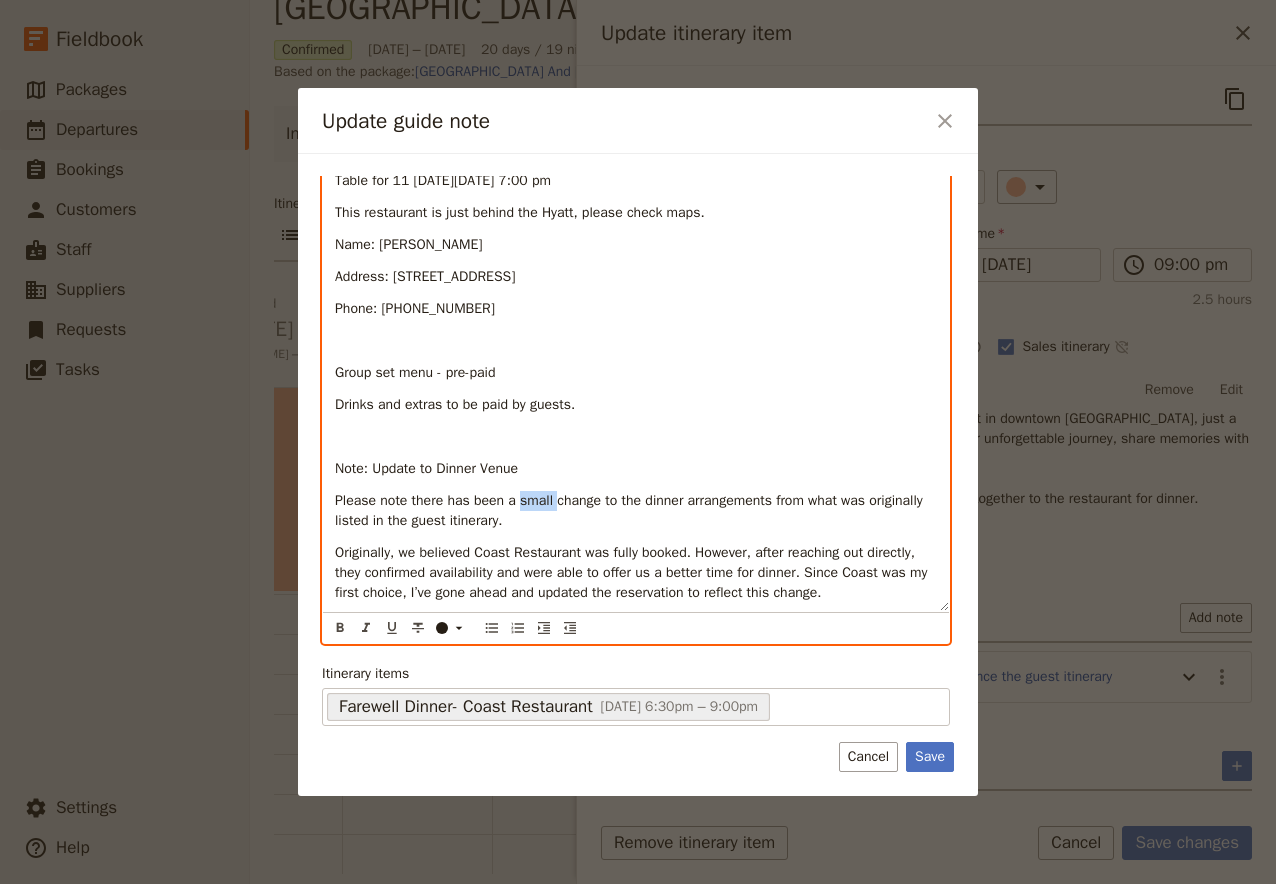 click on "Please note there has been a small change to the dinner arrangements from what was originally listed in the guest itinerary." at bounding box center (631, 510) 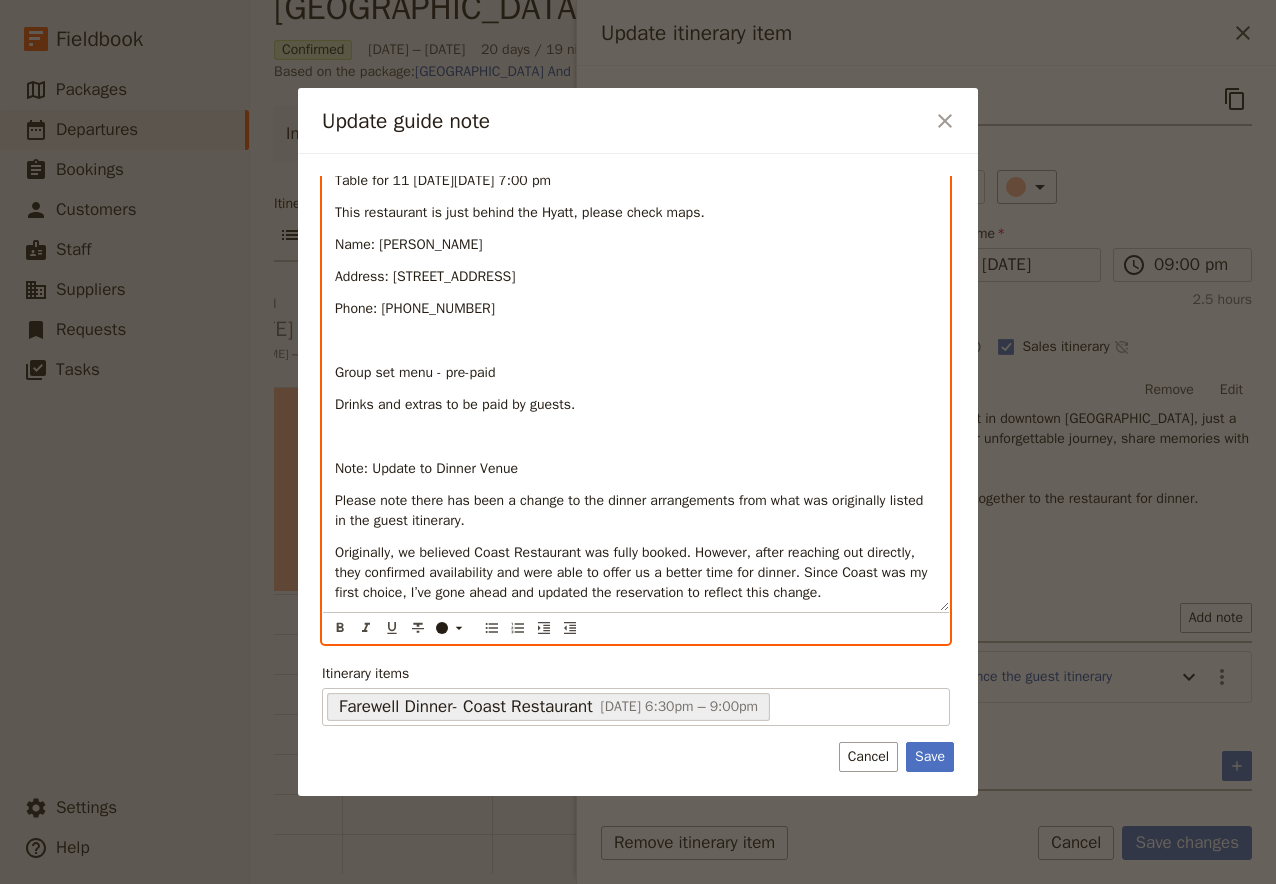click on "Originally, we believed Coast Restaurant was fully booked. However, after reaching out directly, they confirmed availability and were able to offer us a better time for dinner. Since Coast was my first choice, I’ve gone ahead and updated the reservation to reflect this change." at bounding box center (636, 573) 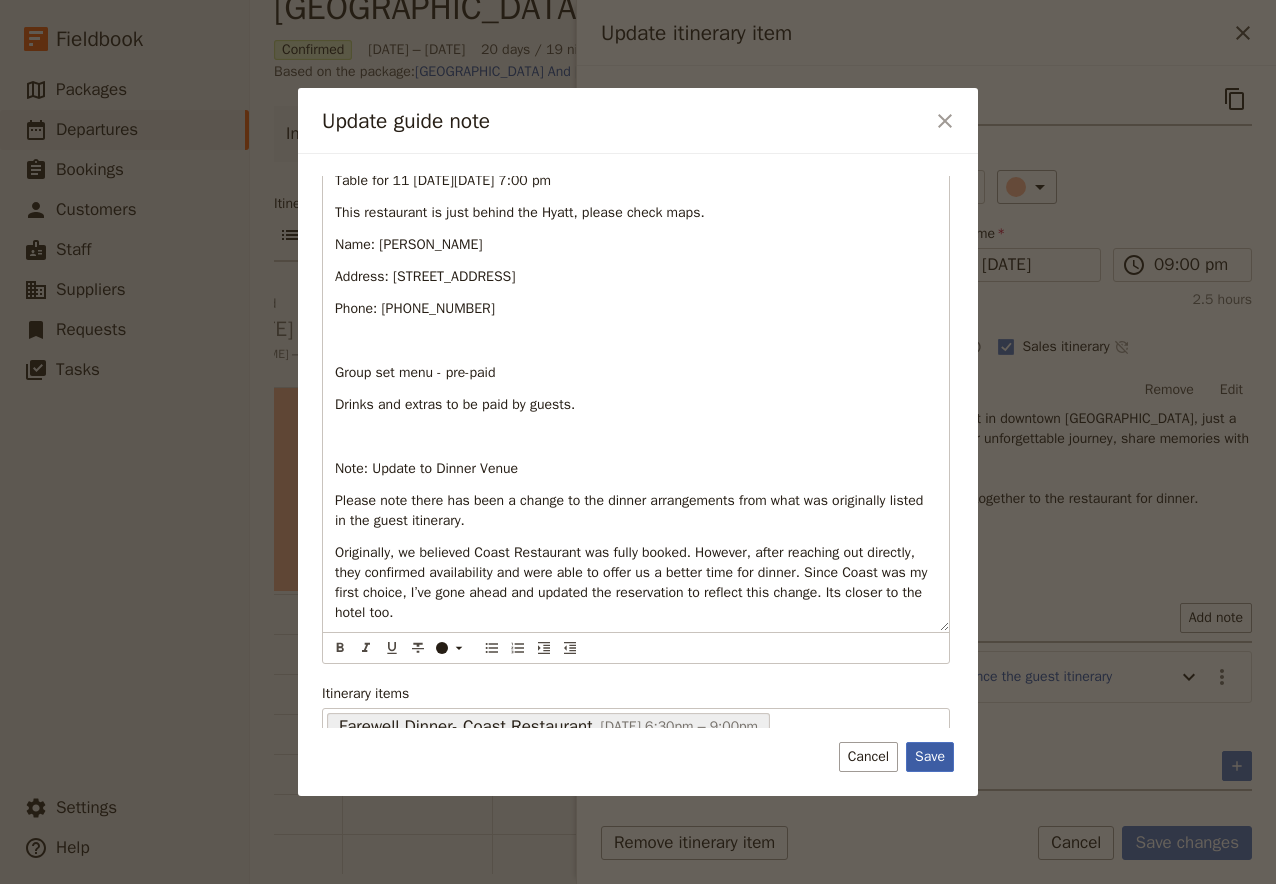 click on "Save" at bounding box center [930, 757] 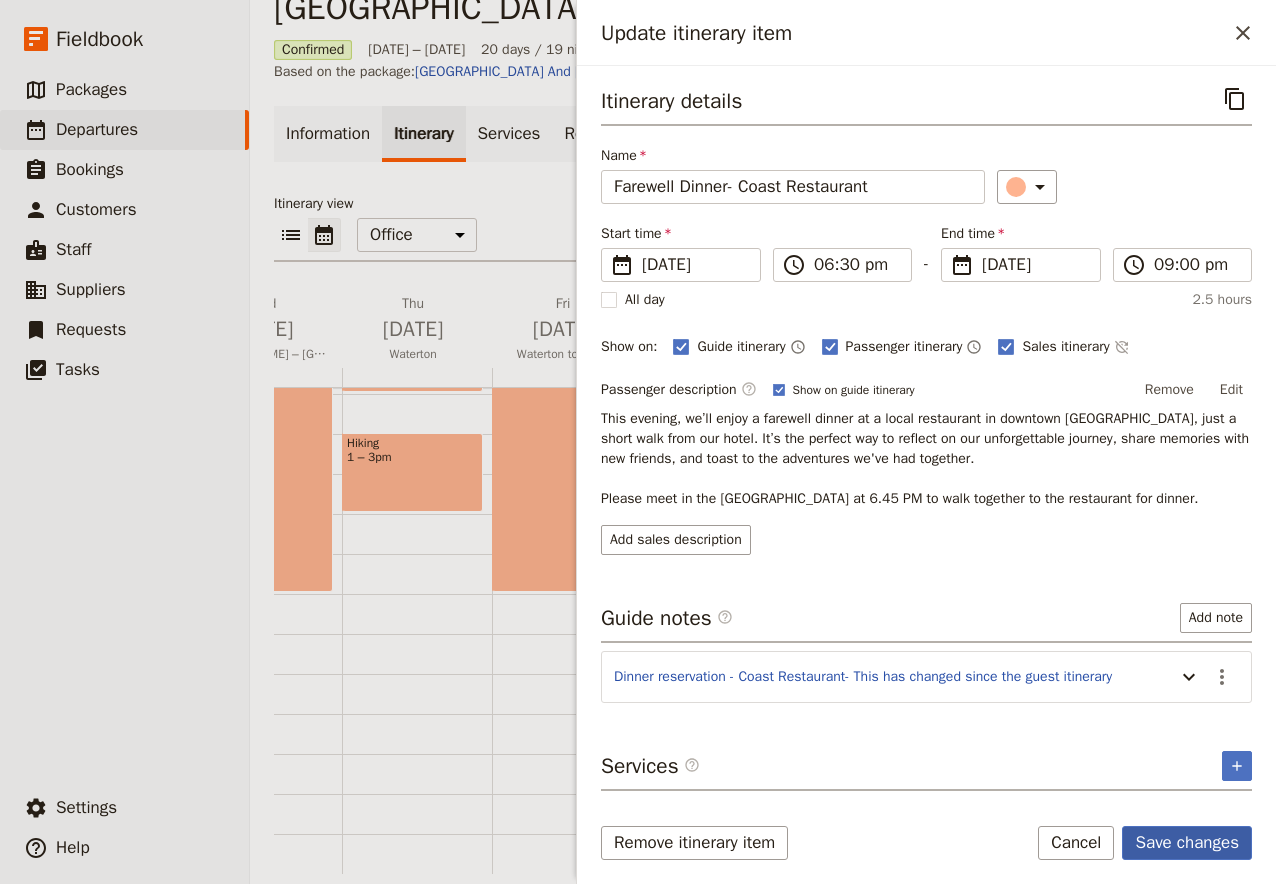 click on "Save changes" at bounding box center [1187, 843] 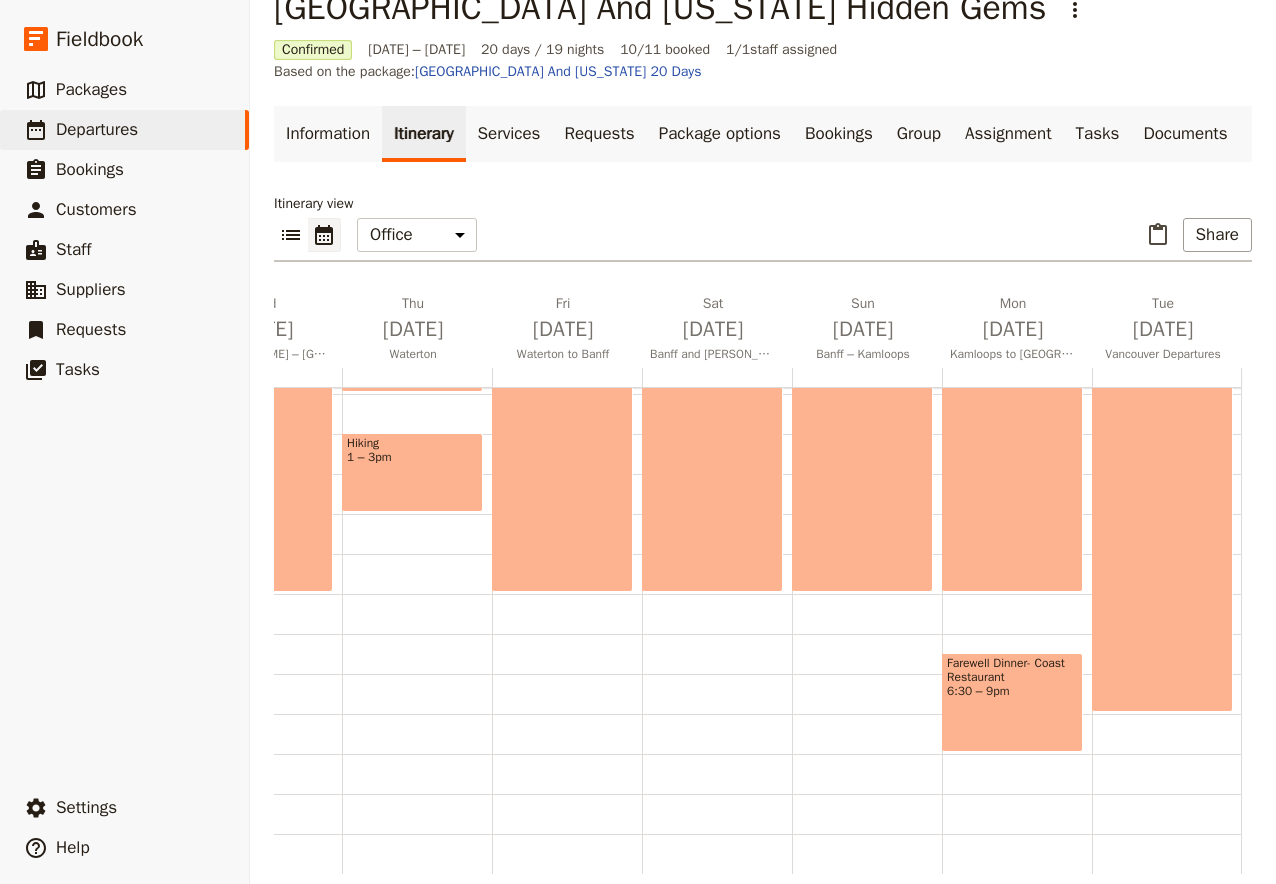 click on "Farewell Dinner- Coast Restaurant" at bounding box center [1012, 670] 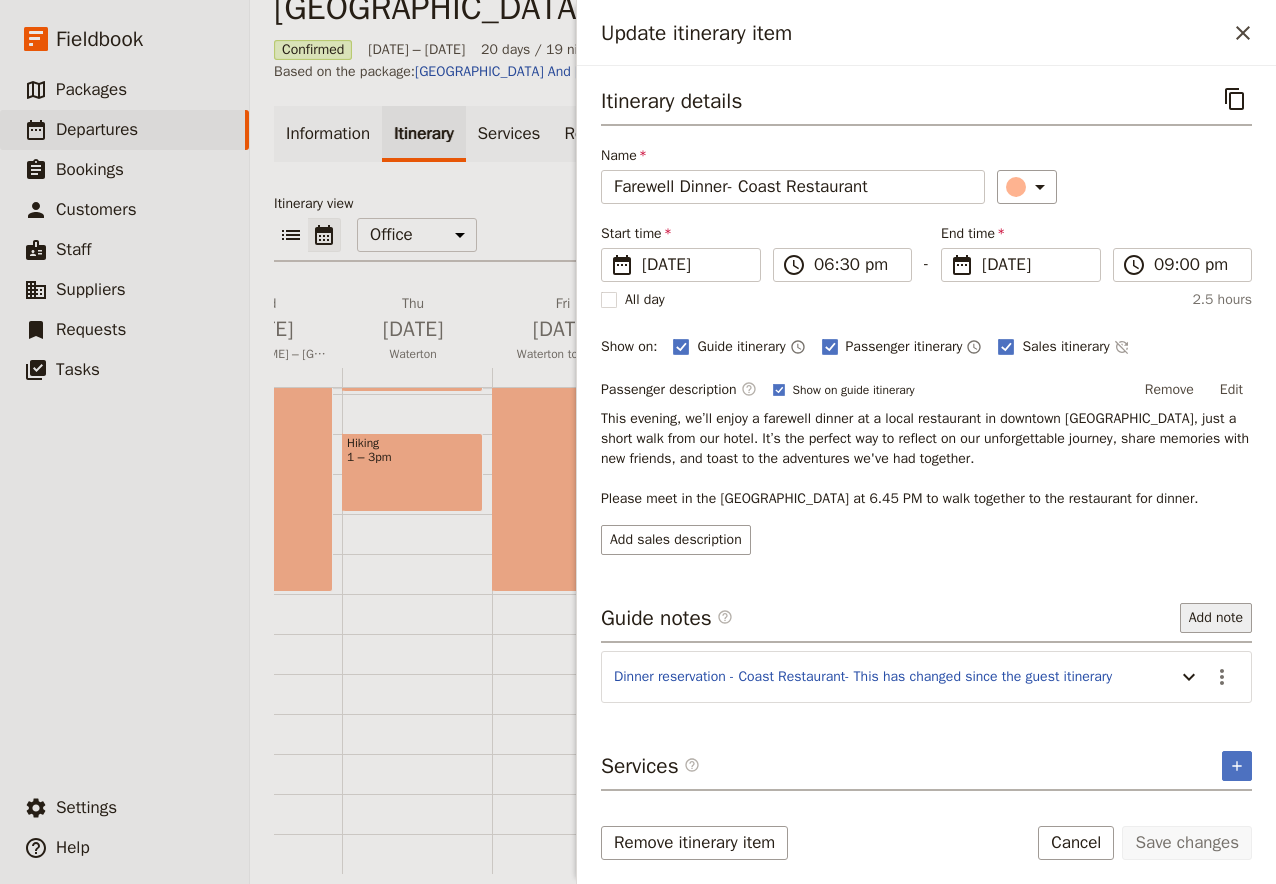 click on "Add note" at bounding box center [1216, 618] 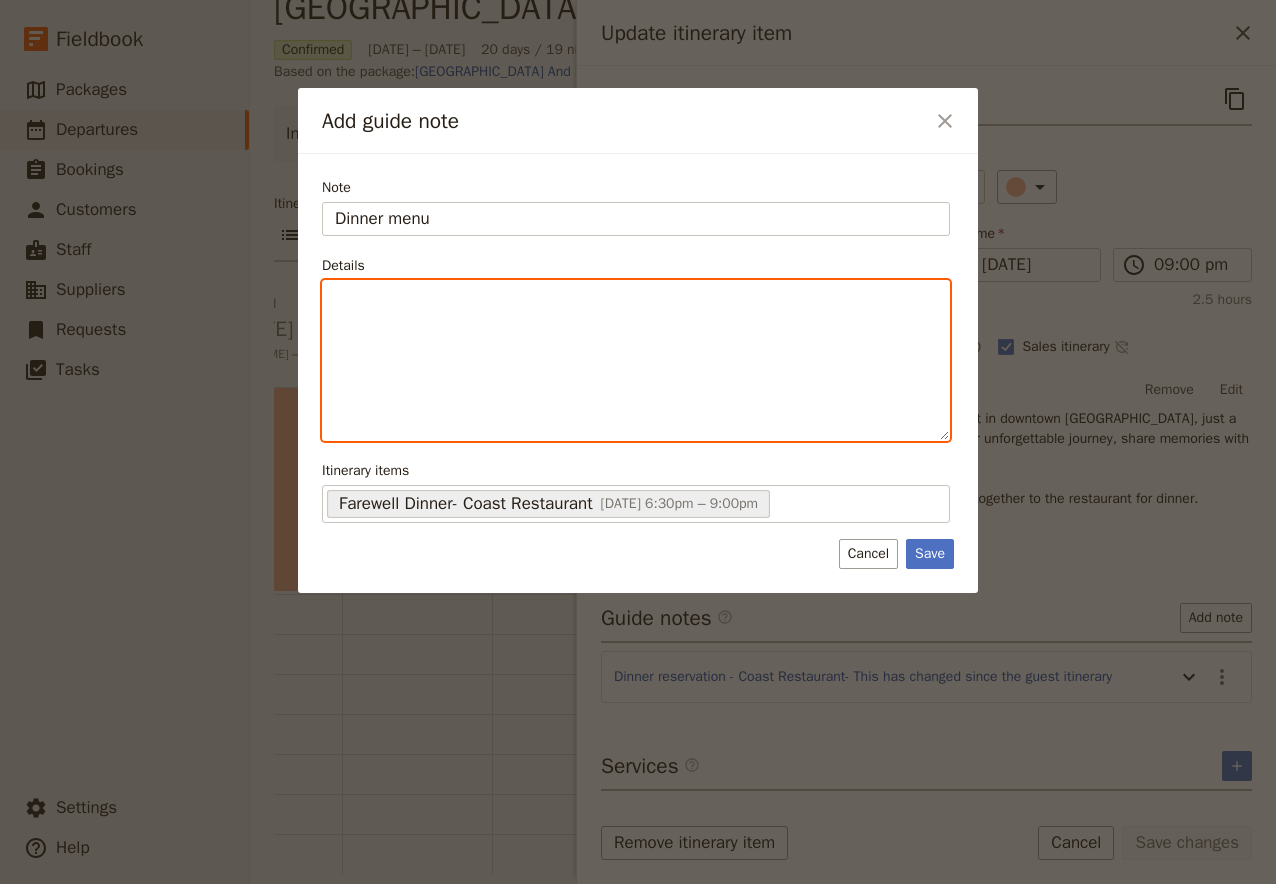 click at bounding box center [636, 360] 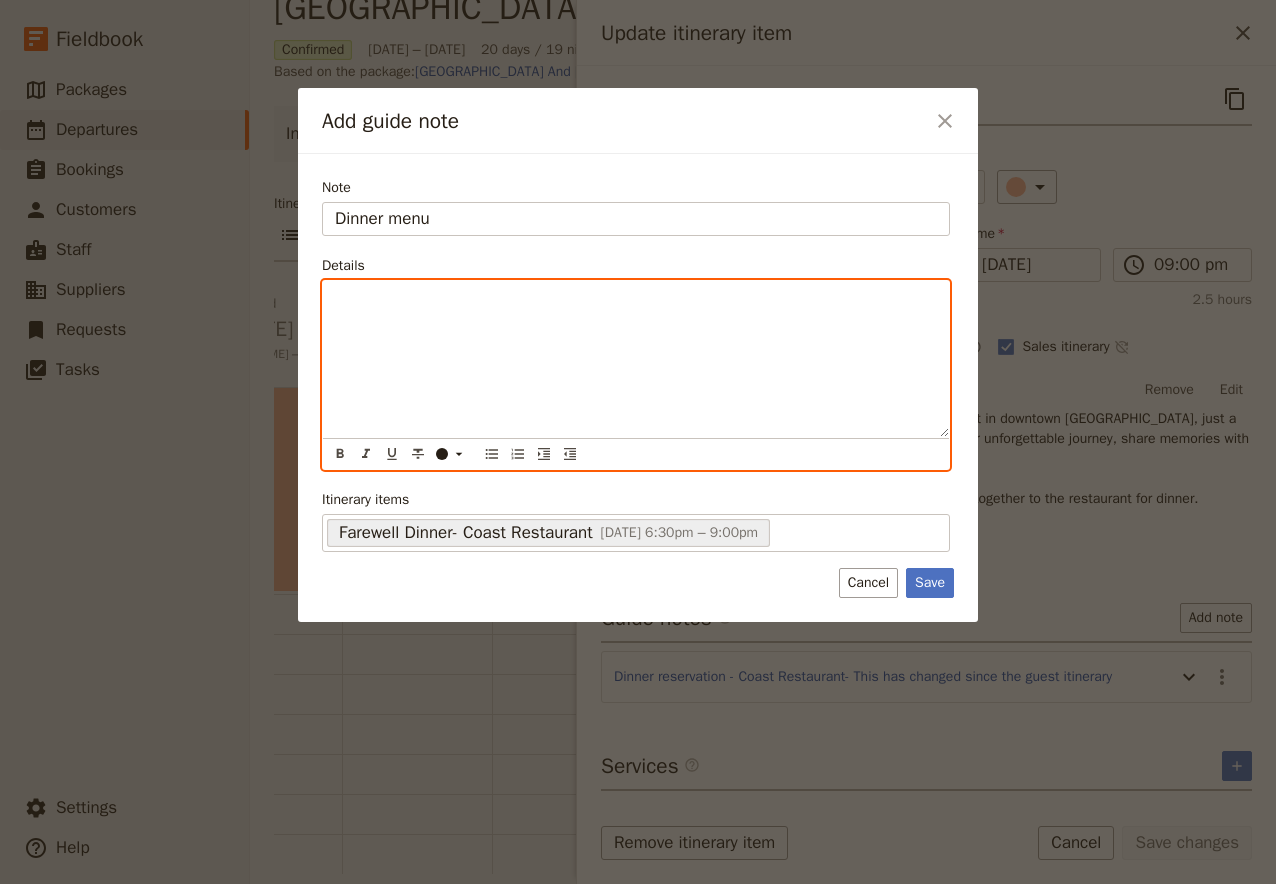 scroll, scrollTop: 0, scrollLeft: 0, axis: both 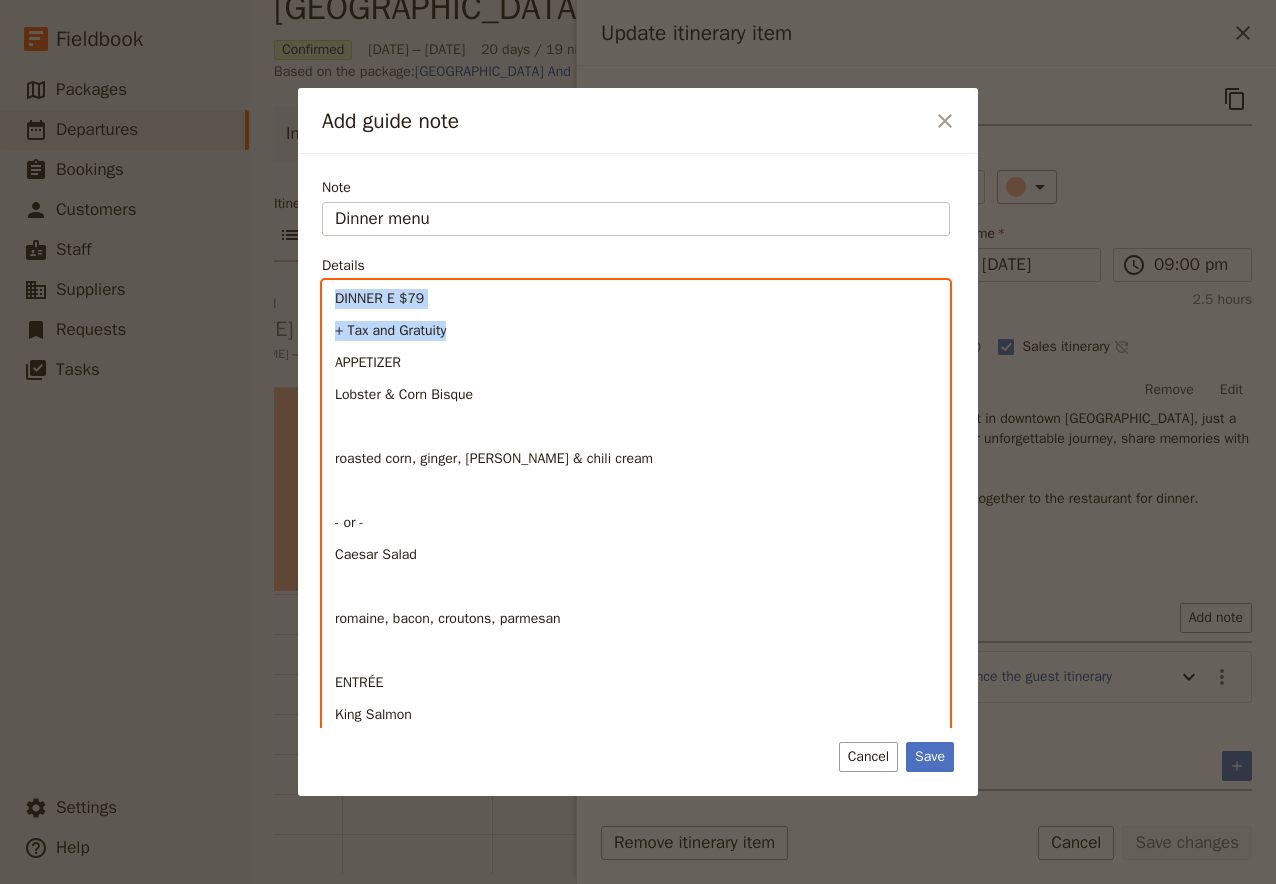 drag, startPoint x: 464, startPoint y: 329, endPoint x: 268, endPoint y: 275, distance: 203.30273 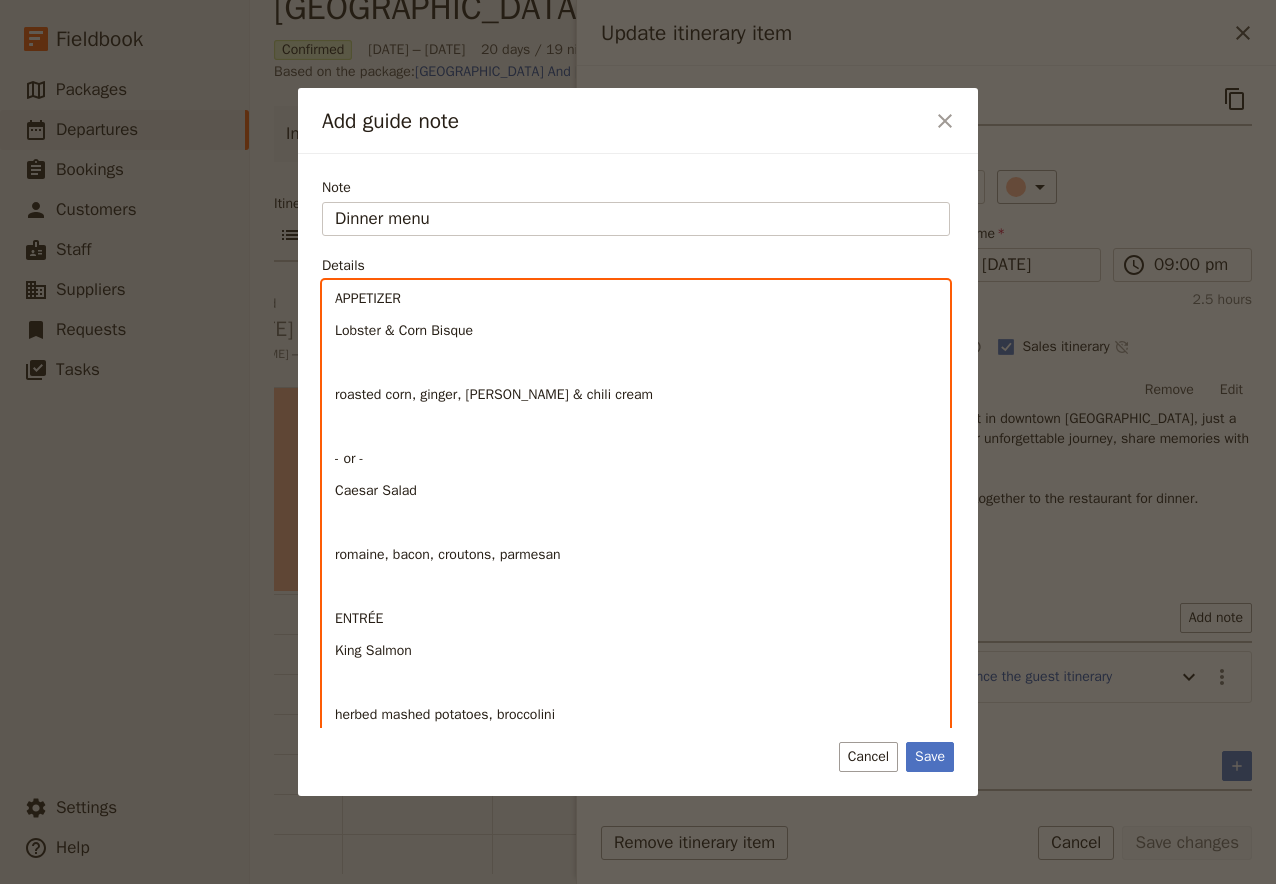click at bounding box center (636, 363) 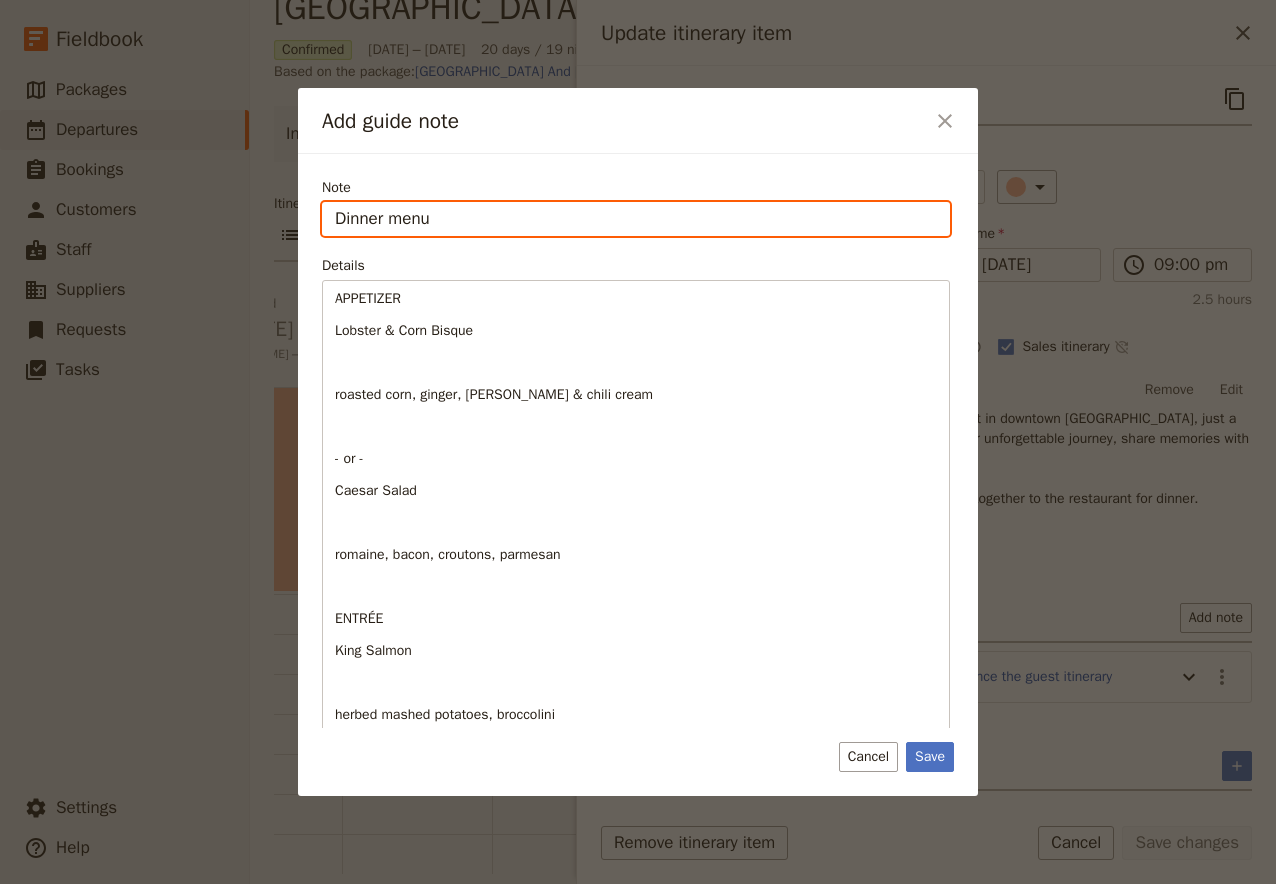 click on "Dinner menu" at bounding box center (636, 219) 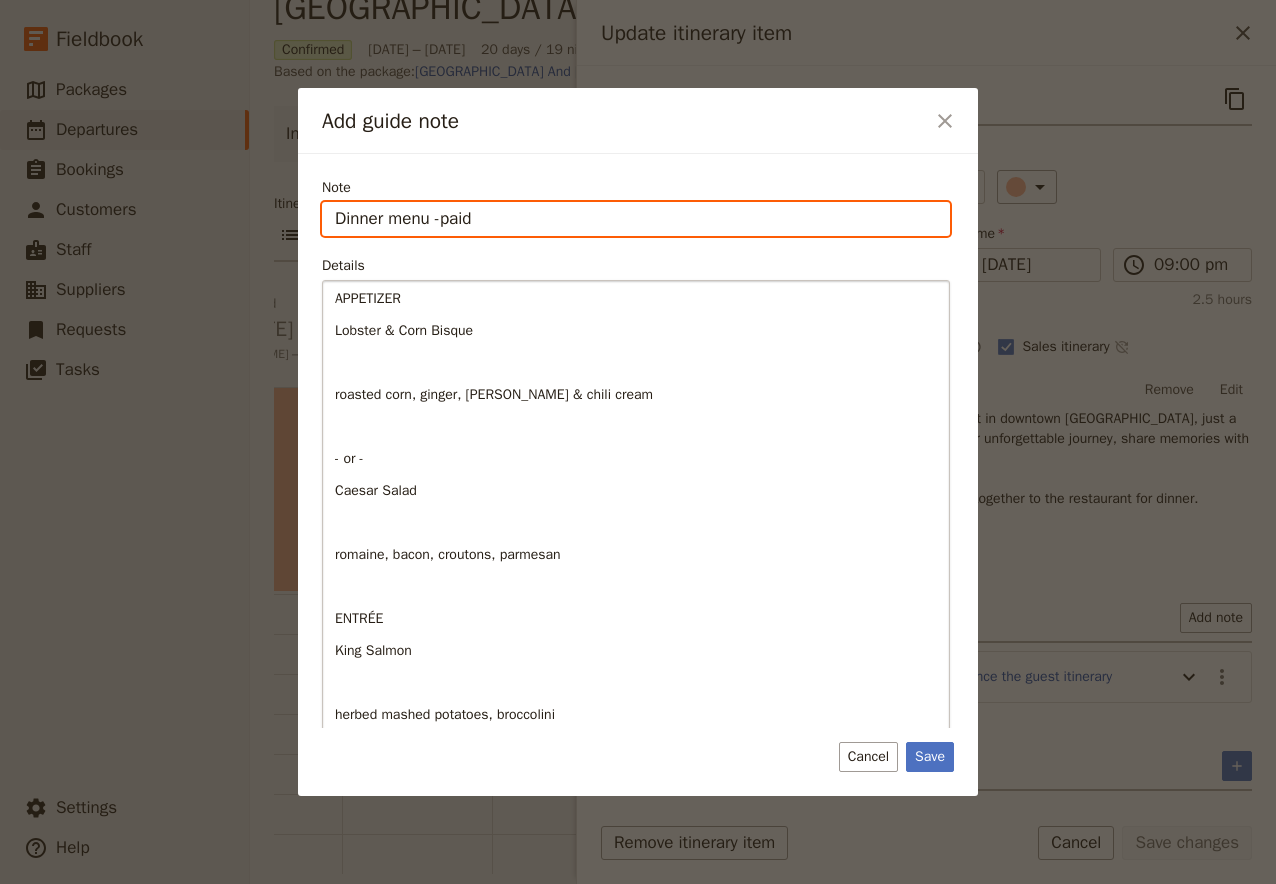 type on "Dinner menu -paid" 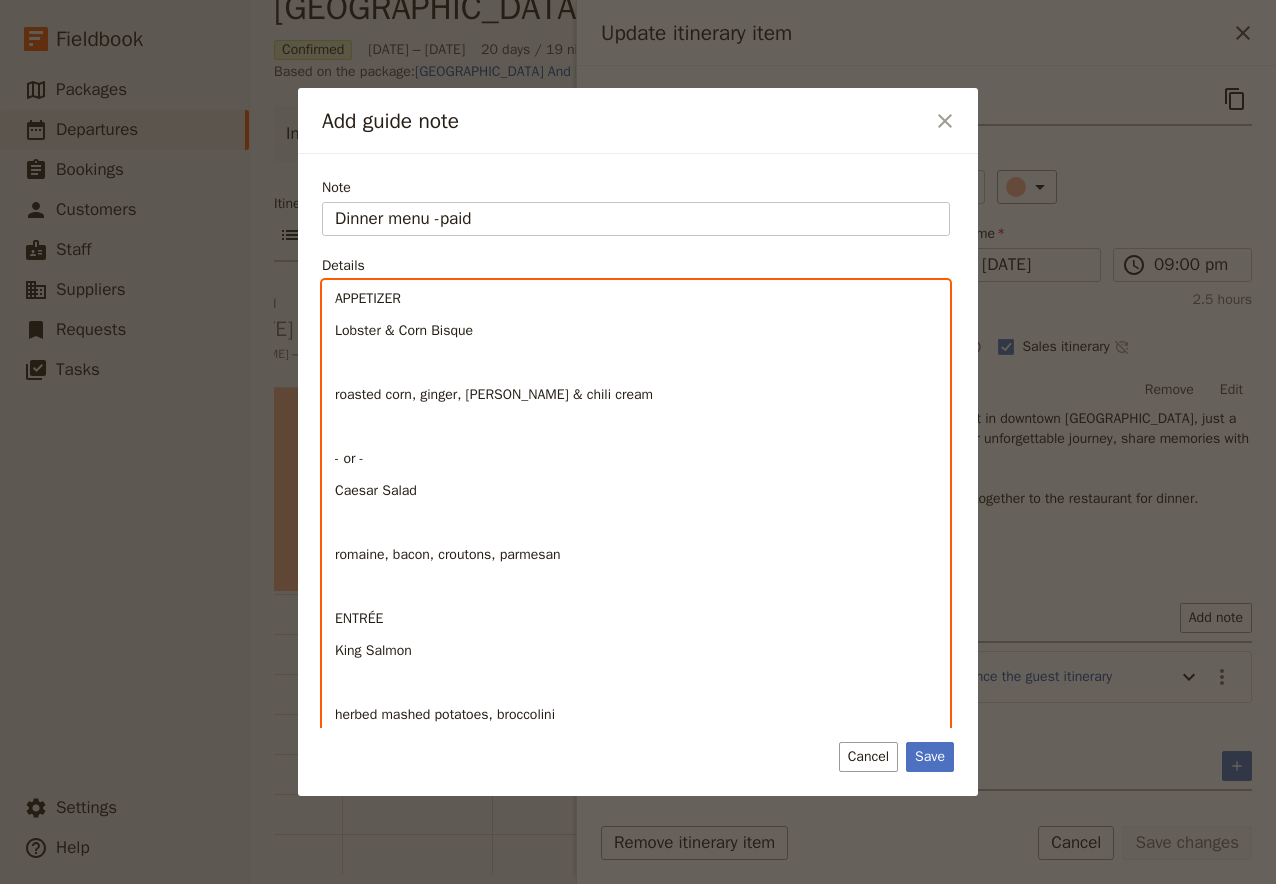 click at bounding box center (636, 363) 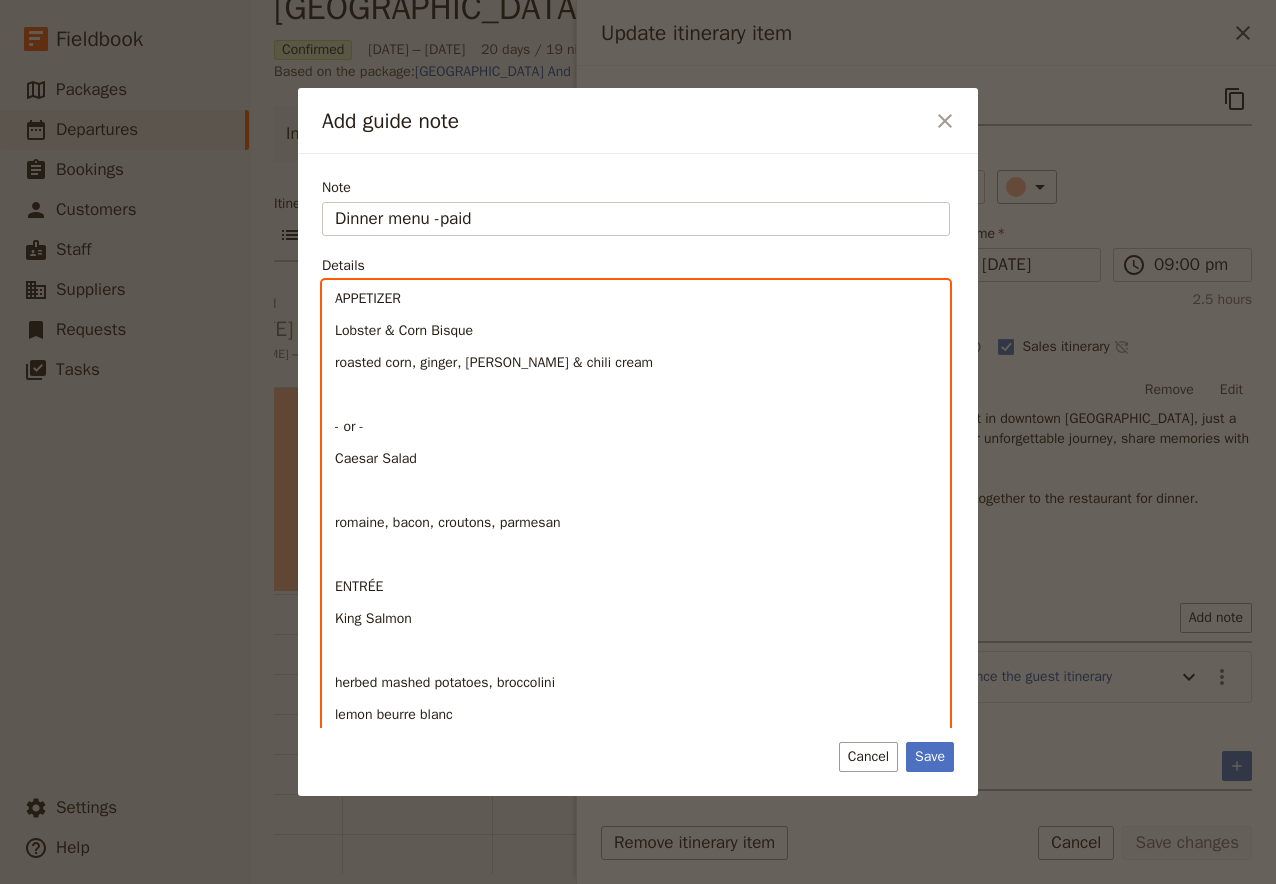 click at bounding box center [636, 395] 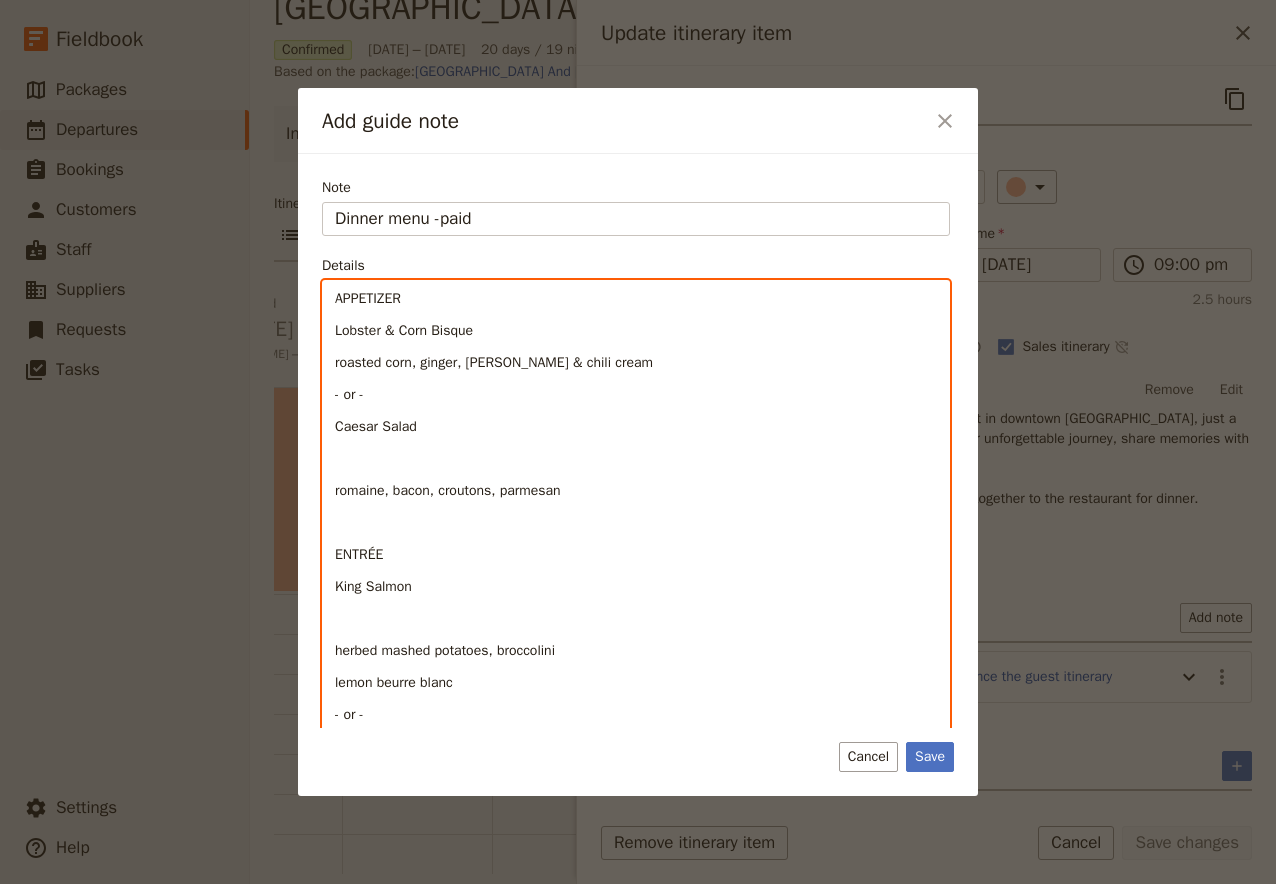 click on "APPETIZER Lobster & Corn Bisque roasted corn, ginger, [PERSON_NAME] & chili cream - or - Caesar Salad romaine, bacon, croutons, parmesan ENTRÉE King Salmon herbed mashed potatoes, broccolini lemon beurre blanc - or - Prime 10oz Striploin potato rosti, asparagus, red wine jus - or - Mushroom Risotto roasted mushrooms, black truffle porcini mushroom sauce, parmigiano-reggiano DESSERT Butter Cake crème anglaise, fresh berries" at bounding box center [636, 683] 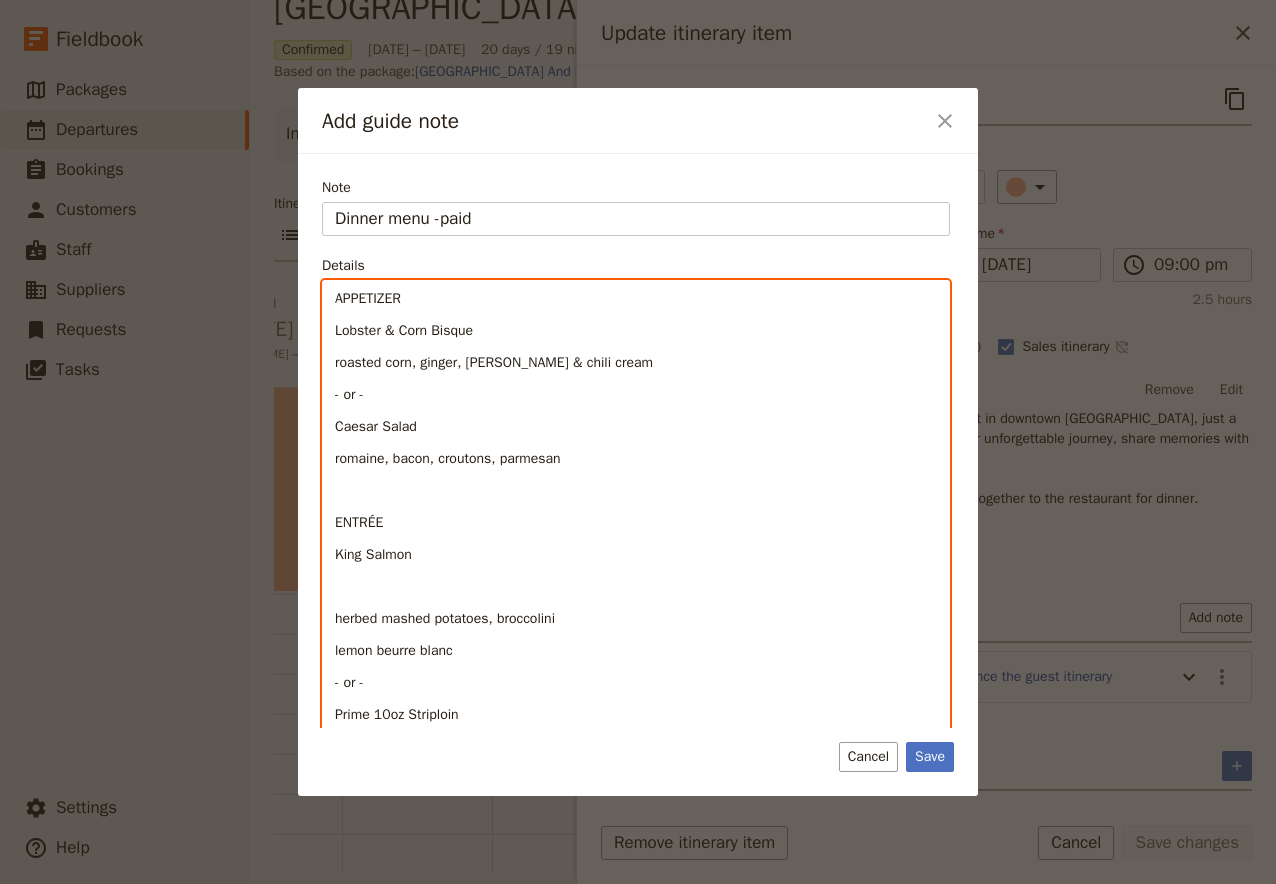 click at bounding box center [636, 587] 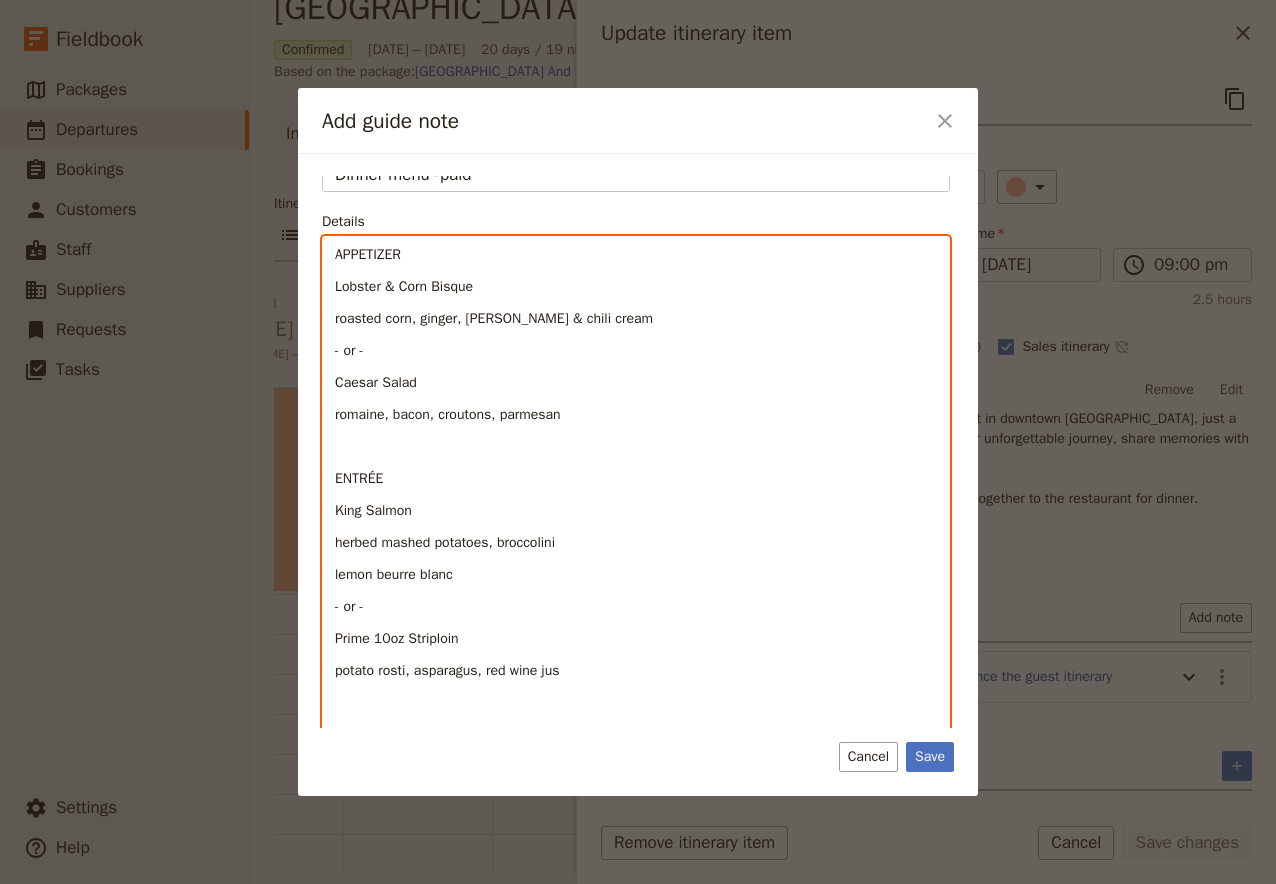 scroll, scrollTop: 0, scrollLeft: 0, axis: both 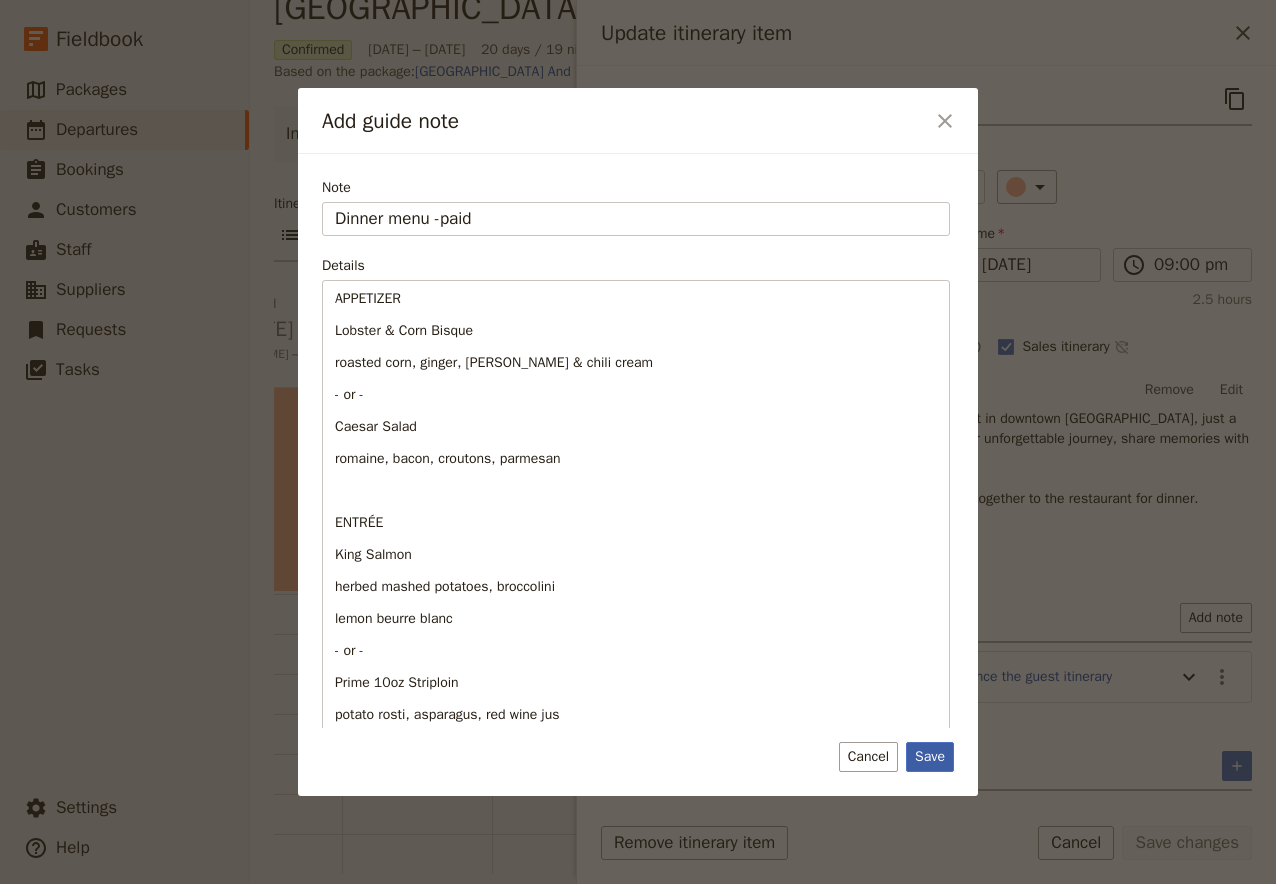 click on "Save" at bounding box center [930, 757] 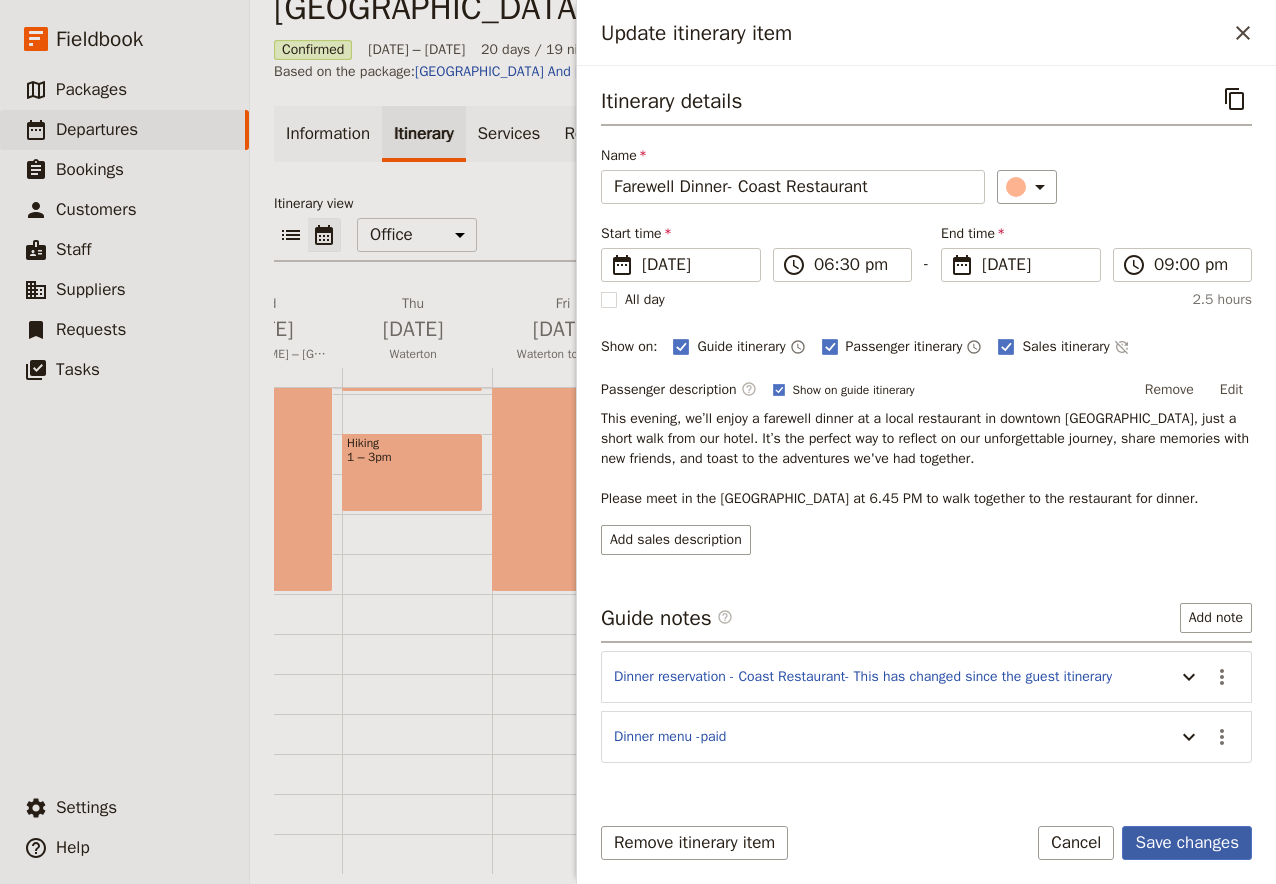 click on "Save changes" at bounding box center [1187, 843] 